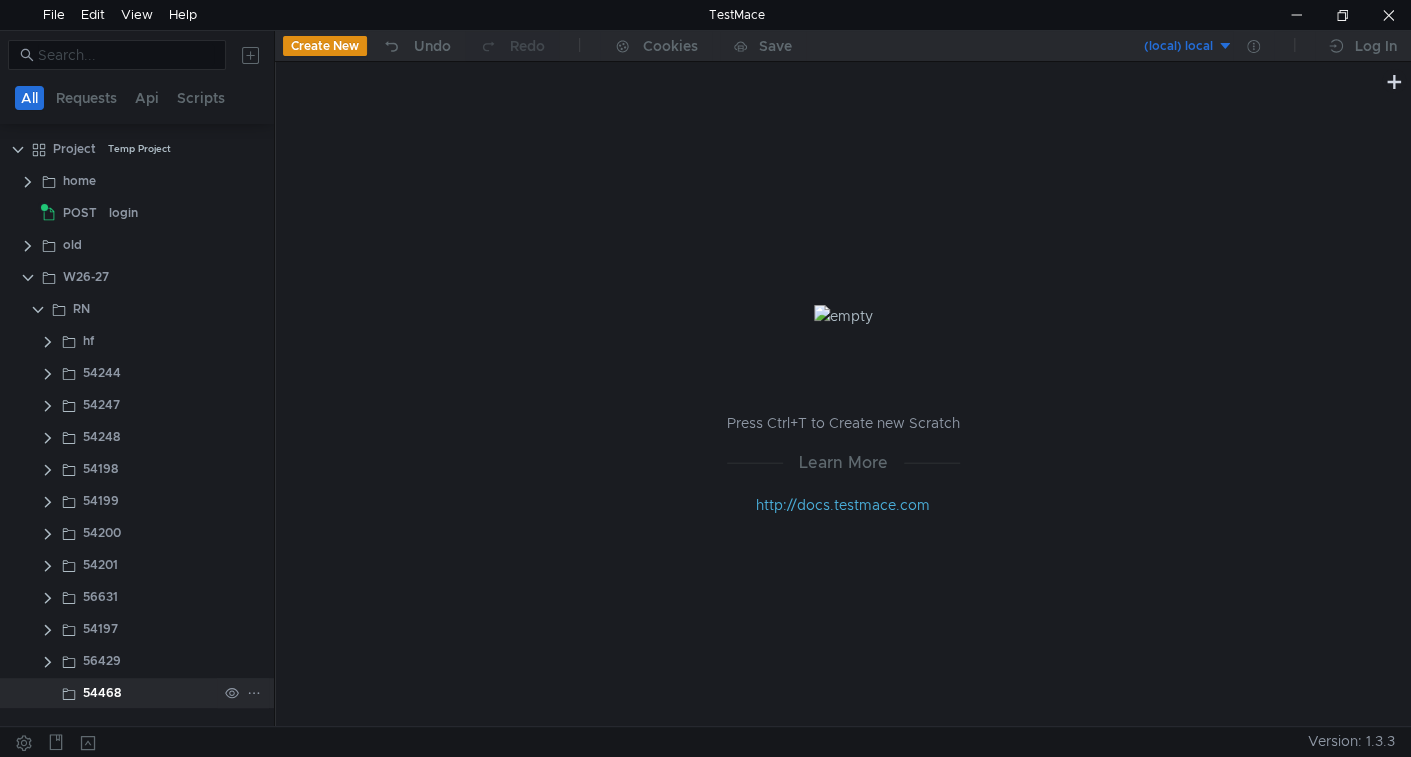 scroll, scrollTop: 0, scrollLeft: 0, axis: both 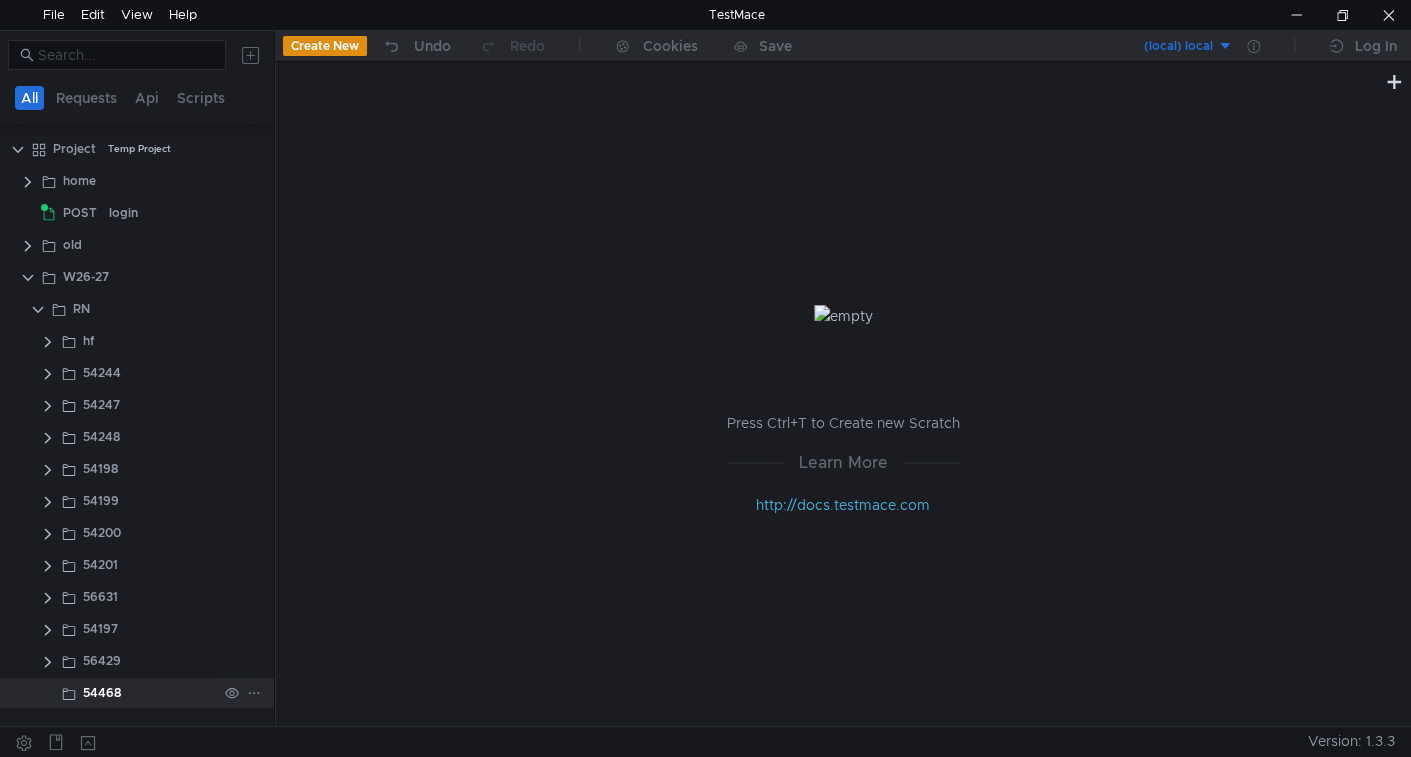 click at bounding box center [254, 693] 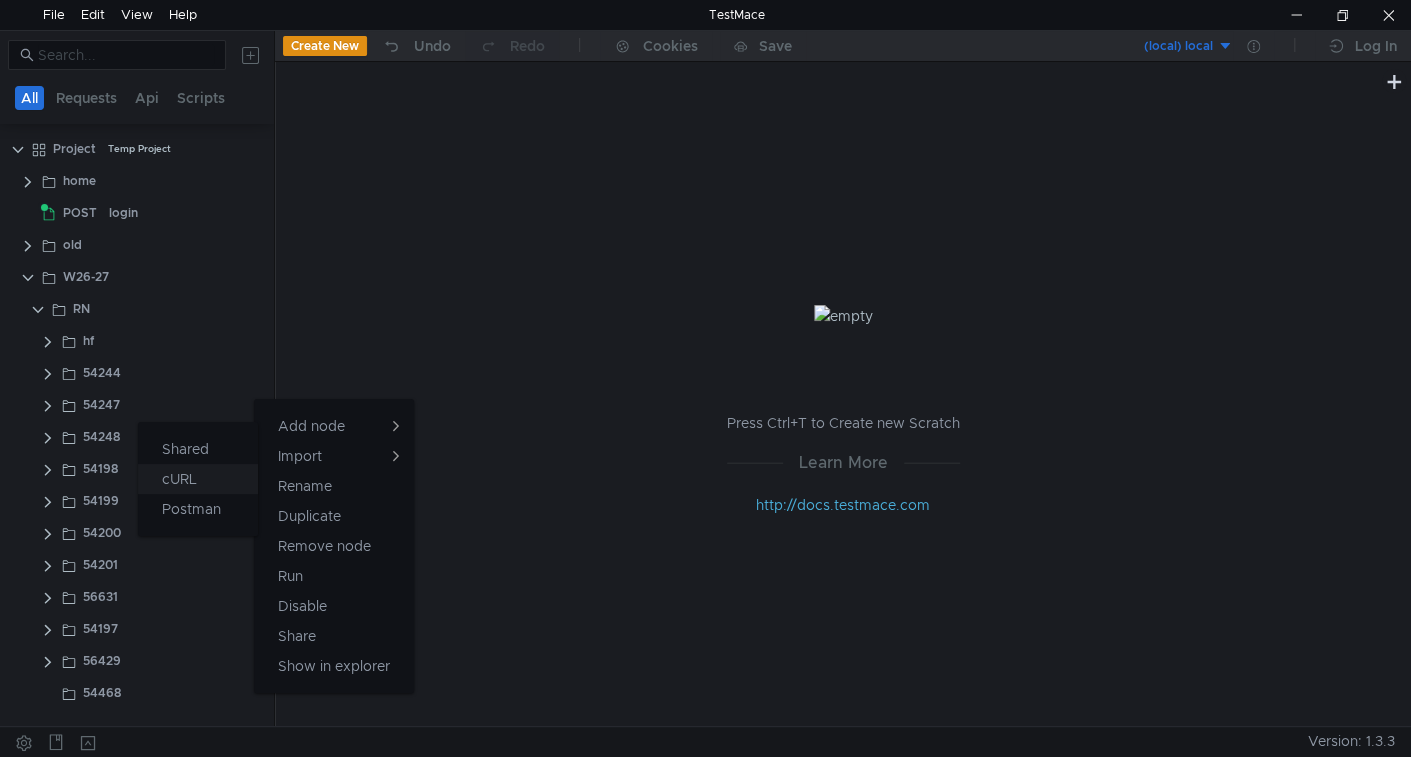 click on "cURL" at bounding box center (198, 479) 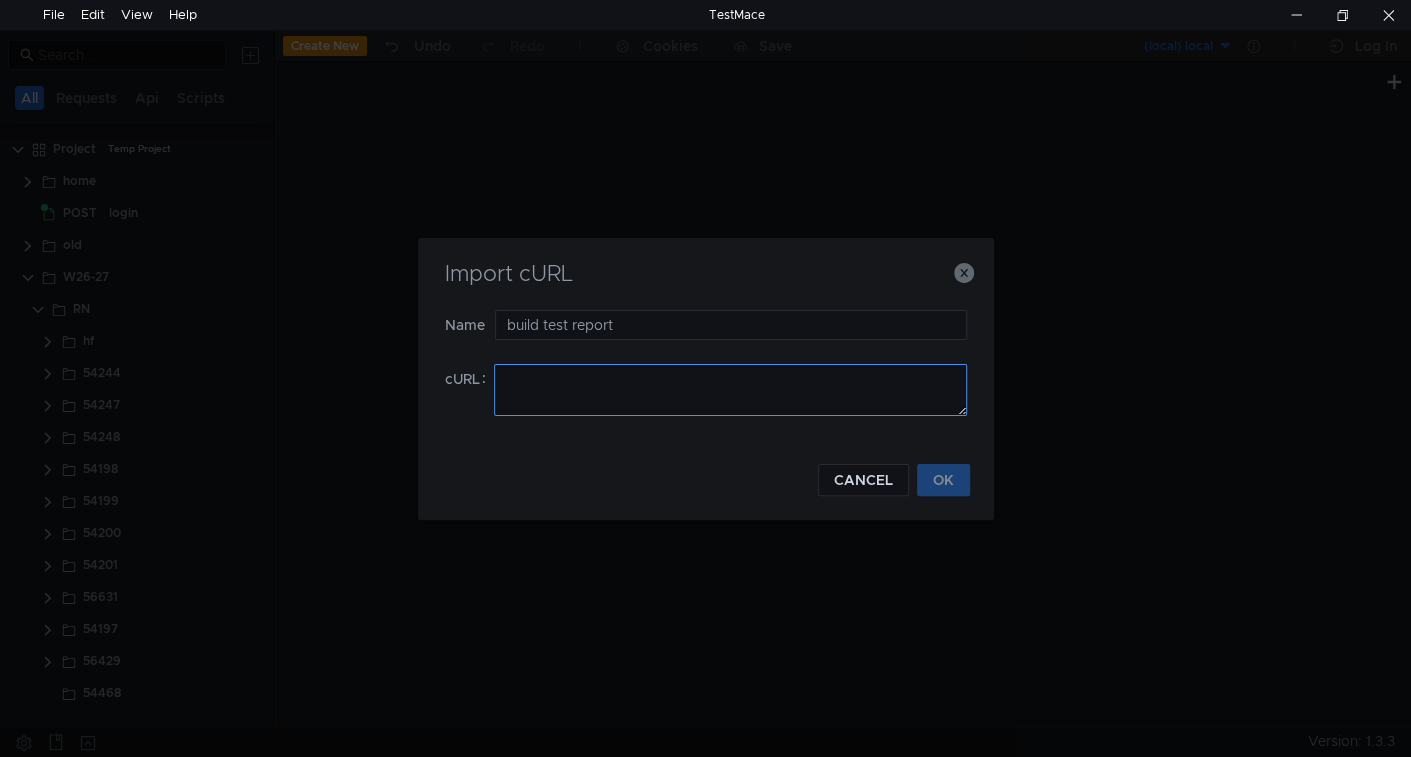 type on "build test report" 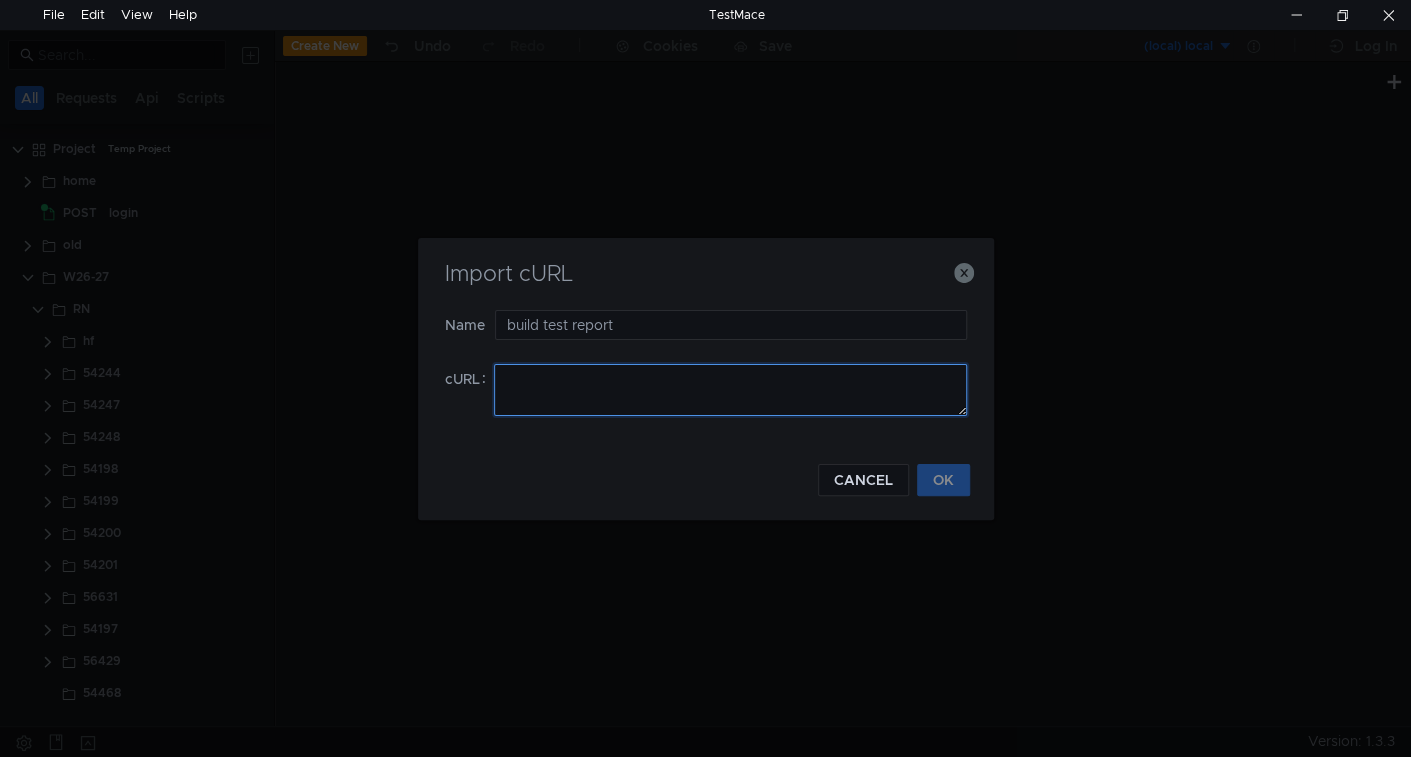 paste on "curl 'https://vnigni.sgp2.local/argo/api/Reports/BuildReport?reportId=df811d14-fa7f-4b97-a352-af39592fff1e&pid=93244d26-74c6-4502-9c83-4ca12e51d207' \
-H 'Accept: */*' \
-H 'Accept-Language: ru-RU,ru;q=0.9,en-US;q=0.8,en;q=0.7' \
-H 'Connection: keep-alive' \
-H 'Content-Type: application/json' \
-b 'ASP.NET_SessionId=10whglsirv44cush1twe2bz4; Web2Sl_Prj_e9a3751a-c3d0-f733-dd79-ca015a9b6370=emj3dblidbcx00; Web2Sl_Prj_93244d26-74c6-4502-9c83-4ca12e51d207=dry0z5z4eeuz00' \
-H 'Origin: https://vnigni.sgp2.local' \
-H 'Sec-Fetch-Dest: empty' \
-H 'Sec-Fetch-Mode: cors' \
-H 'Sec-Fetch-Site: same-origin' \
-H 'Sgp-Project-Id: 93244d26-74c6-4502-9c83-4ca12e51d207' \
-H 'User-Agent: Mozilla/5.0 (Windows NT 10.0; Win64; x64) AppleWebKit/537.36 (KHTML, like Gecko) Chrome/137.0.0.0 Safari/537.36' \
-H 'X-Requested-With: XMLHttpRequest' \
-H 'sec-ch-ua: "Google Chrome";v="137", "Chromium";v="137", "Not/A)Brand";v="24"' \
-H 'sec-ch-ua-mobile: ?0' \
-H 'sec-ch-ua-platform: "Windows"' \
..." 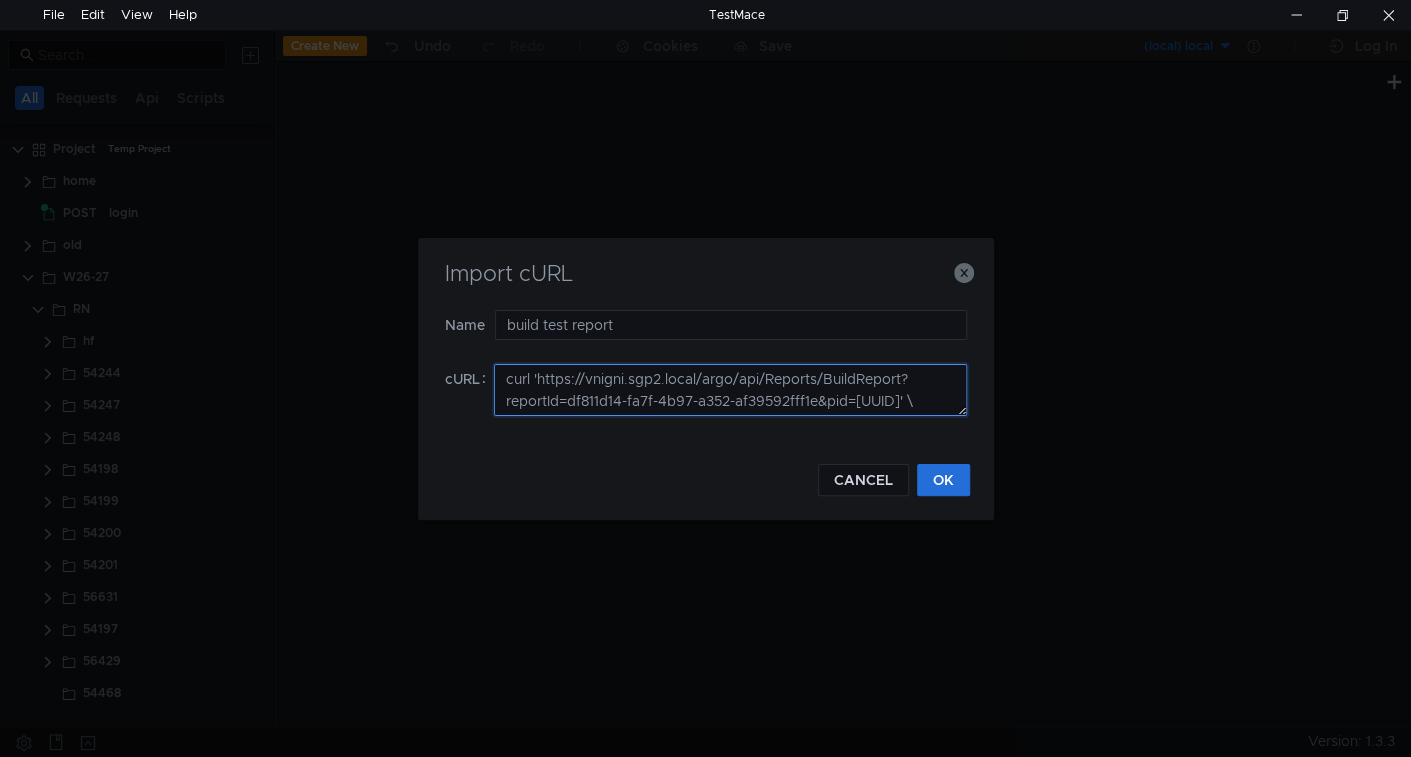 scroll, scrollTop: 548, scrollLeft: 0, axis: vertical 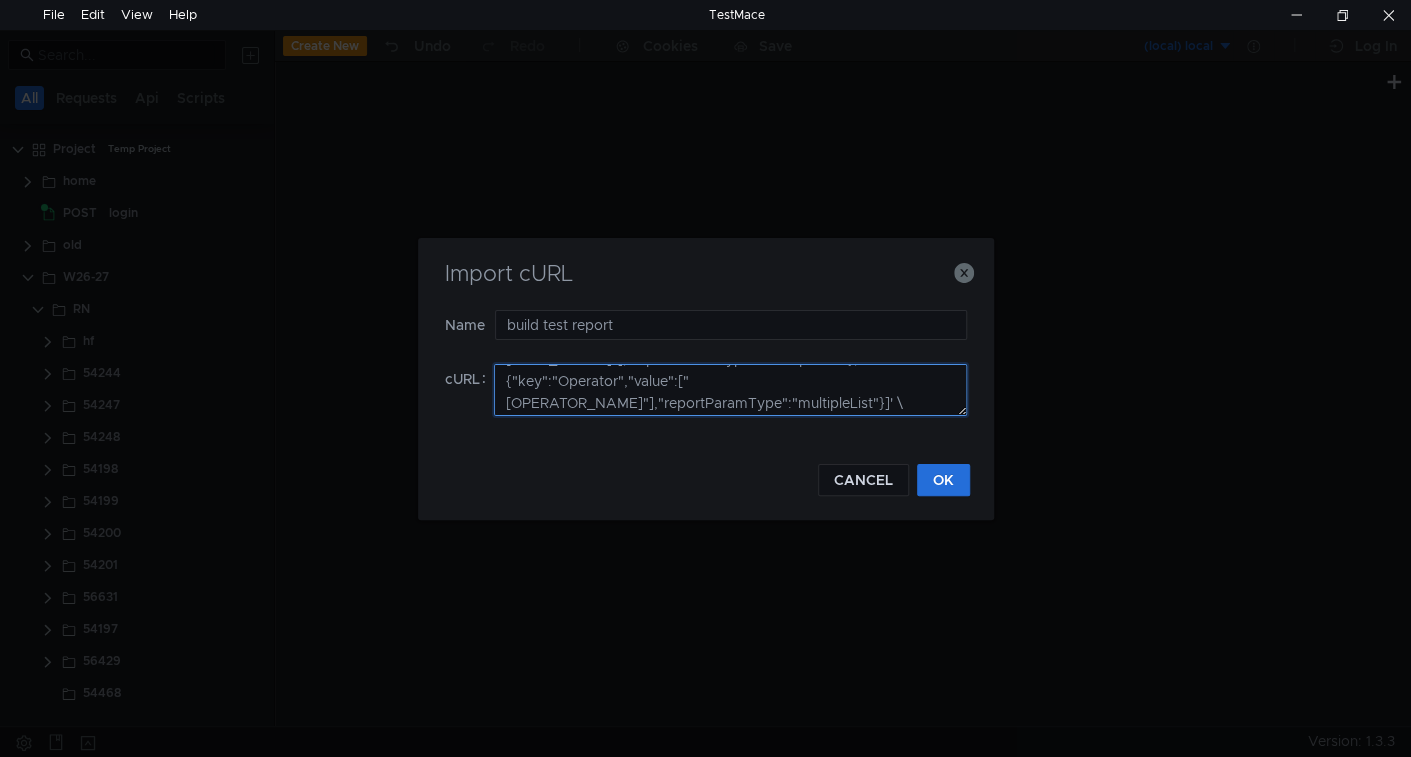 click on "Name build test report cURL" at bounding box center [706, 375] 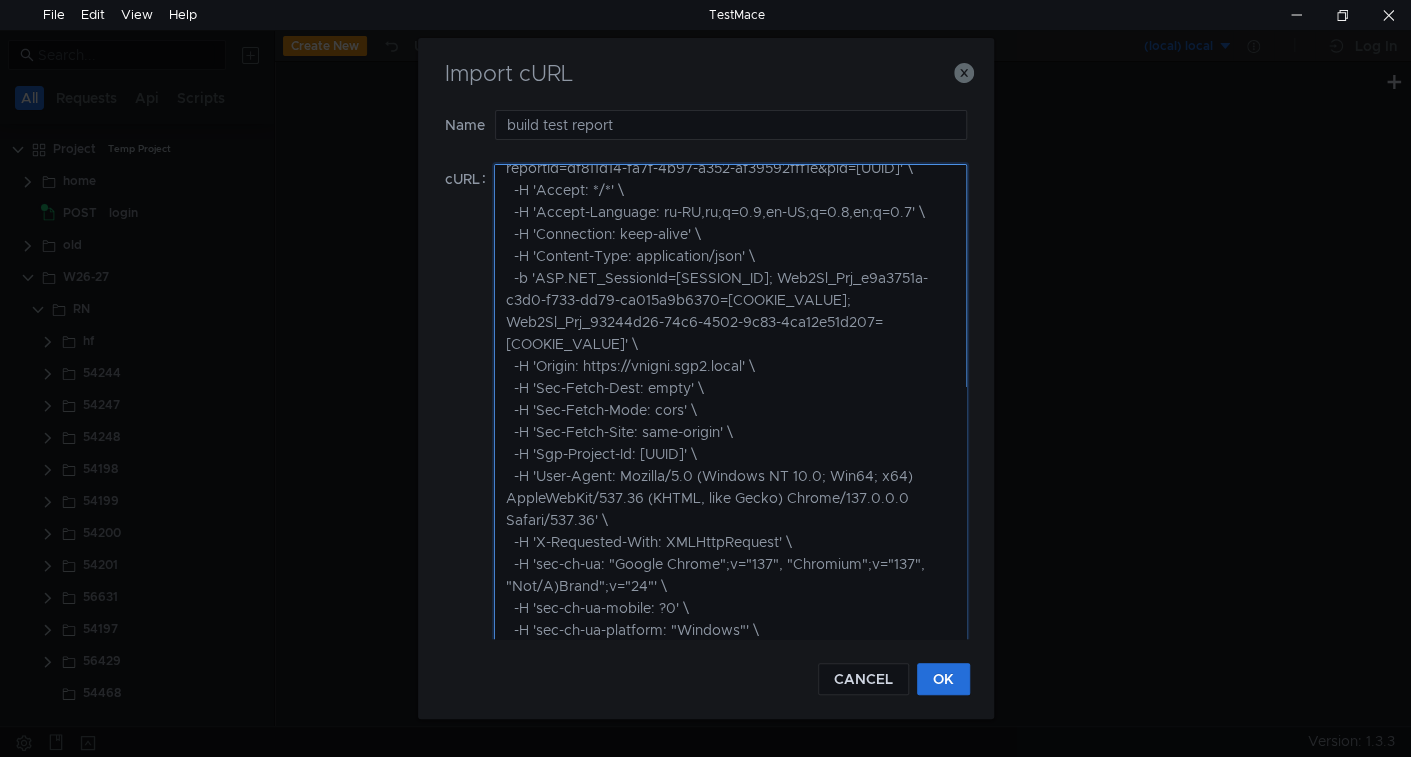 scroll, scrollTop: 5, scrollLeft: 0, axis: vertical 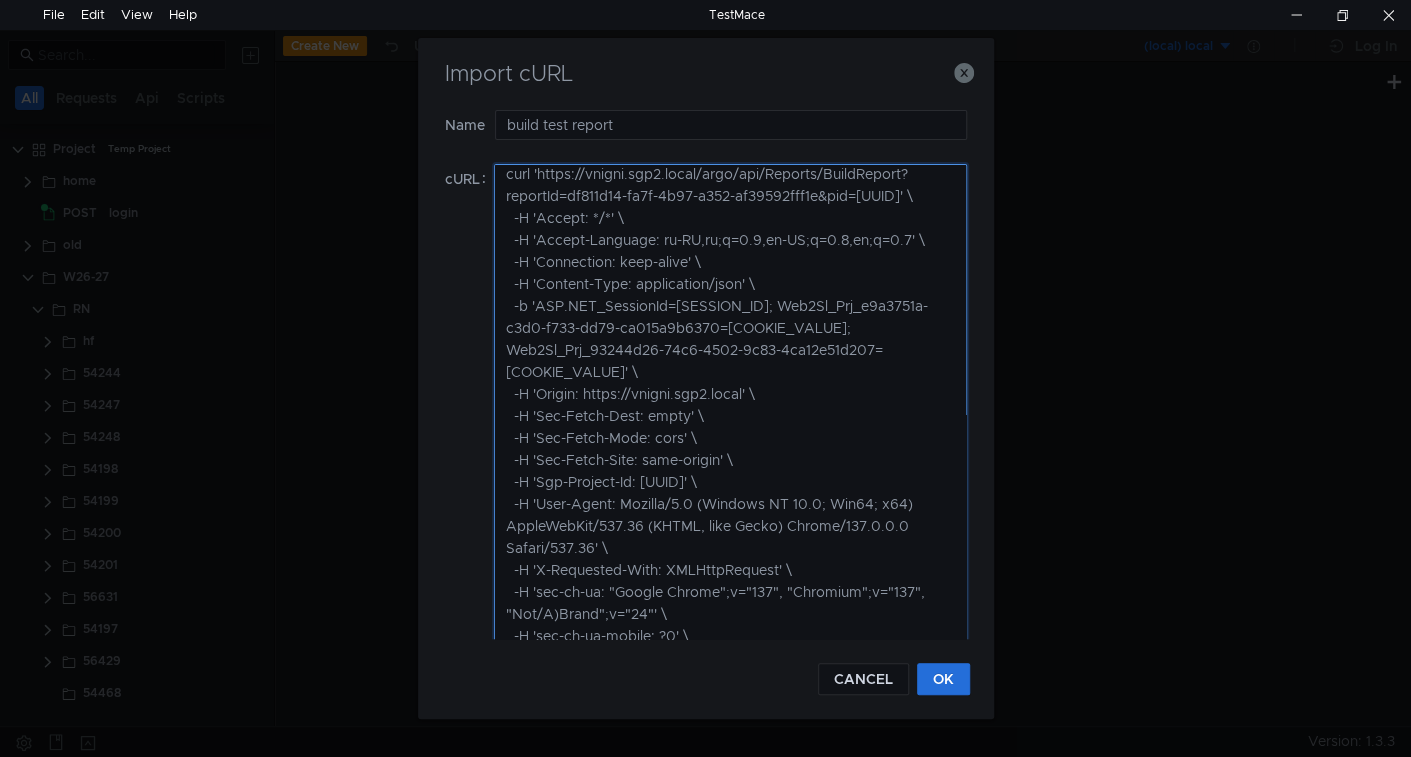 drag, startPoint x: 963, startPoint y: 410, endPoint x: 955, endPoint y: 653, distance: 243.13165 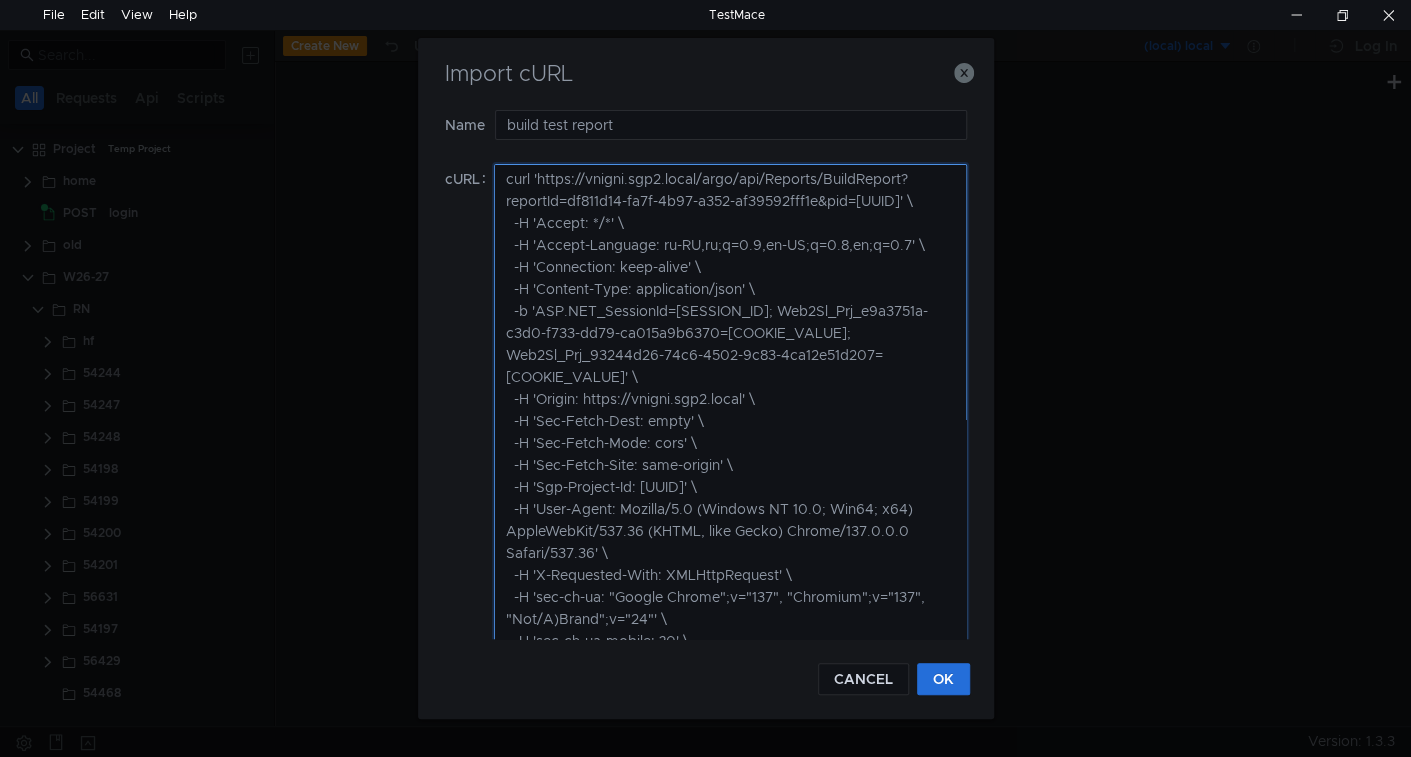 scroll, scrollTop: 0, scrollLeft: 0, axis: both 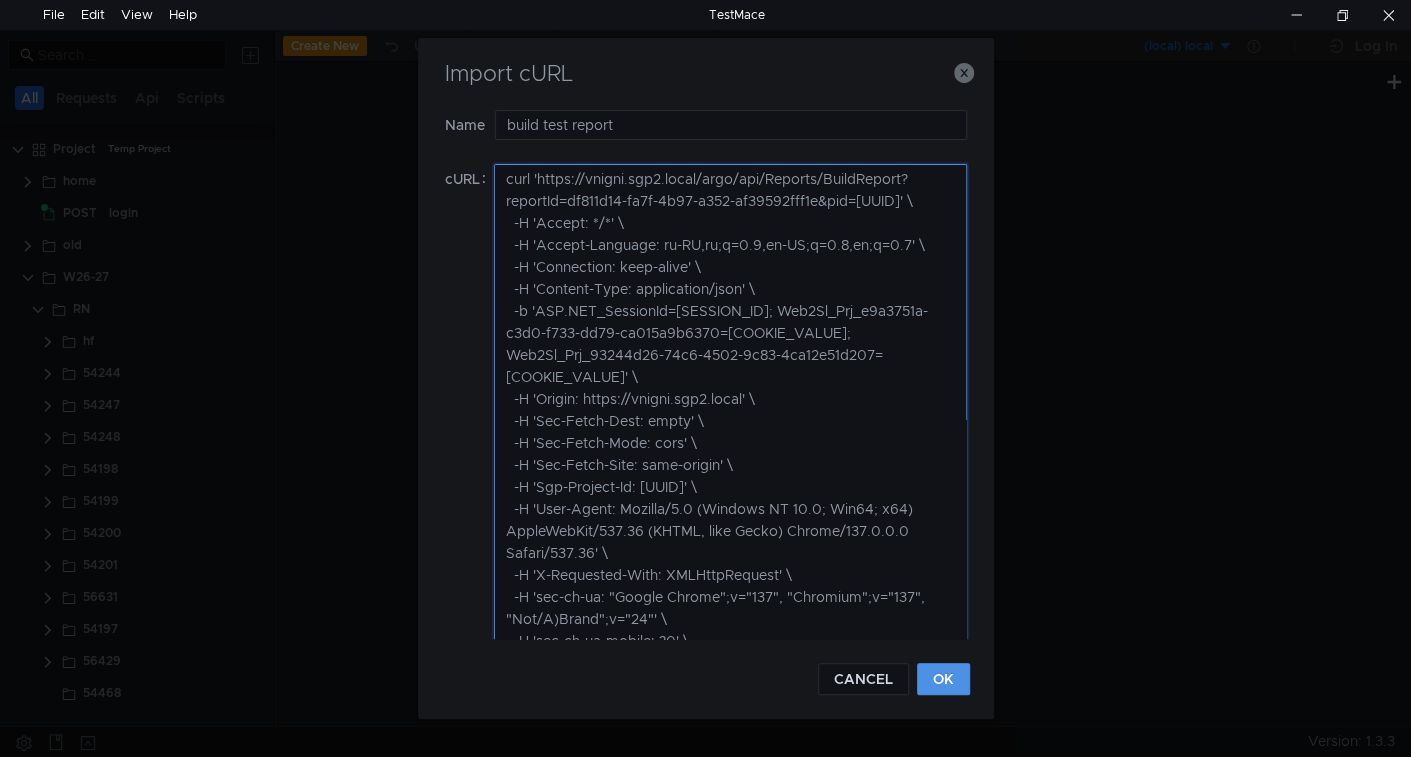 type on "curl 'https://vnigni.sgp2.local/argo/api/Reports/BuildReport?reportId=df811d14-fa7f-4b97-a352-af39592fff1e&pid=93244d26-74c6-4502-9c83-4ca12e51d207' \
-H 'Accept: */*' \
-H 'Accept-Language: ru-RU,ru;q=0.9,en-US;q=0.8,en;q=0.7' \
-H 'Connection: keep-alive' \
-H 'Content-Type: application/json' \
-b 'ASP.NET_SessionId=10whglsirv44cush1twe2bz4; Web2Sl_Prj_e9a3751a-c3d0-f733-dd79-ca015a9b6370=emj3dblidbcx00; Web2Sl_Prj_93244d26-74c6-4502-9c83-4ca12e51d207=dry0z5z4eeuz00' \
-H 'Origin: https://vnigni.sgp2.local' \
-H 'Sec-Fetch-Dest: empty' \
-H 'Sec-Fetch-Mode: cors' \
-H 'Sec-Fetch-Site: same-origin' \
-H 'Sgp-Project-Id: 93244d26-74c6-4502-9c83-4ca12e51d207' \
-H 'User-Agent: Mozilla/5.0 (Windows NT 10.0; Win64; x64) AppleWebKit/537.36 (KHTML, like Gecko) Chrome/137.0.0.0 Safari/537.36' \
-H 'X-Requested-With: XMLHttpRequest' \
-H 'sec-ch-ua: "Google Chrome";v="137", "Chromium";v="137", "Not/A)Brand";v="24"' \
-H 'sec-ch-ua-mobile: ?0' \
-H 'sec-ch-ua-platform: "Windows"' \
..." 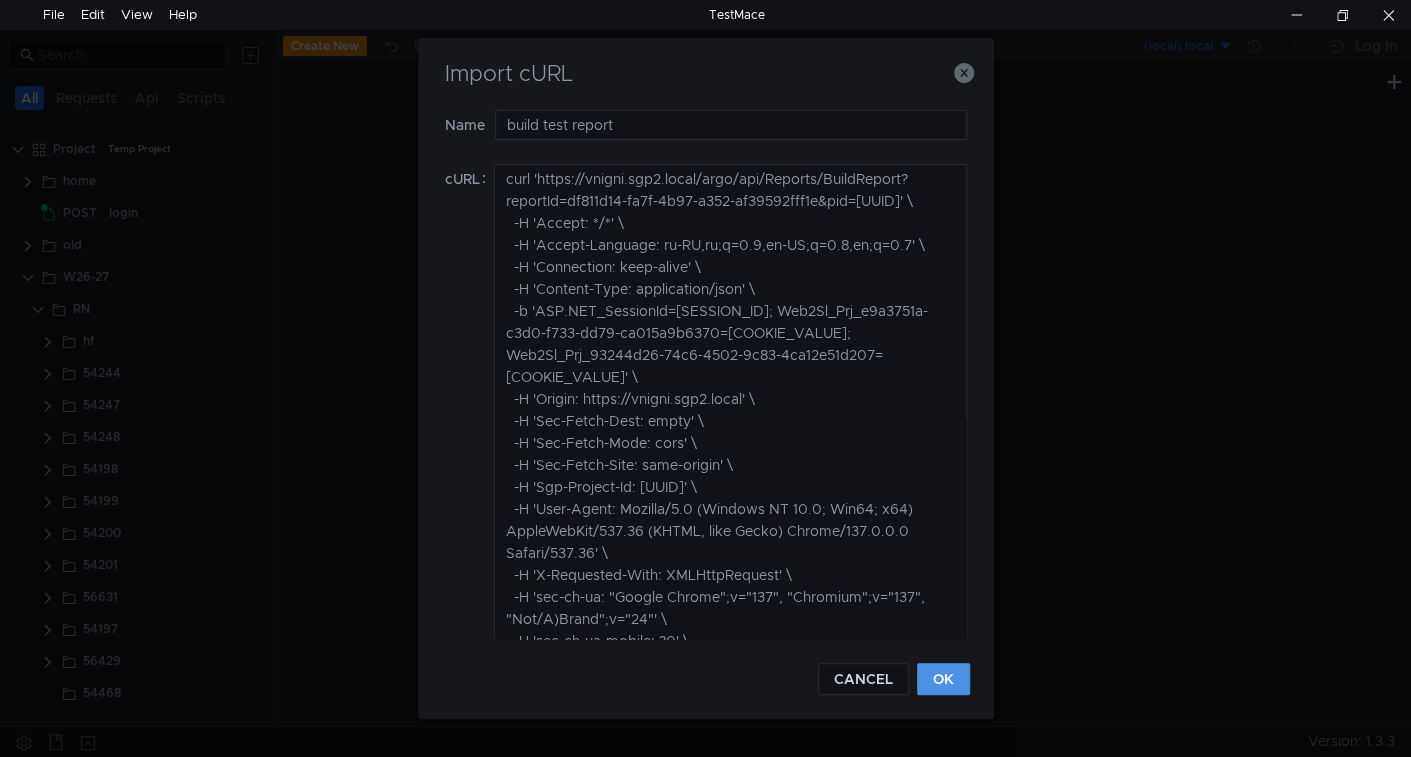 click on "OK" at bounding box center (943, 679) 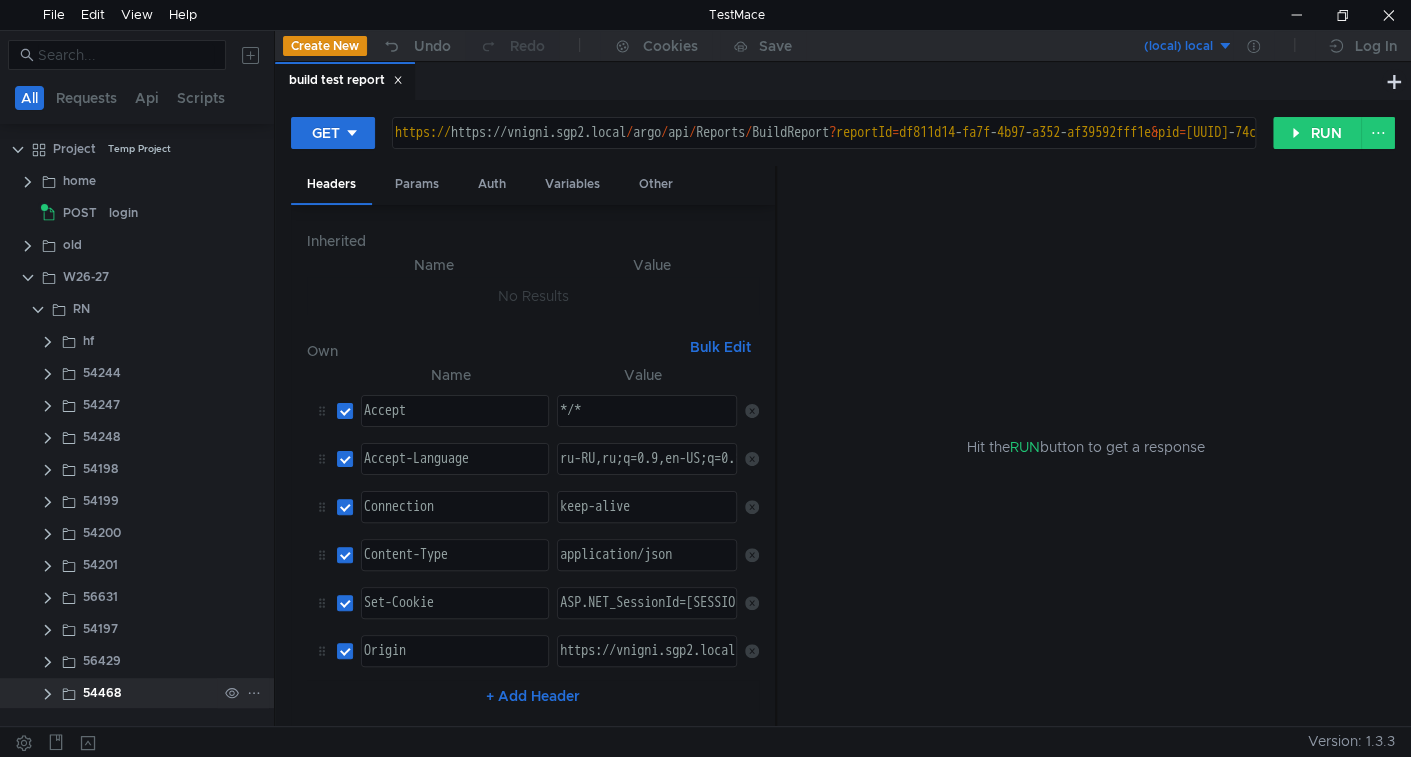 click at bounding box center (48, 342) 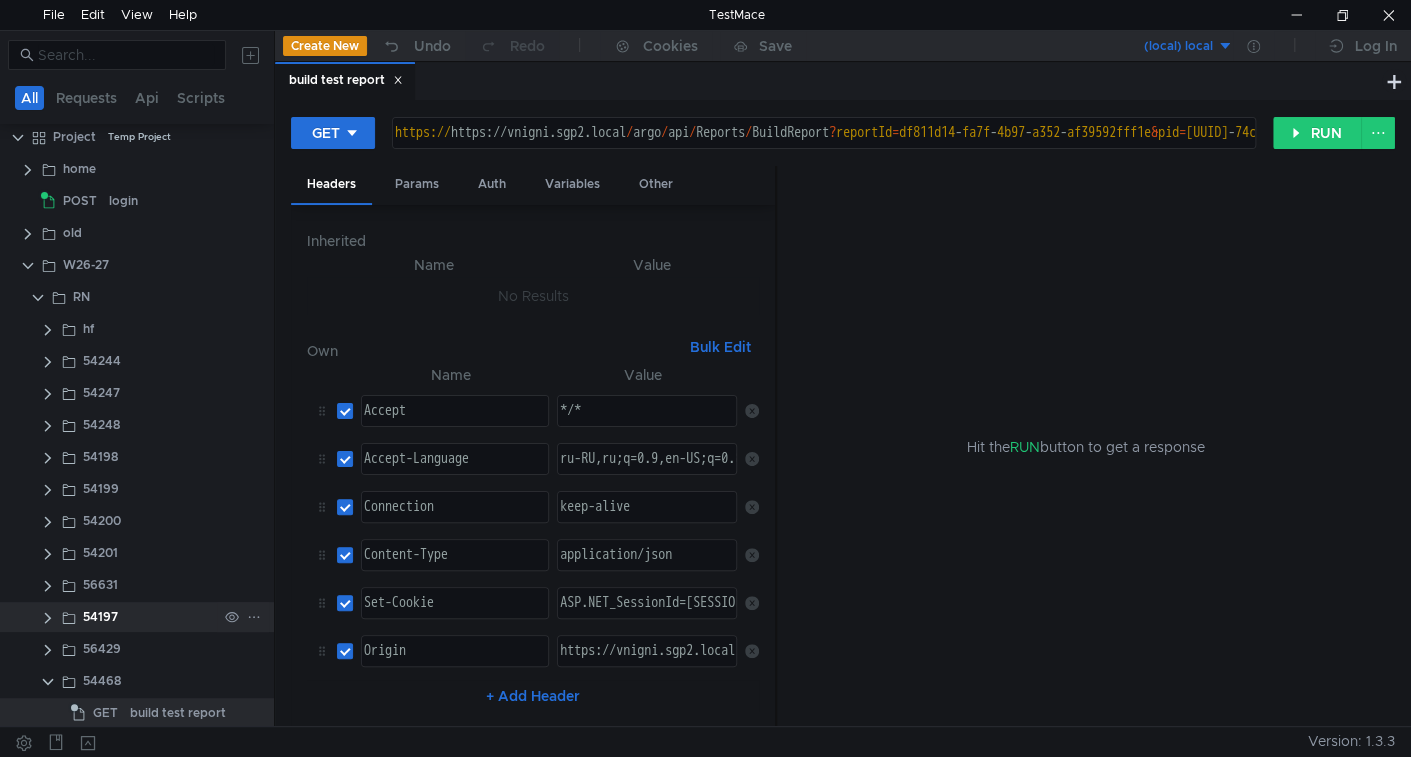 scroll, scrollTop: 24, scrollLeft: 0, axis: vertical 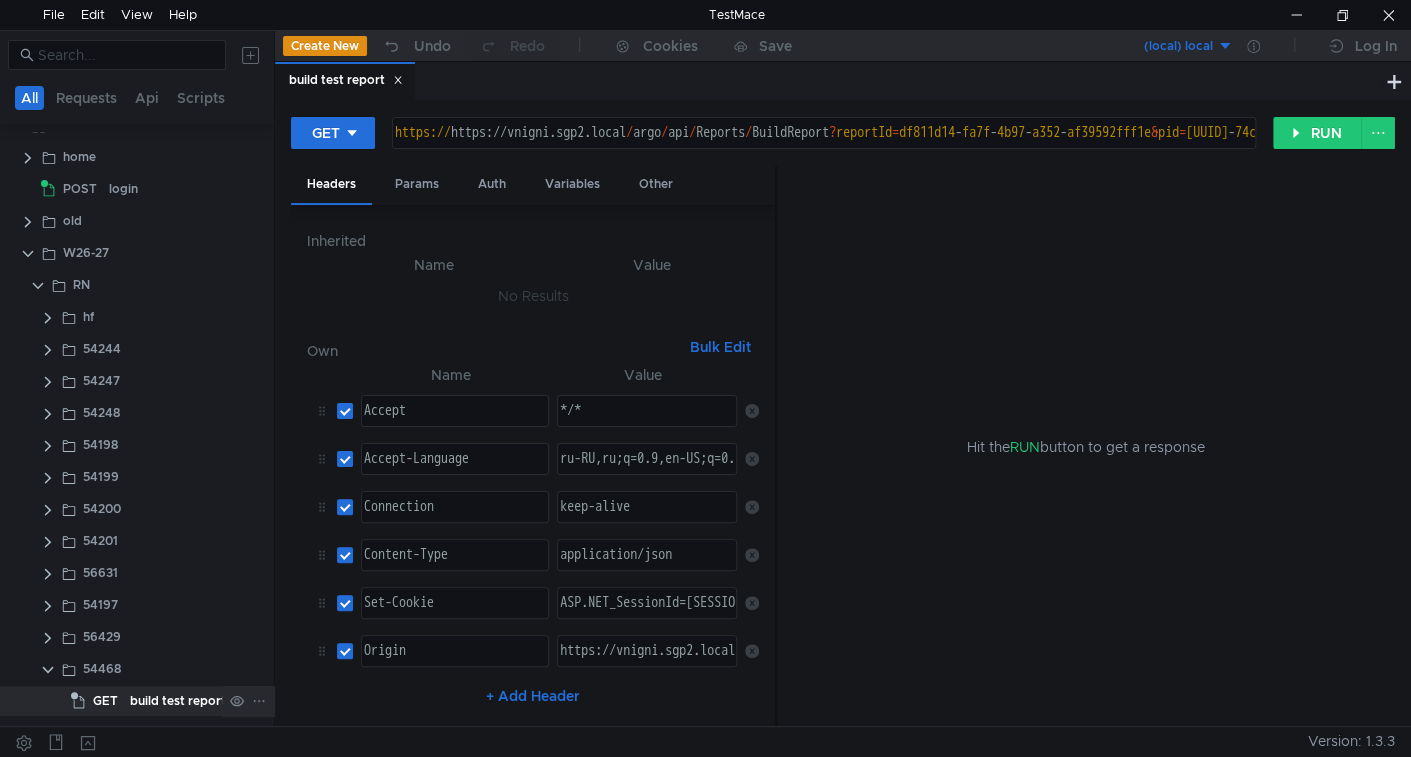 click on "build test report" at bounding box center [178, 701] 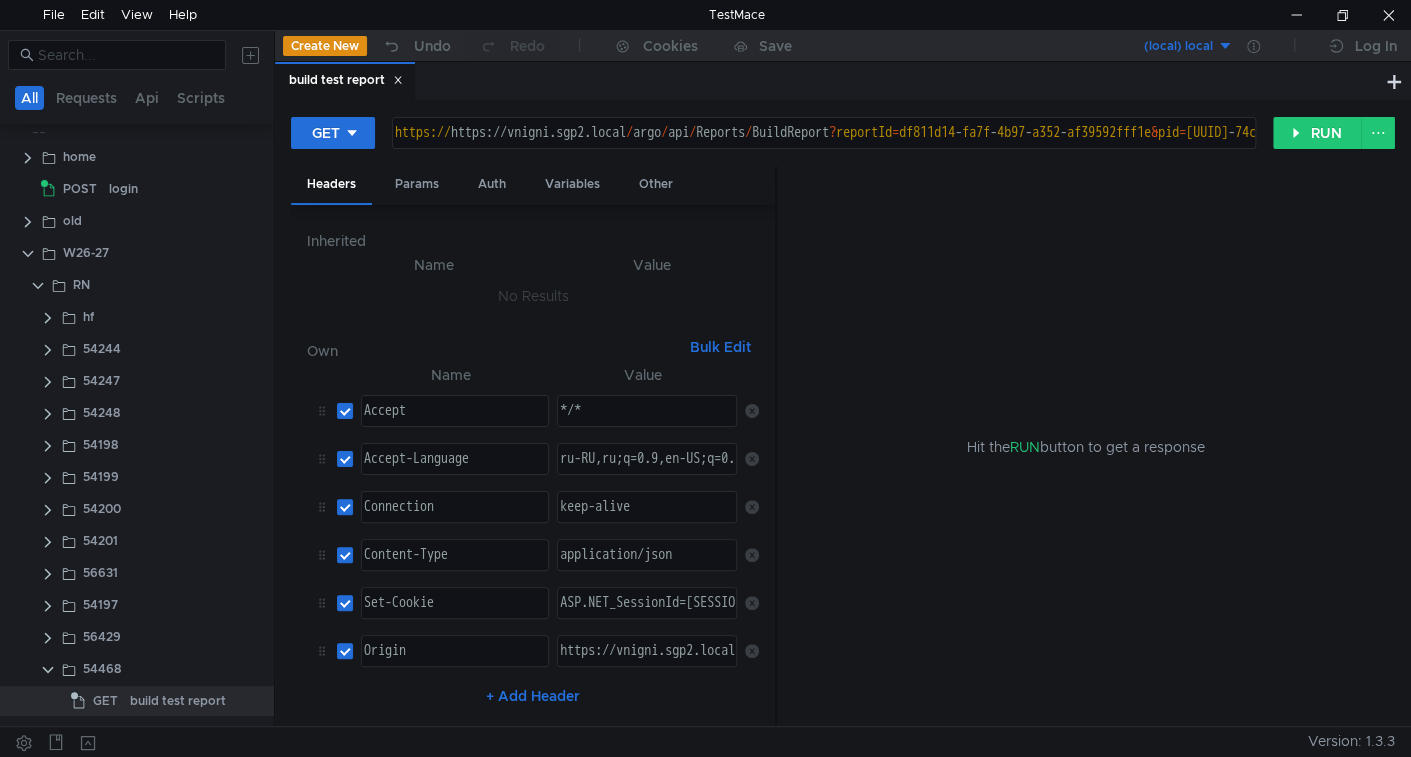 click on "https:// vnigni.sgp2.local / argo / api / Reports / BuildReport ? reportId = df811d14 - fa7f - 4b97 - a352 - af39592fff1e & pid = 93244d26 - 74c6 - 4502 - 9c83 - 4ca12e51d207" at bounding box center [987, 149] 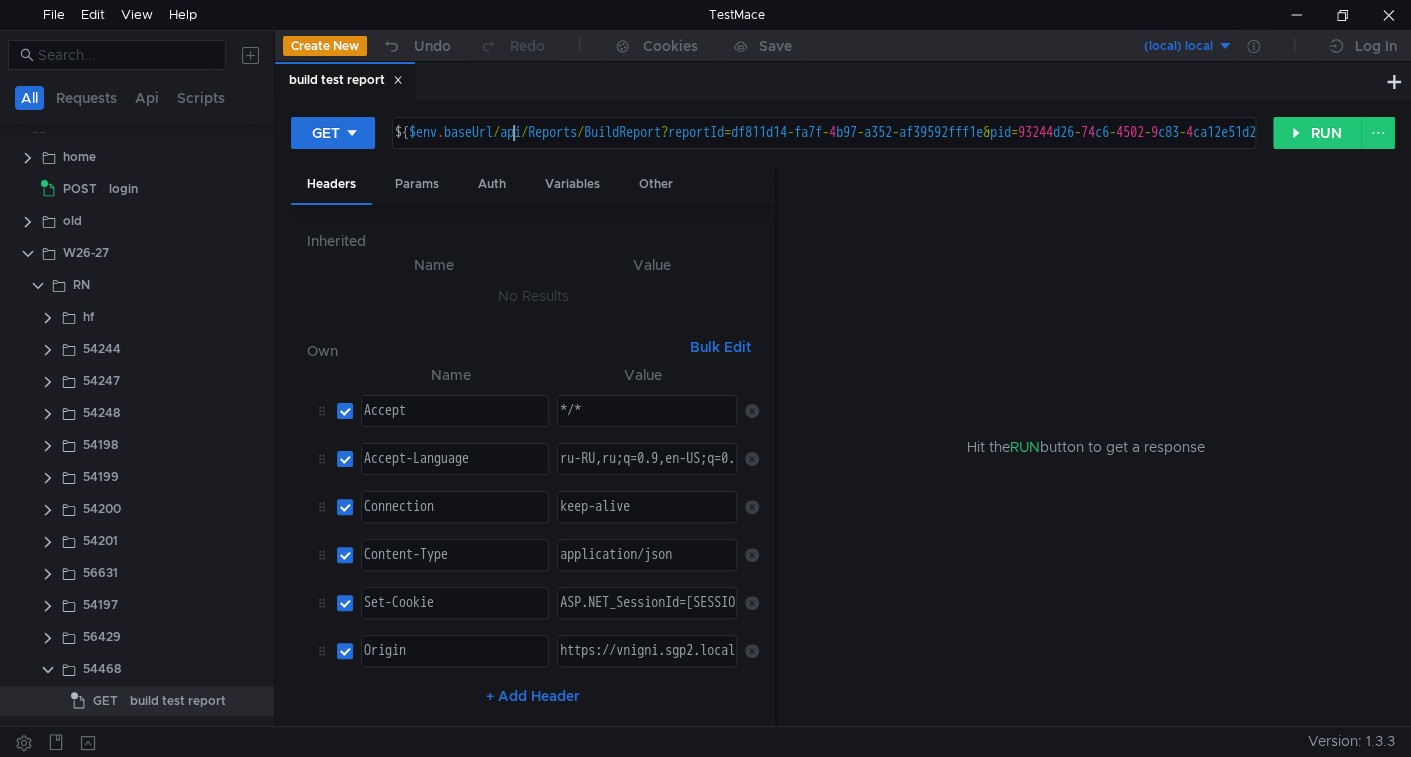 scroll, scrollTop: 0, scrollLeft: 8, axis: horizontal 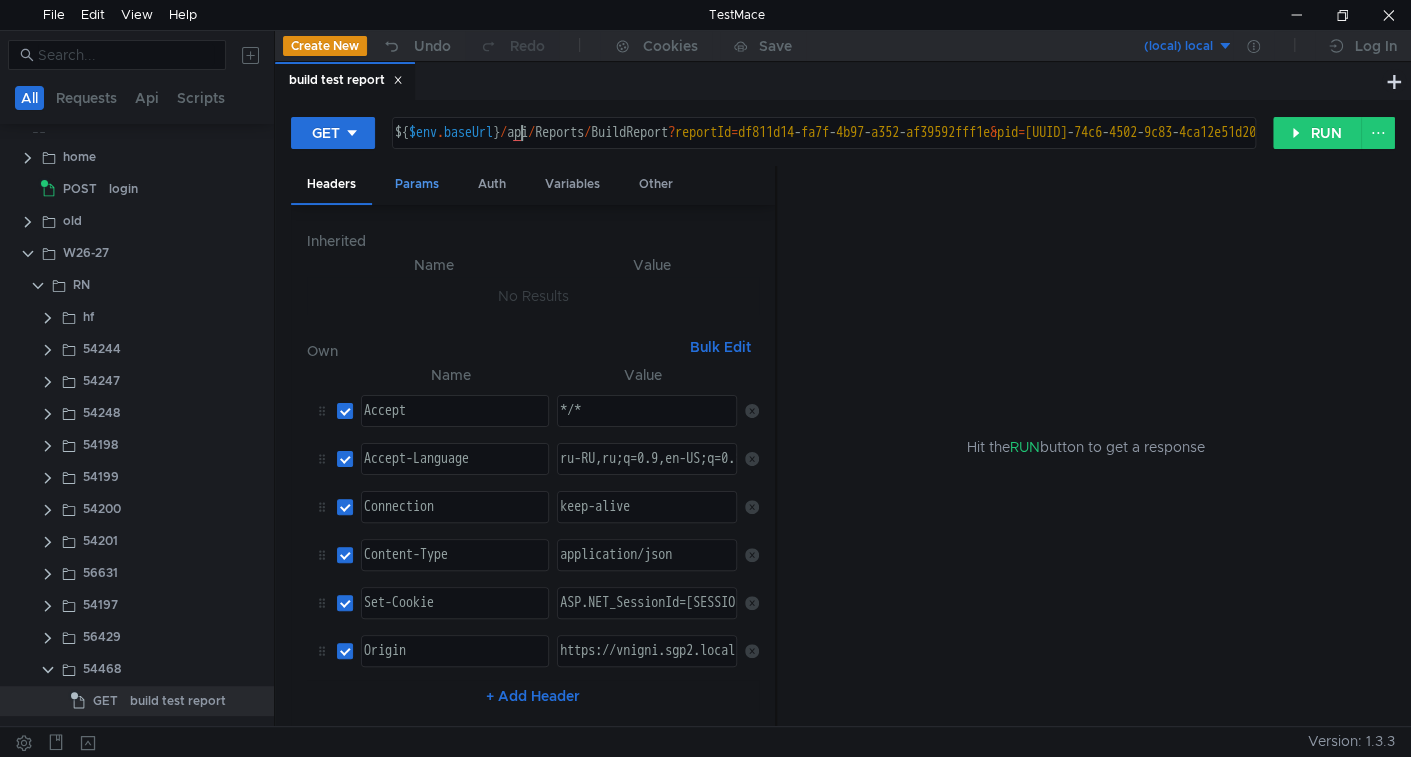 type on "${$env.baseUrl}/api/Reports/BuildReport?reportId=df811d14-fa7f-4b97-a352-af39592fff1e&pid=93244d26-74c6-4502-9c83-4ca12e51d207" 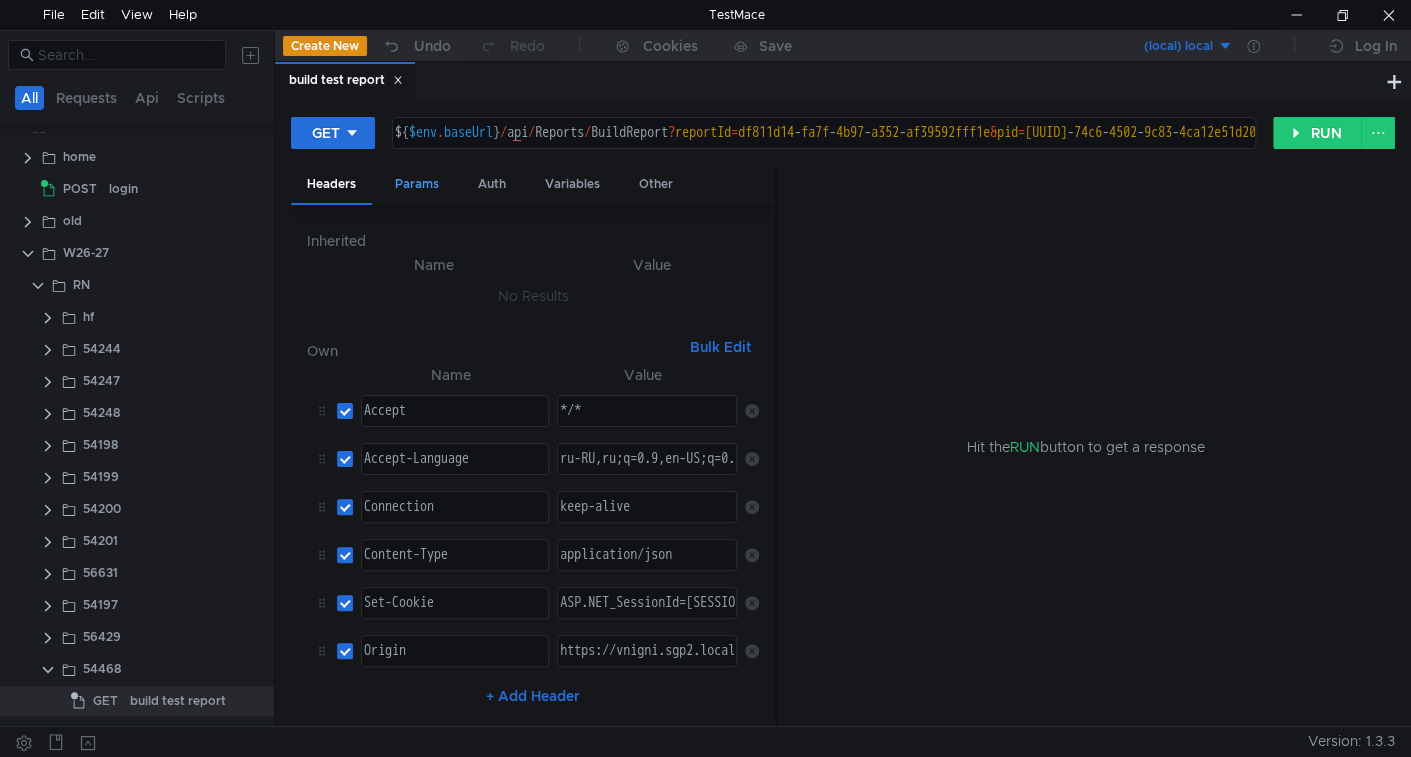 click on "Params" at bounding box center [417, 184] 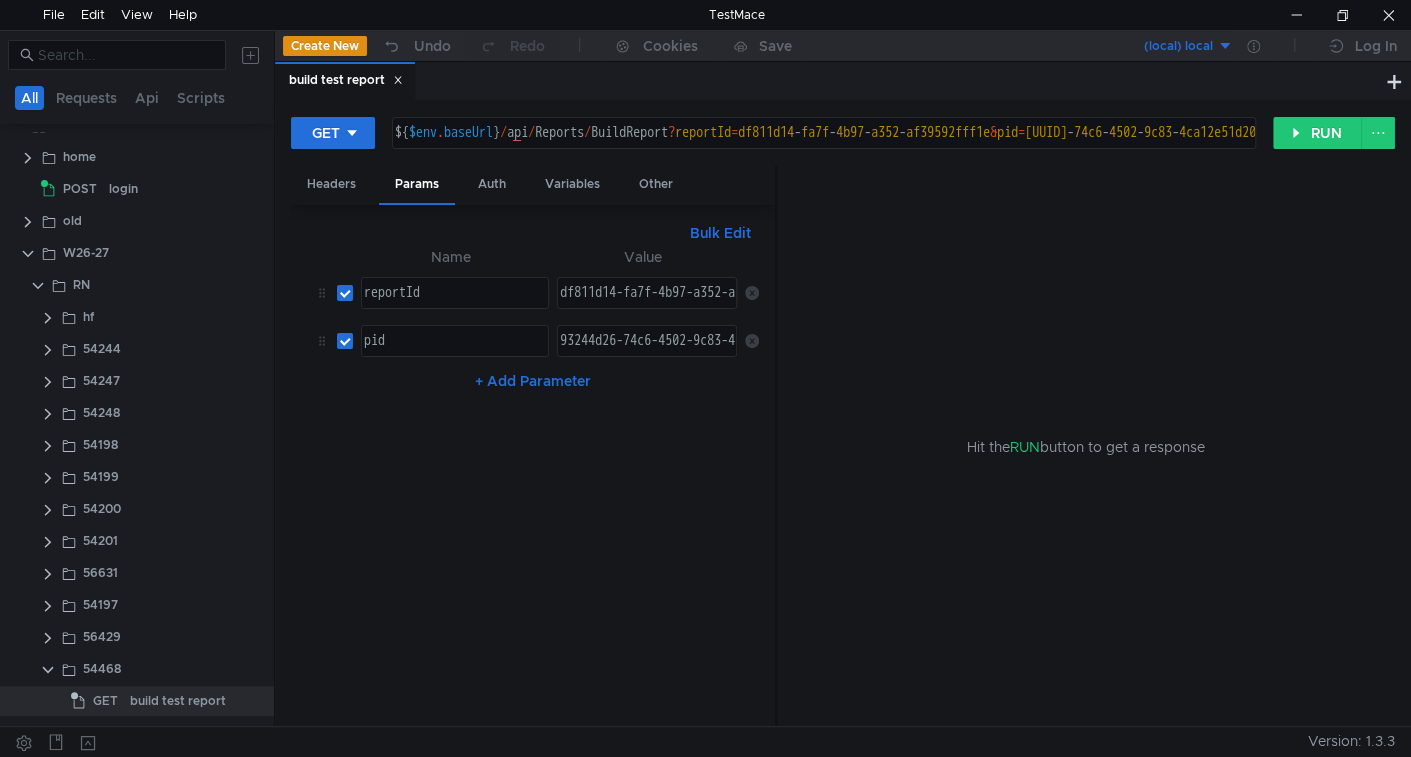 click at bounding box center (752, 293) 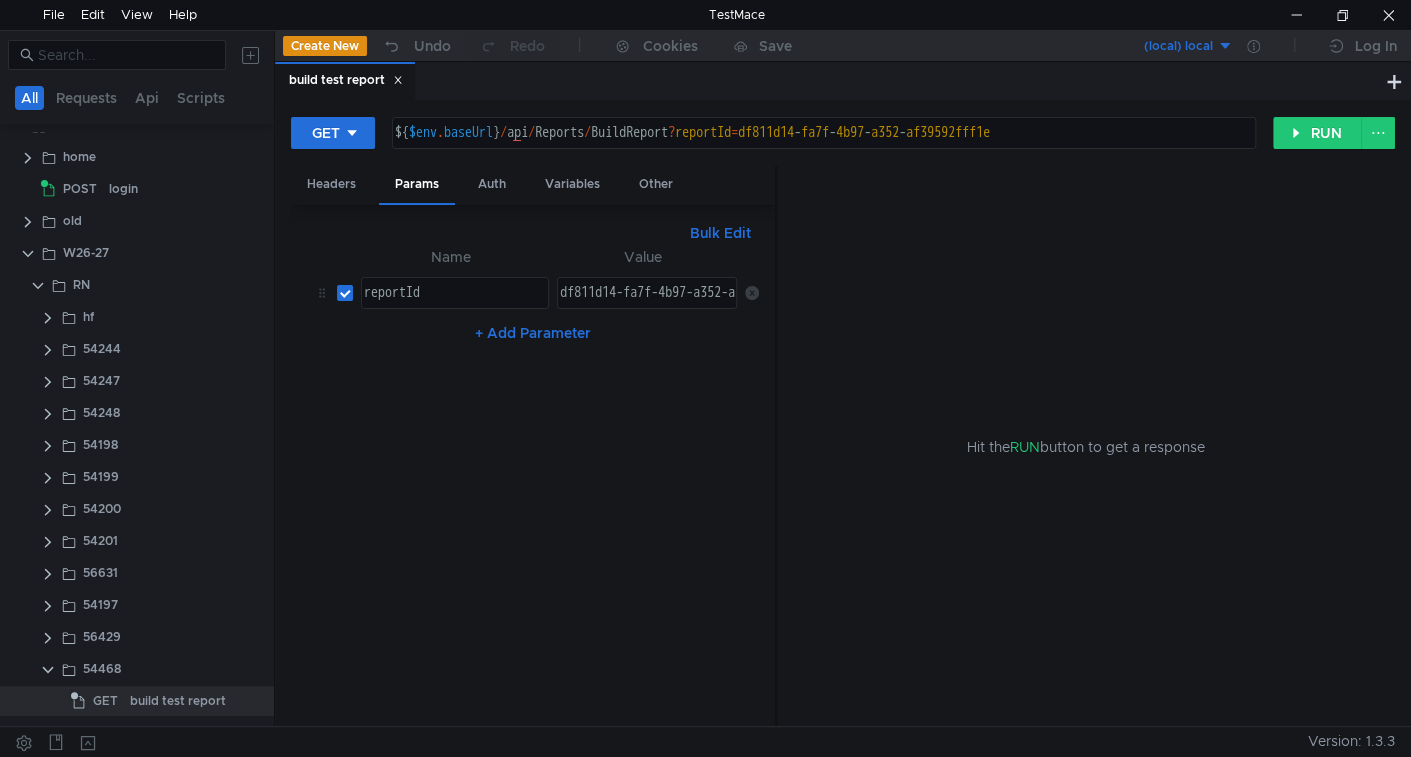 click on "Bulk Edit" at bounding box center [720, 233] 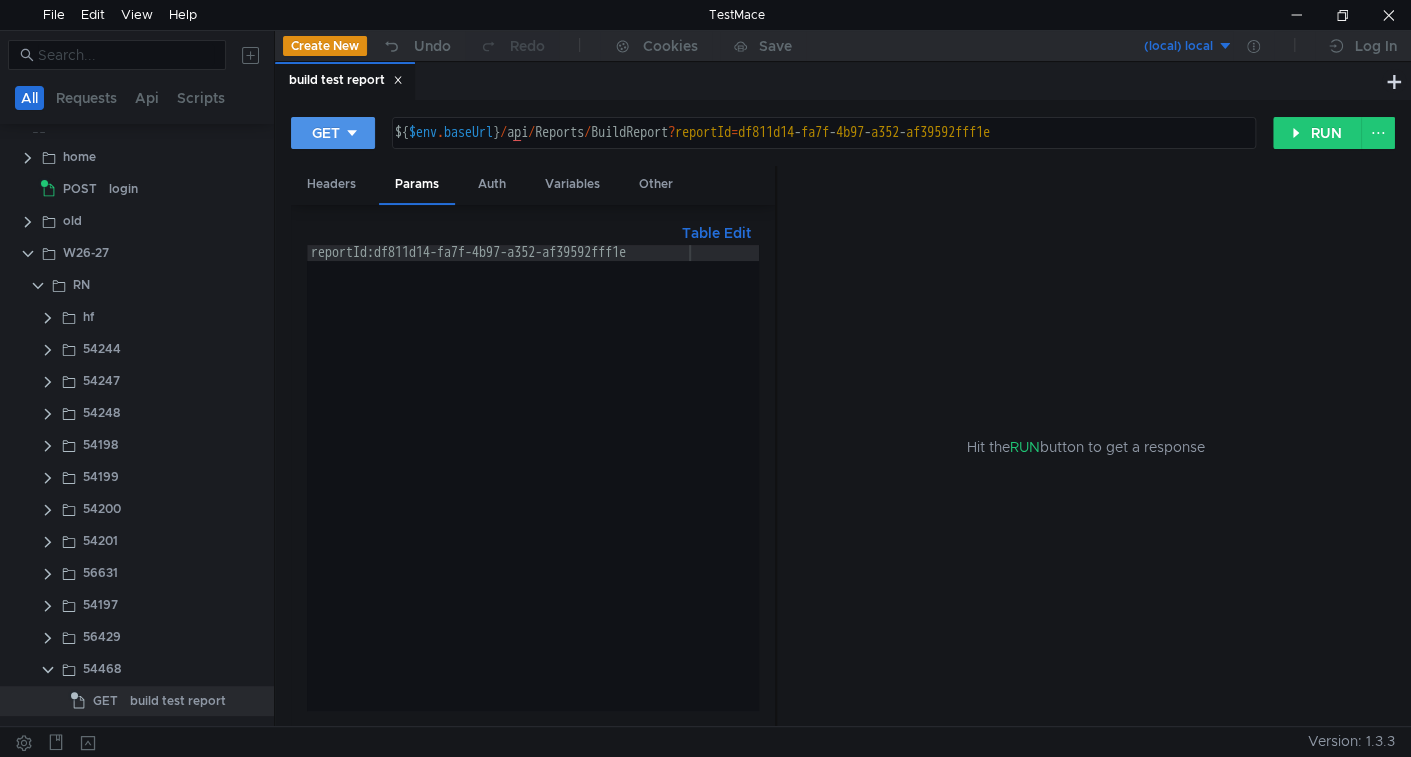 click on "GET" at bounding box center (326, 133) 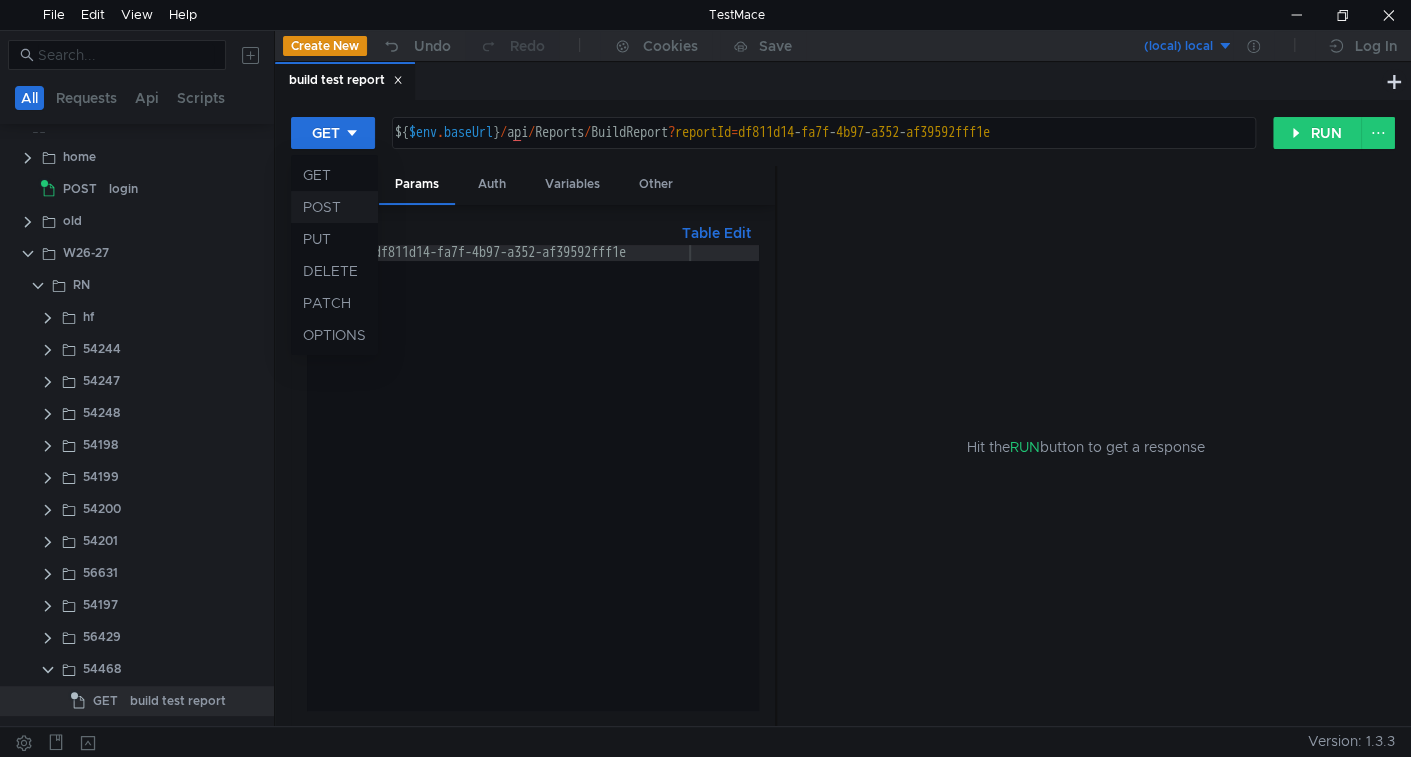 click on "POST" at bounding box center (334, 207) 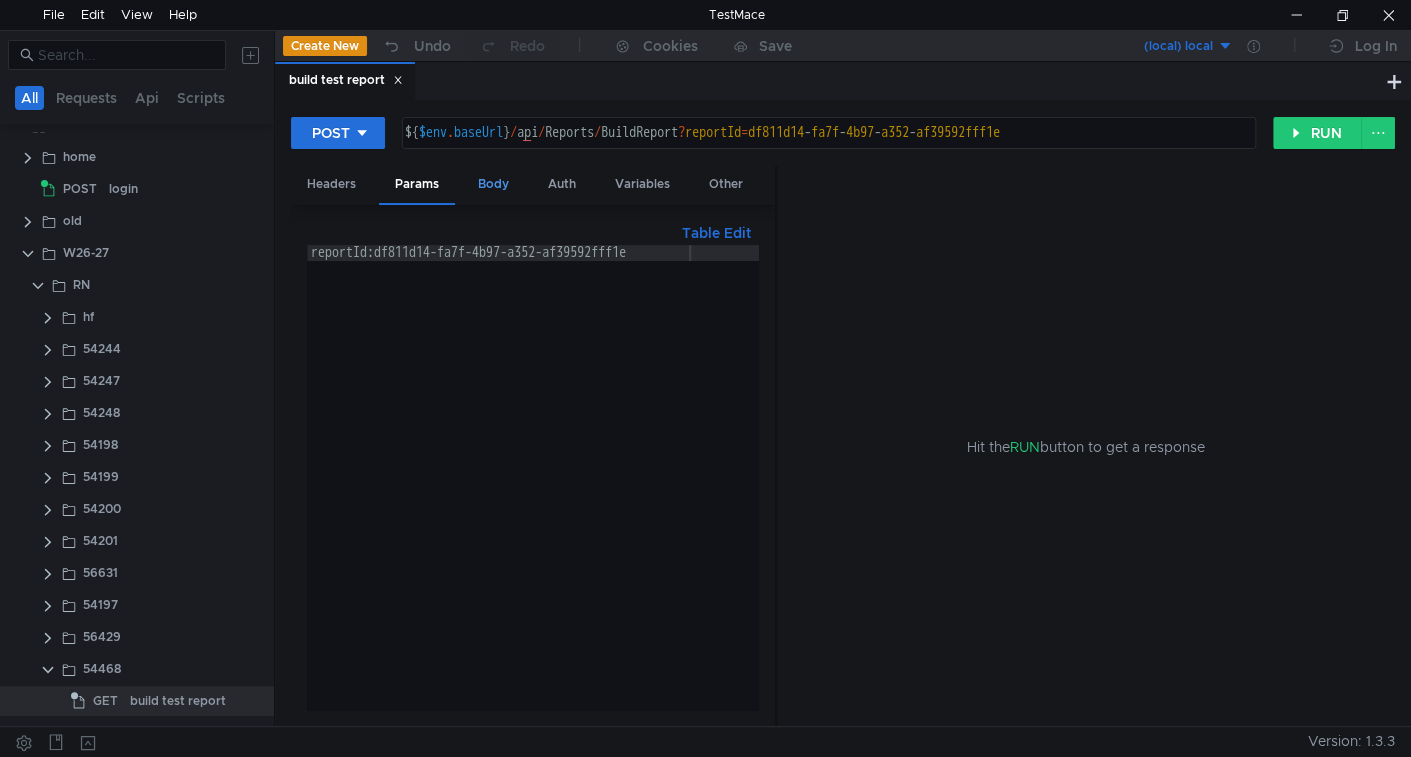 click on "Body" at bounding box center (493, 184) 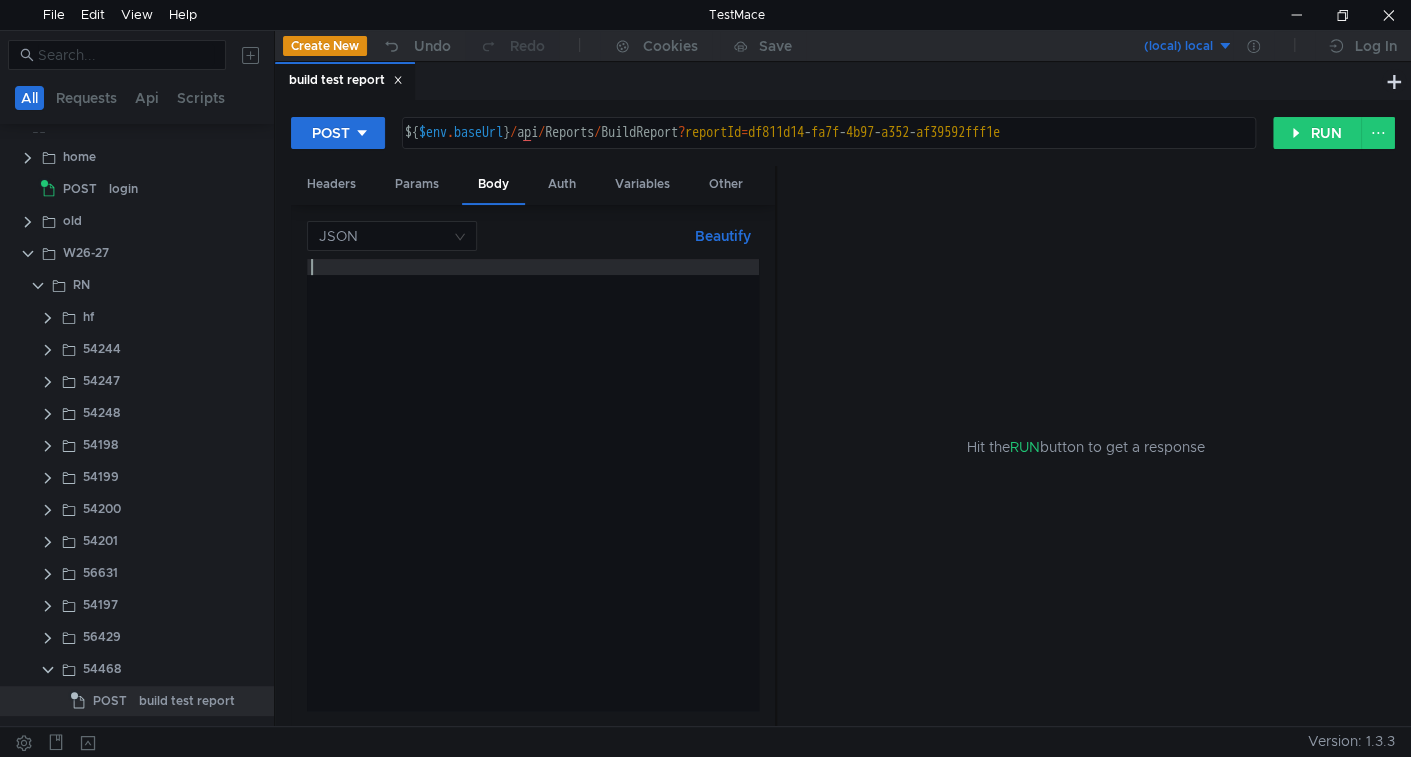 click at bounding box center (533, 500) 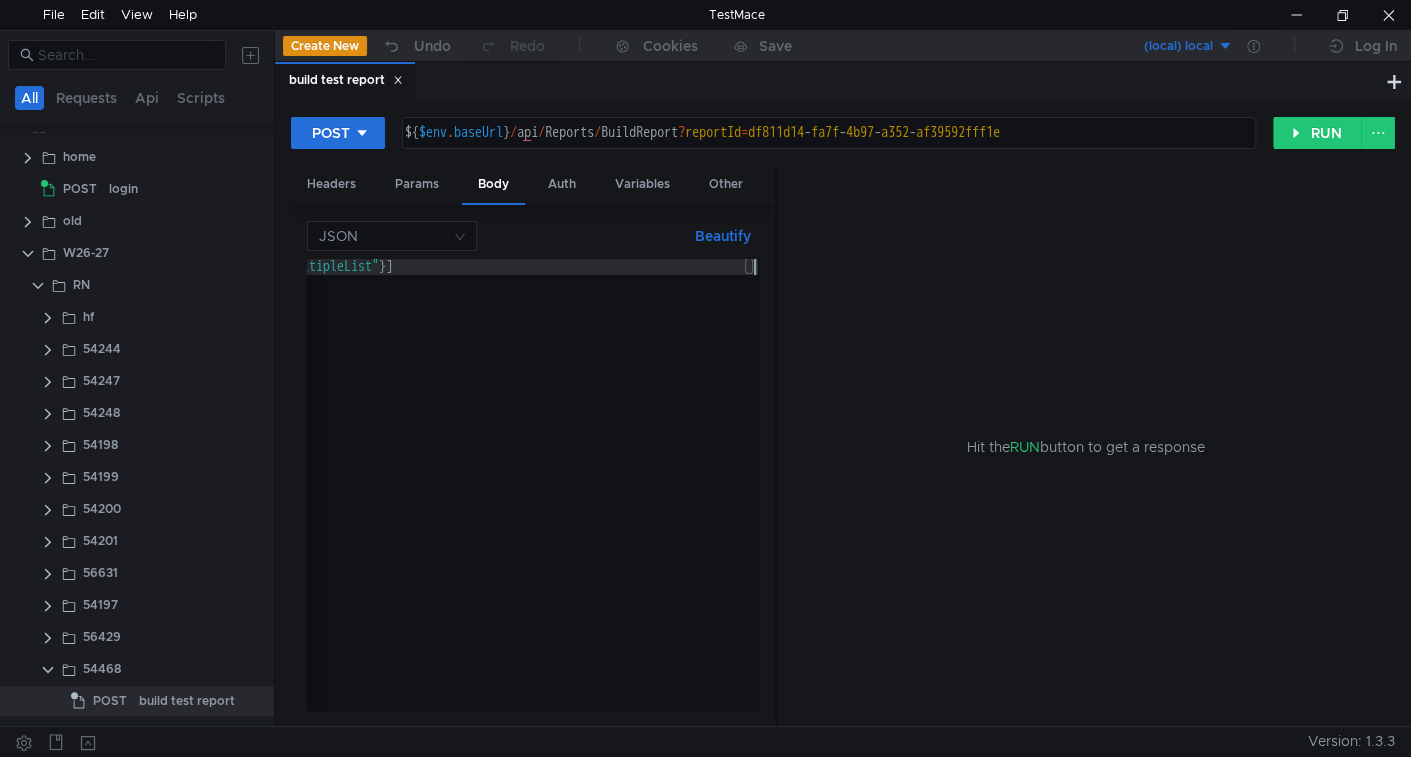 scroll, scrollTop: 0, scrollLeft: 1009, axis: horizontal 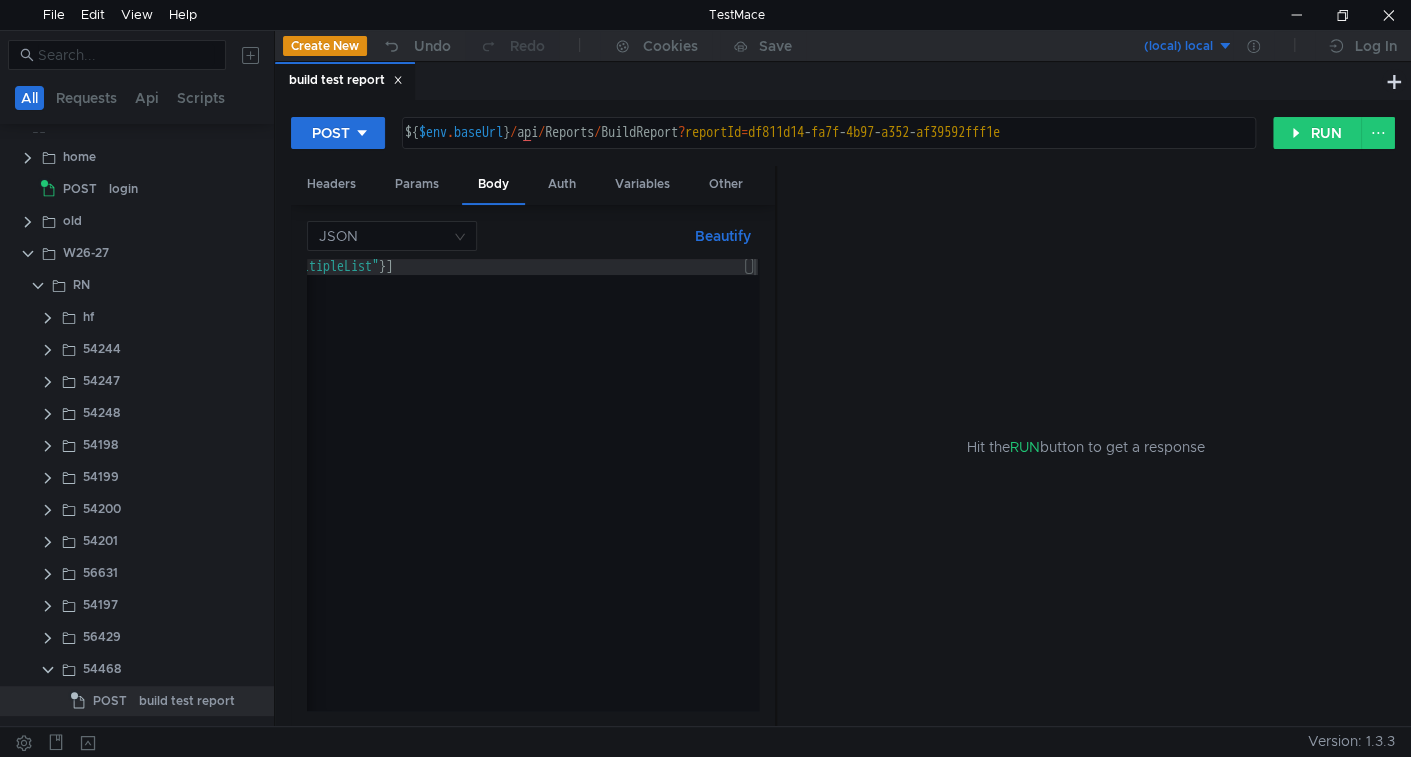 click on "Beautify" at bounding box center (723, 236) 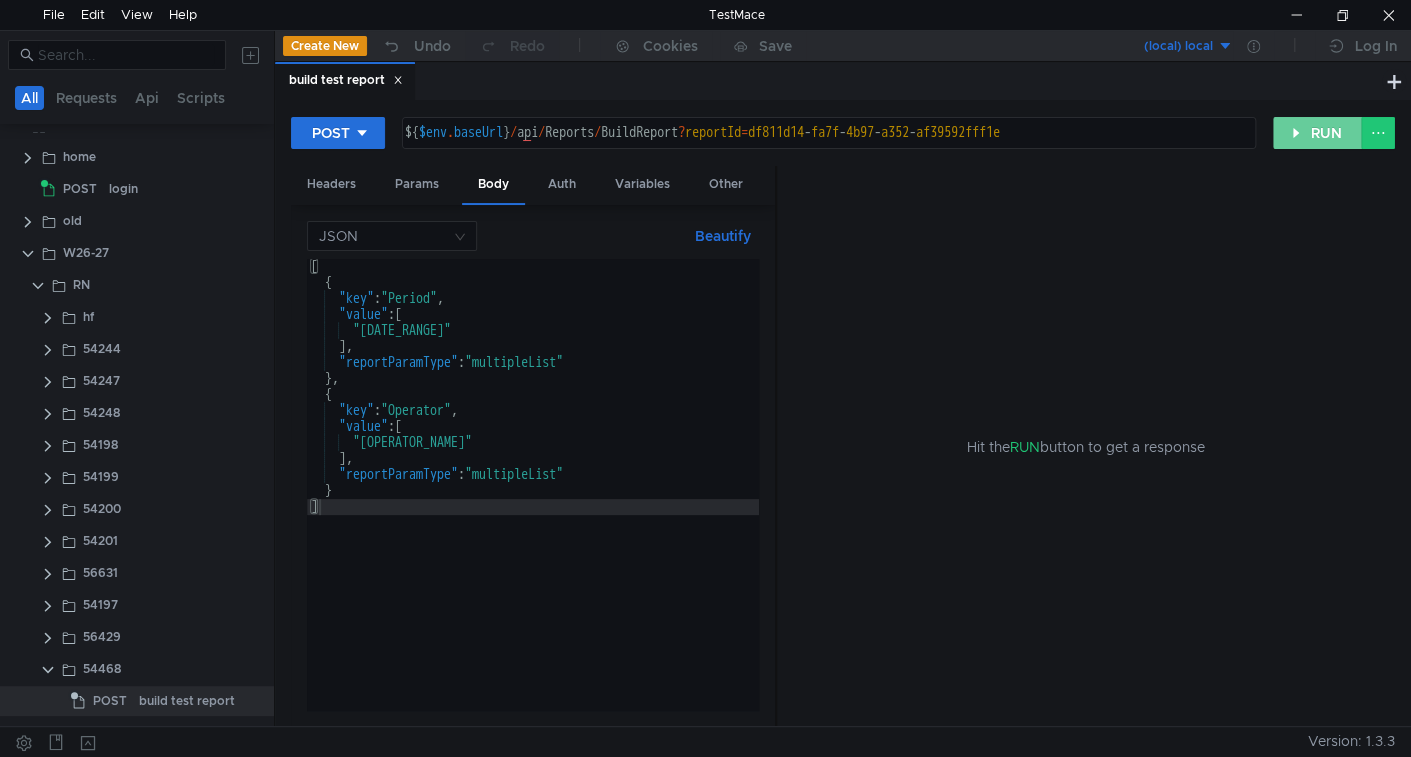 click on "RUN" at bounding box center (1317, 133) 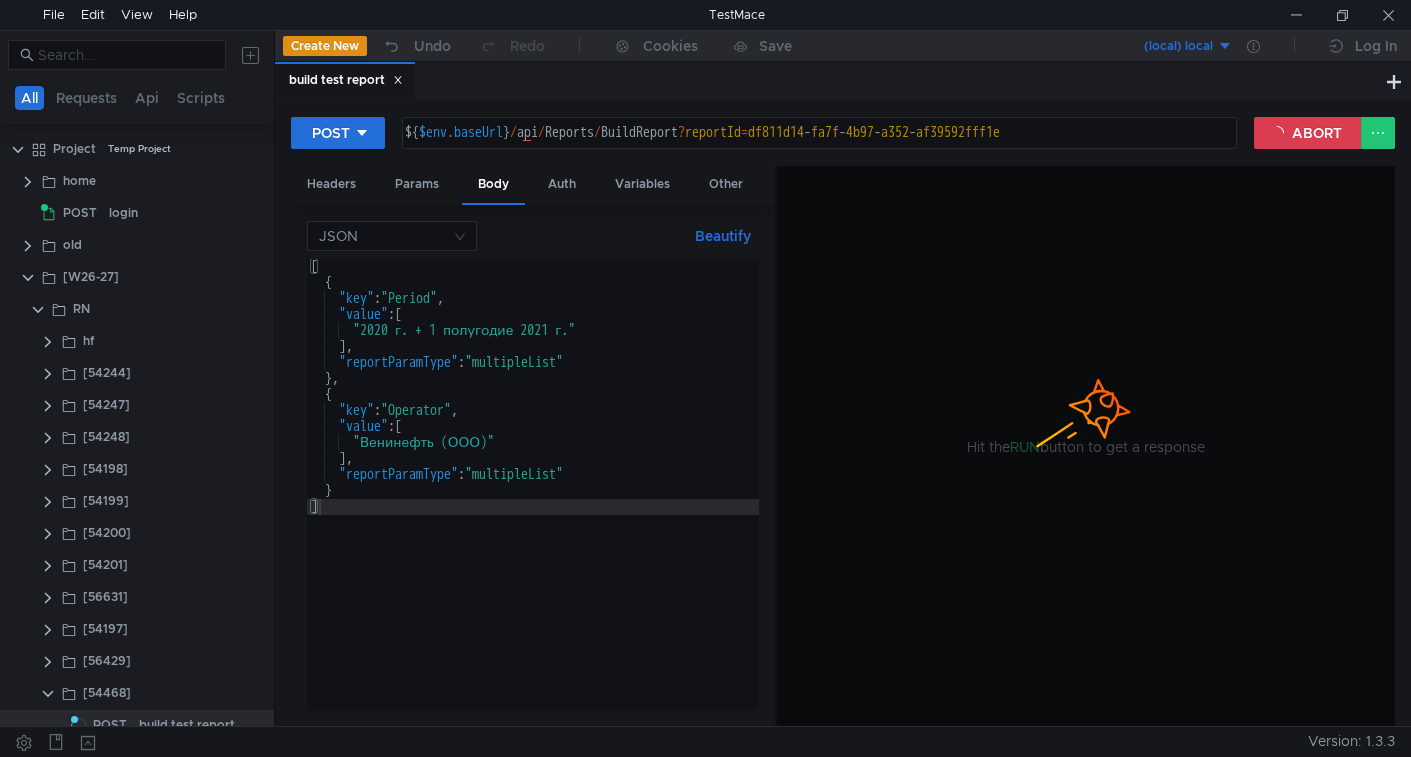 scroll, scrollTop: 0, scrollLeft: 0, axis: both 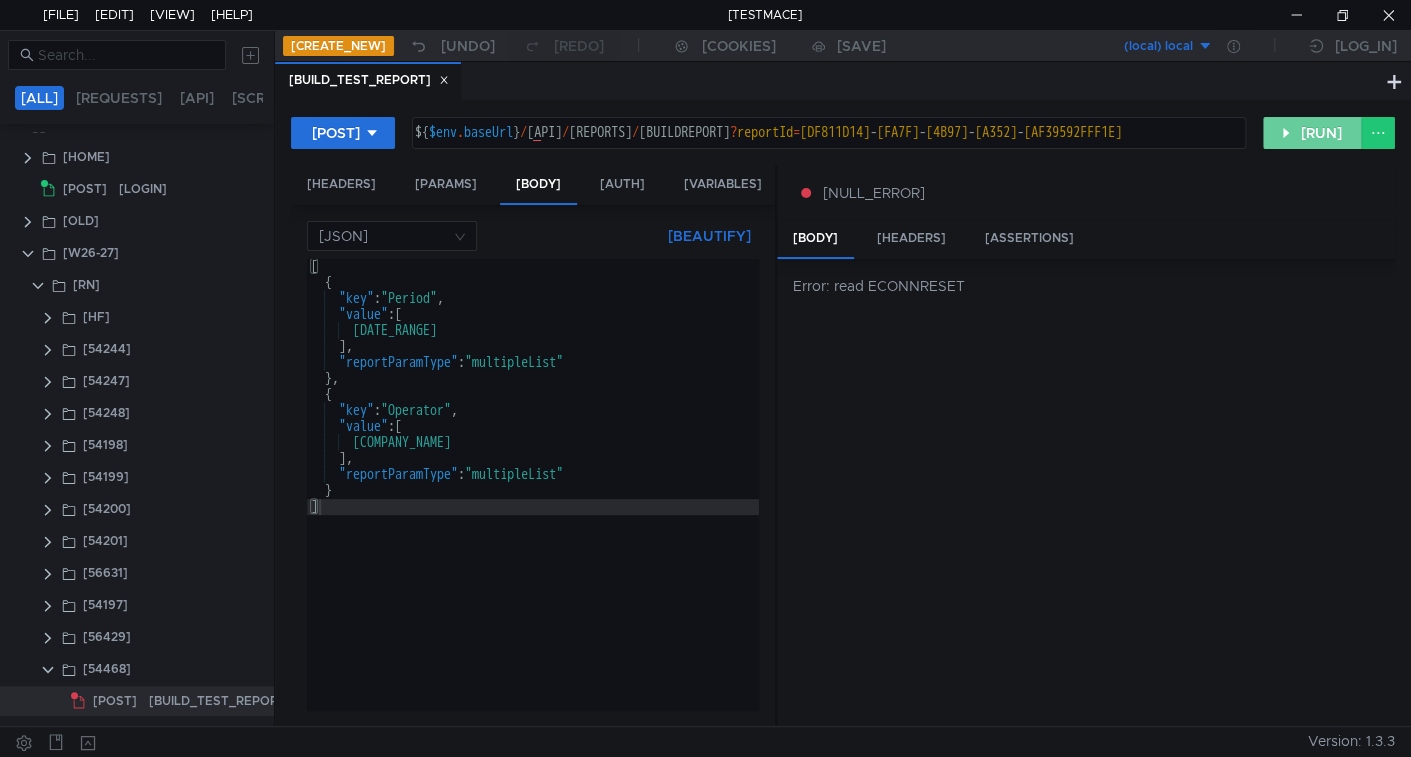 click on "RUN" at bounding box center (1312, 133) 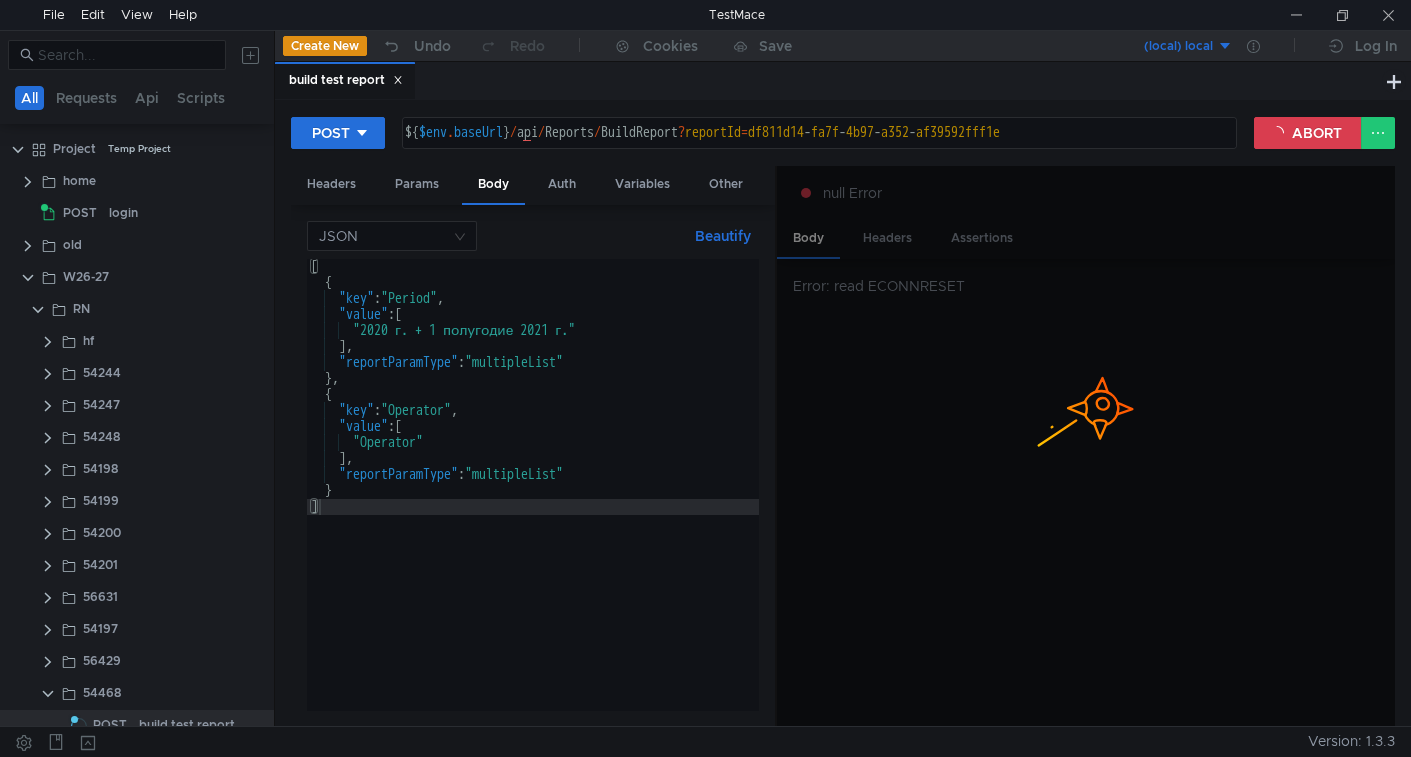 scroll, scrollTop: 0, scrollLeft: 0, axis: both 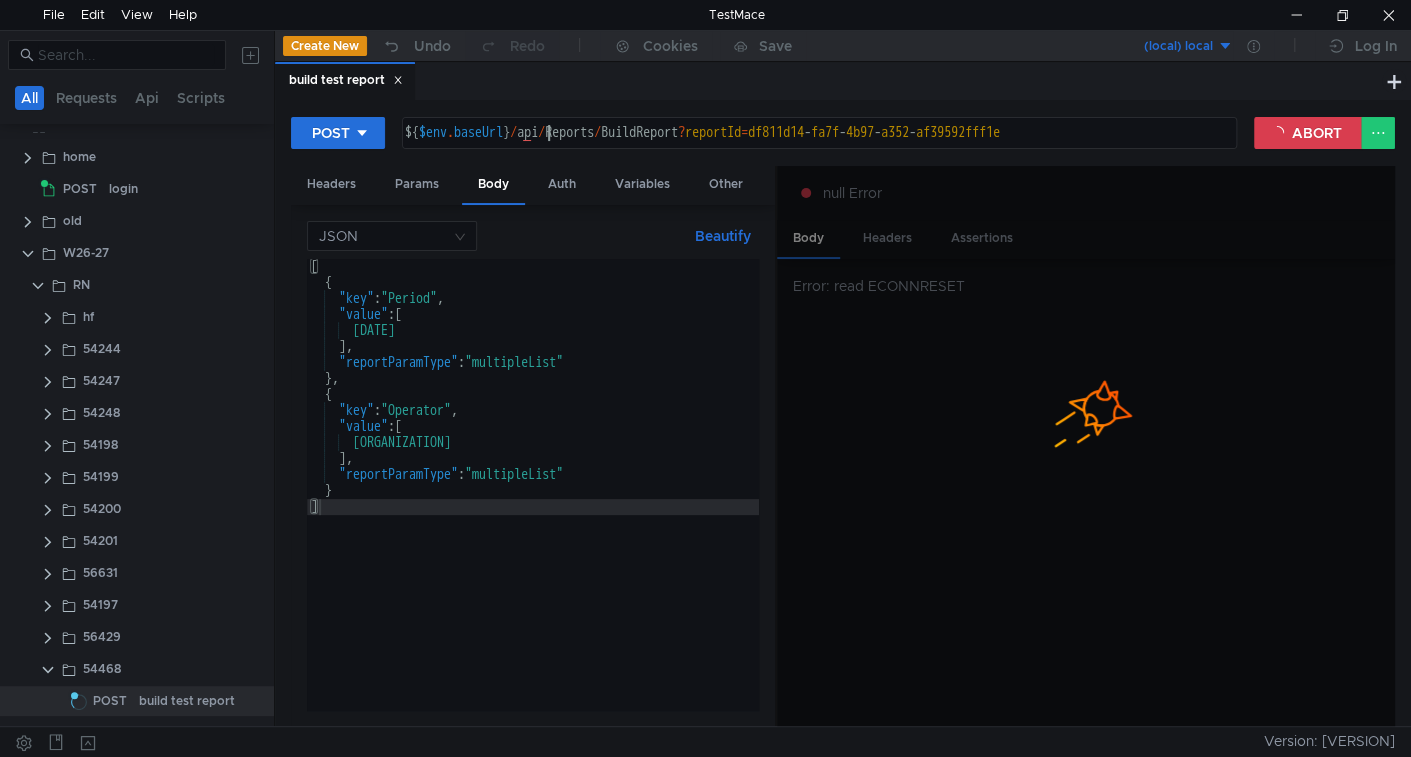 click on "${ $env . baseUrl } / api / Reports / BuildReport ? reportId = df811d14 - fa7f - 4b97 - a352 - af39592fff1e" at bounding box center (817, 149) 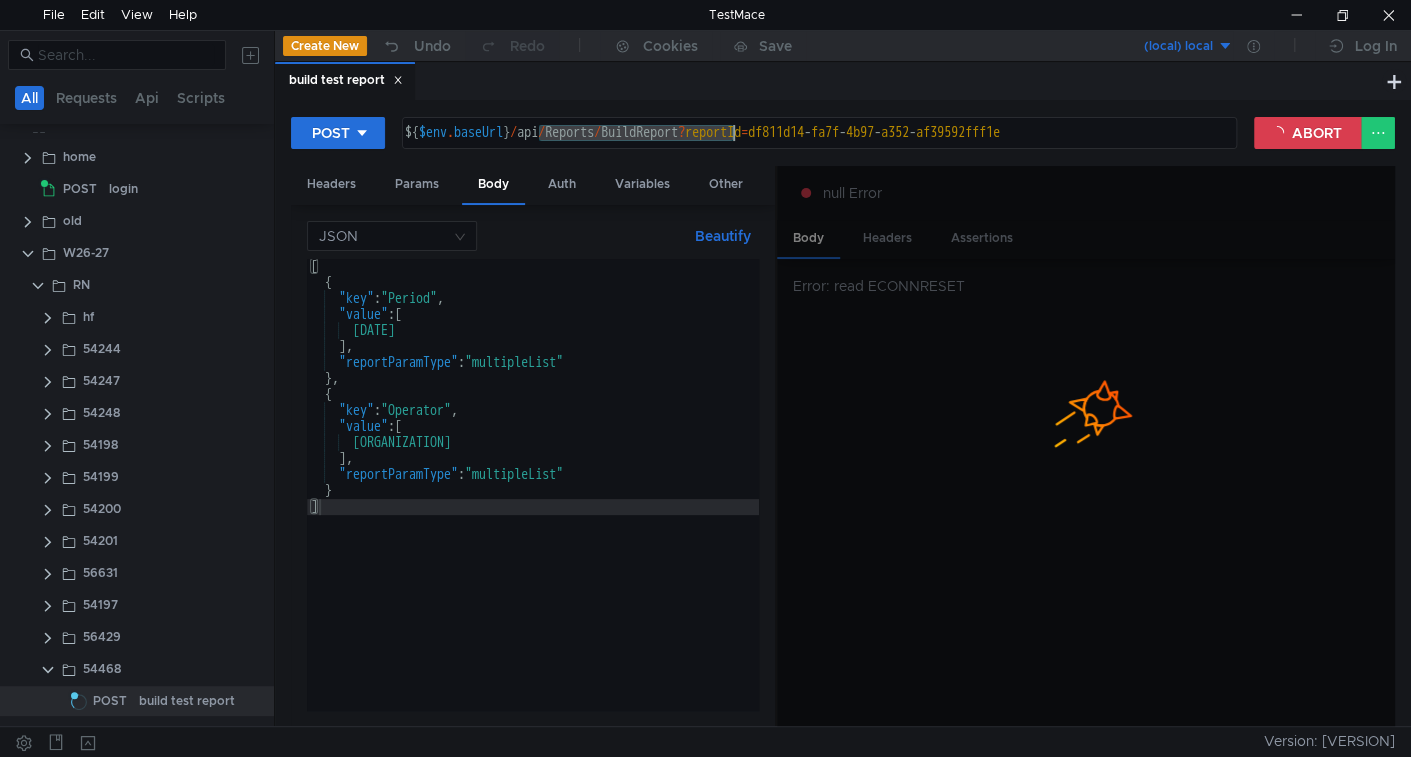 drag, startPoint x: 550, startPoint y: 129, endPoint x: 696, endPoint y: 126, distance: 146.03082 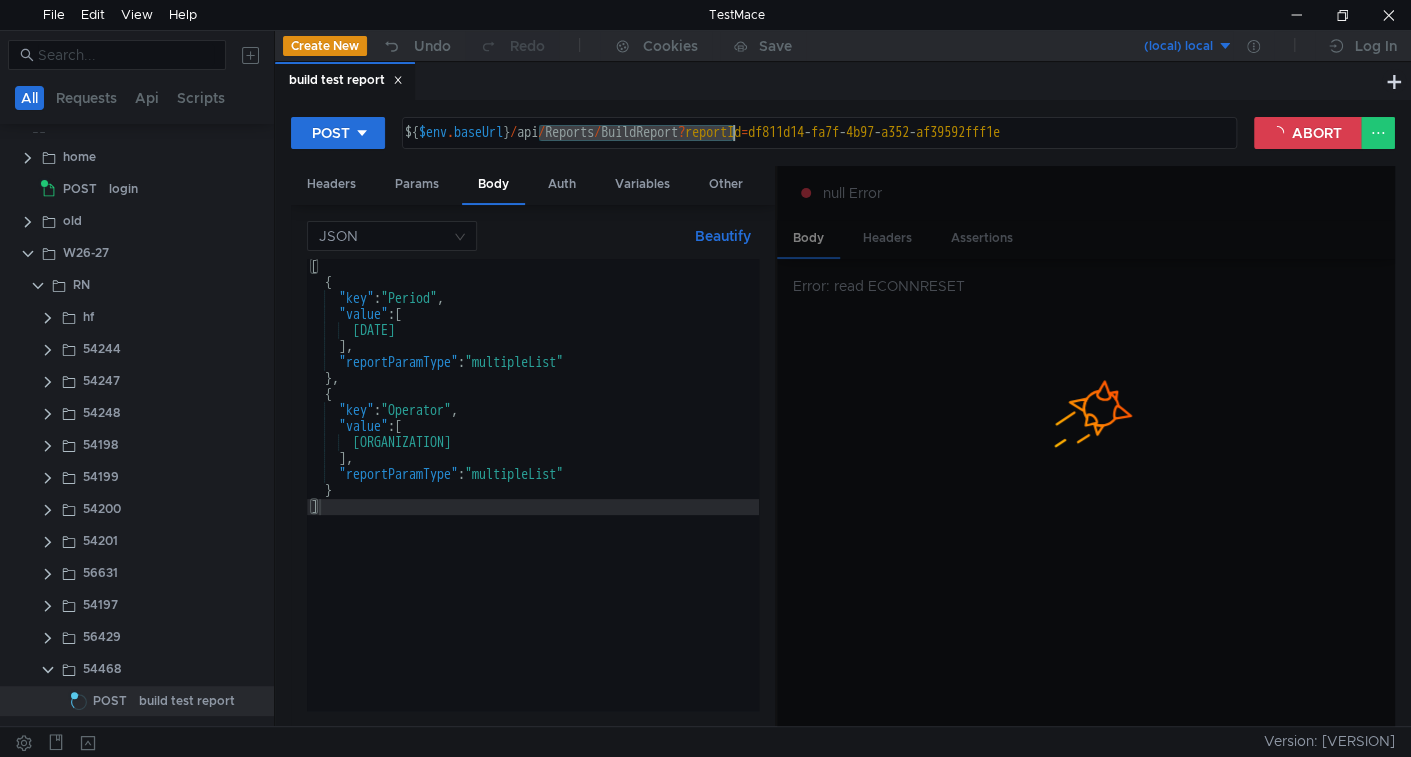 click on "${ $env . baseUrl } / api / Reports / BuildReport ? reportId = df811d14 - fa7f - 4b97 - a352 - af39592fff1e" at bounding box center (817, 149) 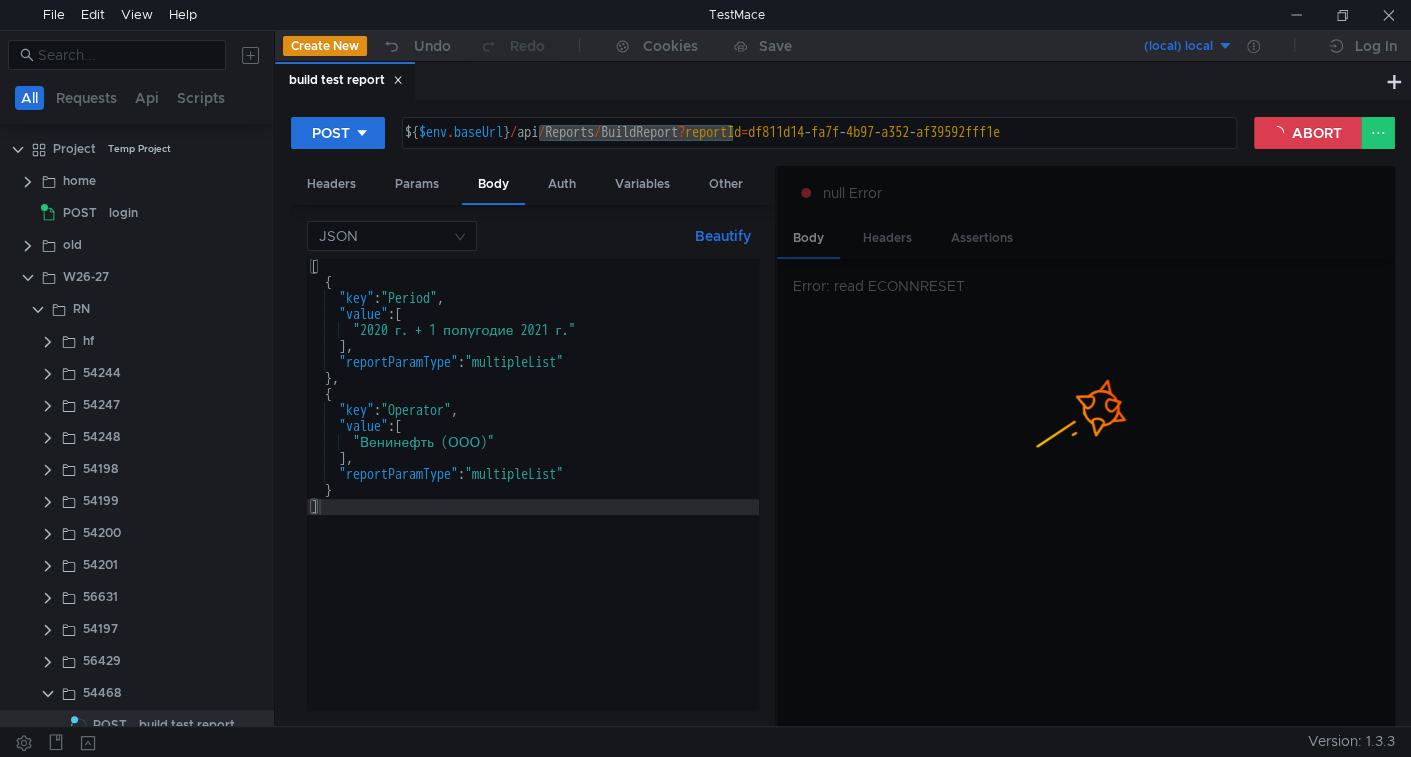 scroll, scrollTop: 0, scrollLeft: 0, axis: both 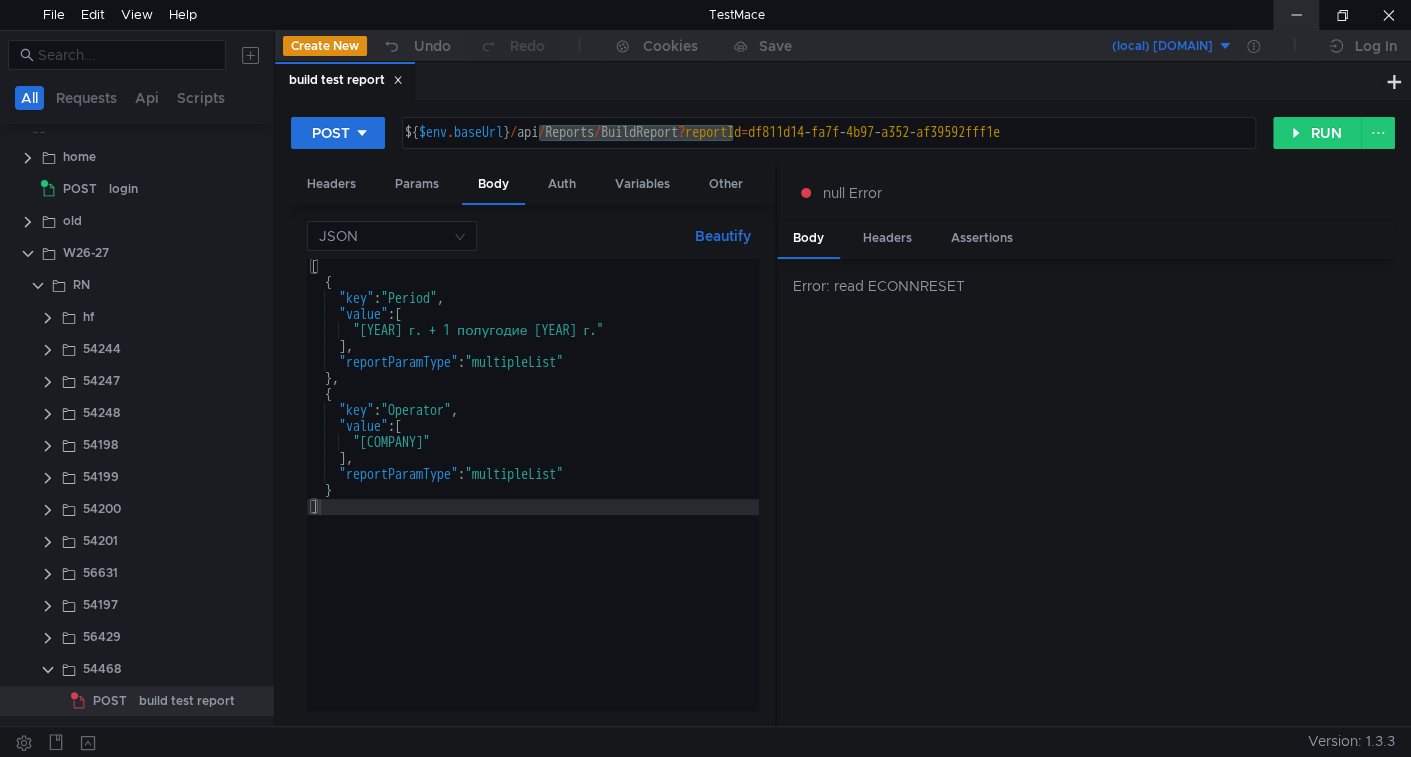 click at bounding box center [1296, 15] 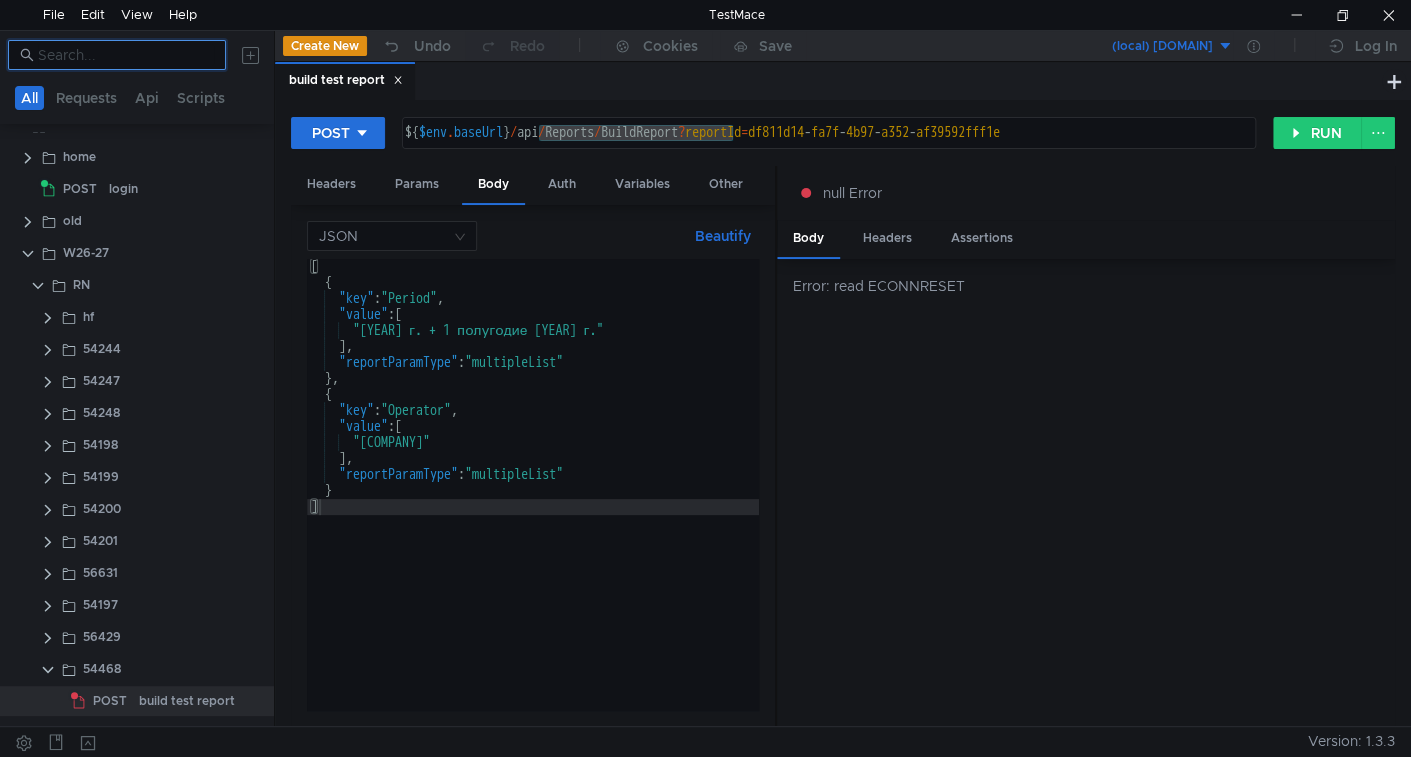 click at bounding box center (126, 55) 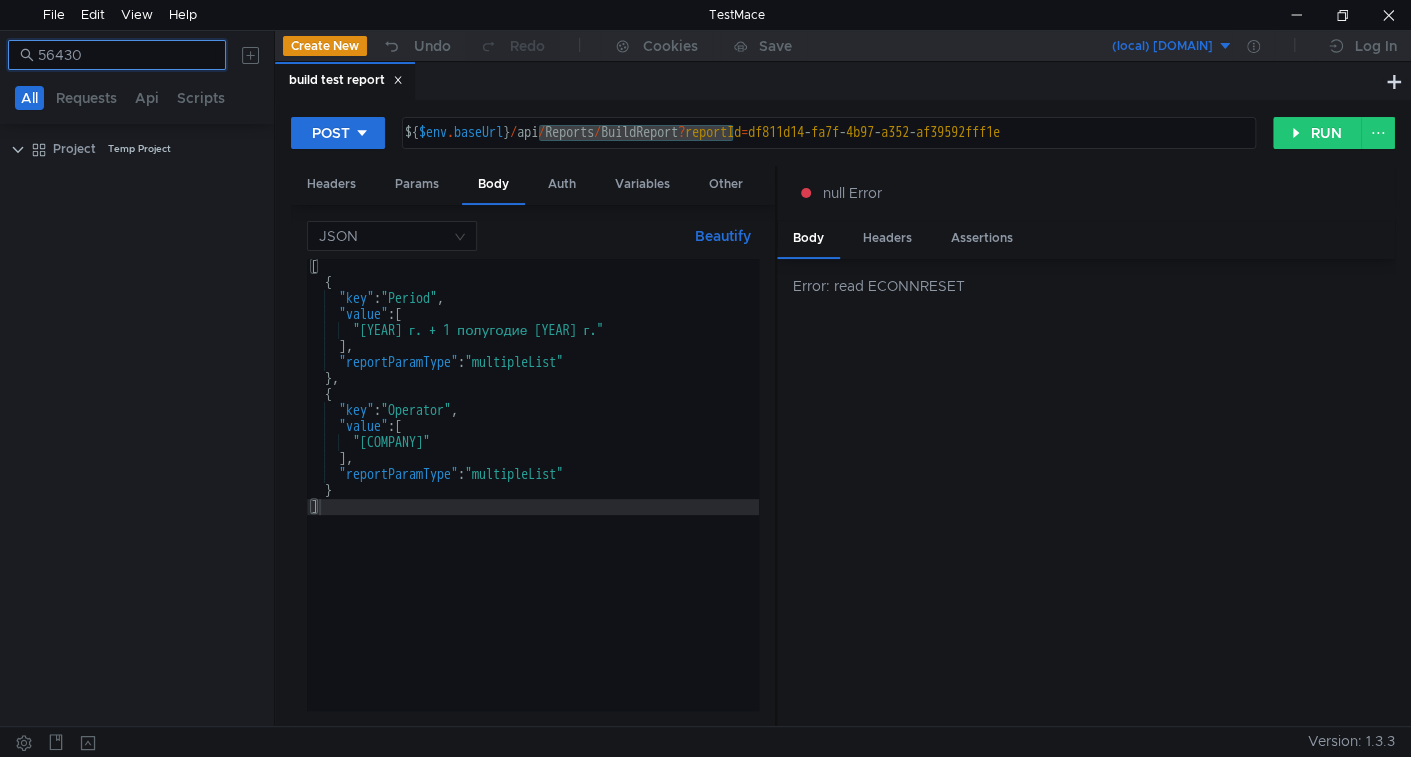scroll, scrollTop: 0, scrollLeft: 0, axis: both 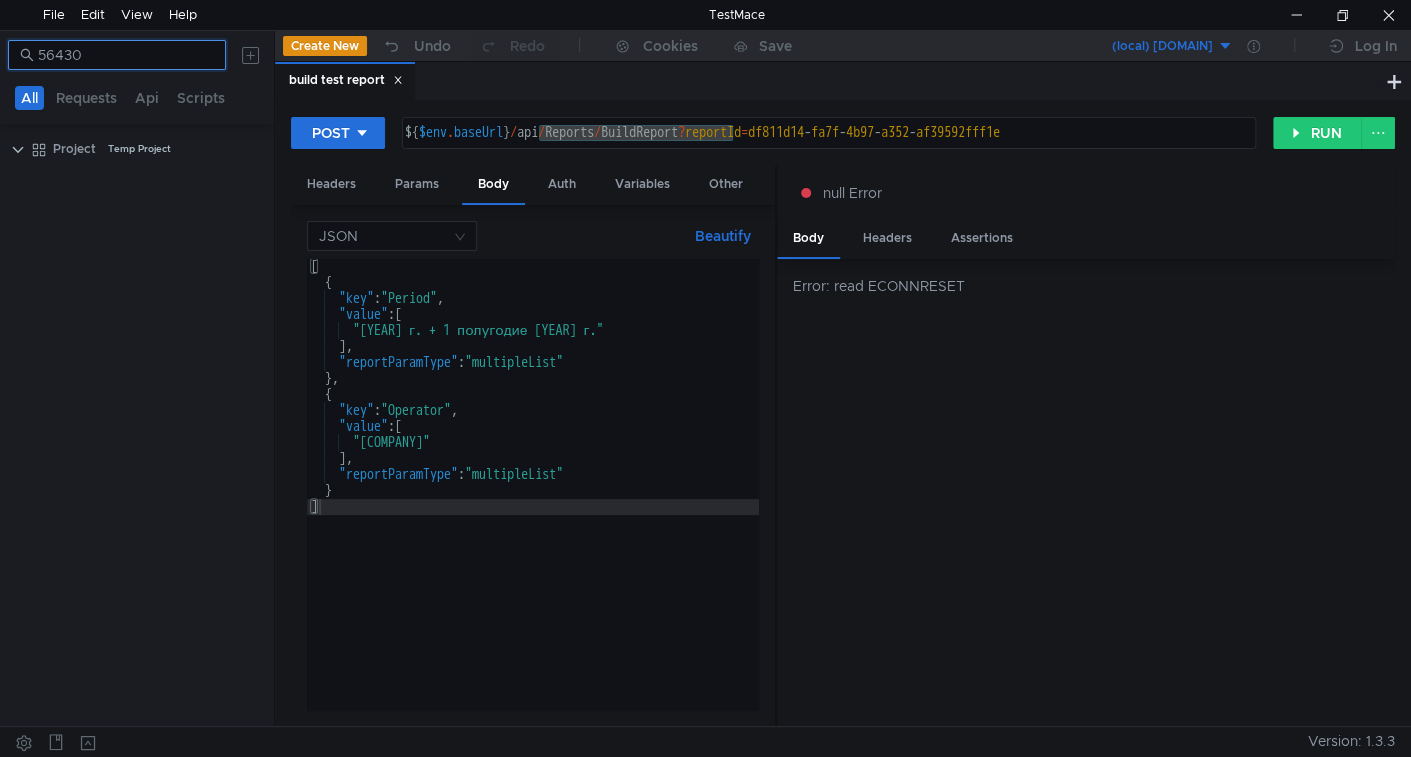 click on "56430" at bounding box center [126, 55] 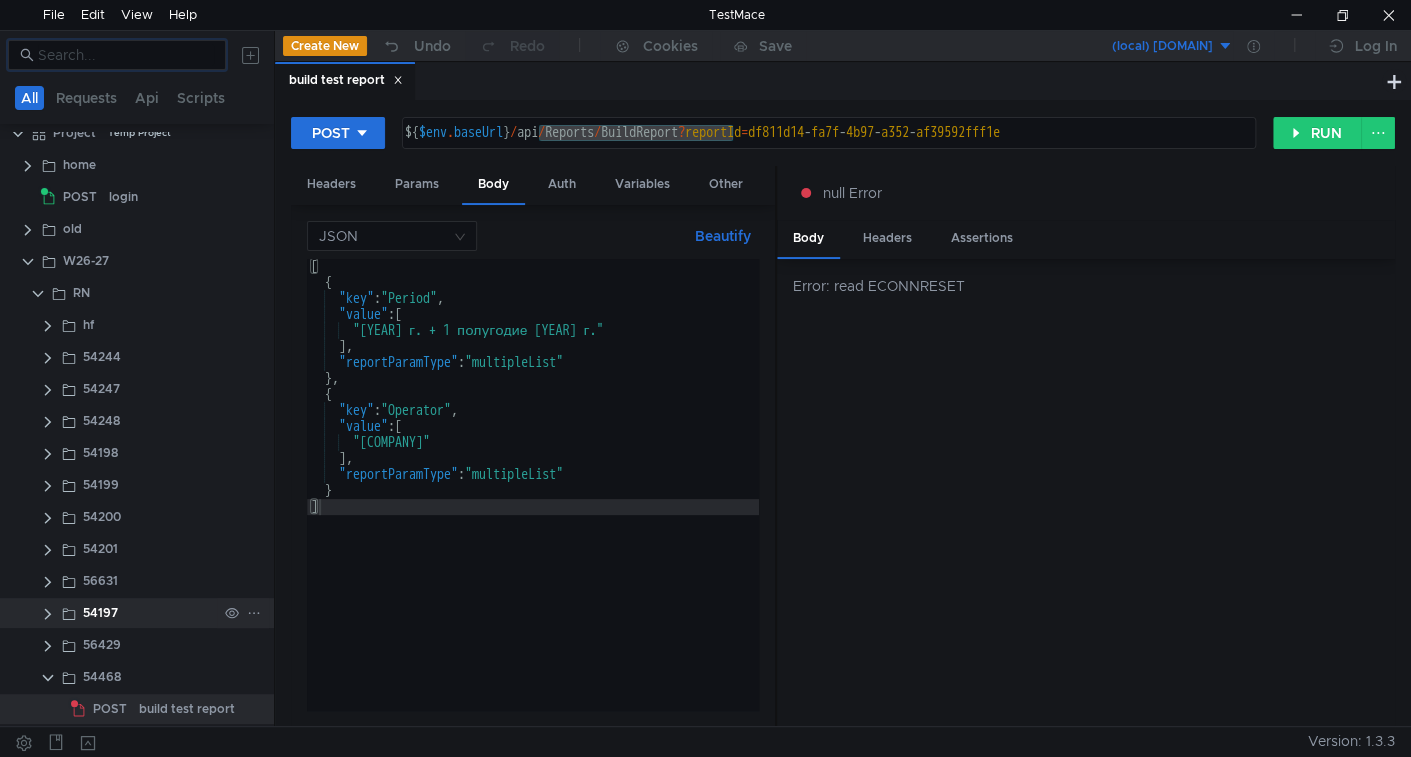 scroll, scrollTop: 24, scrollLeft: 0, axis: vertical 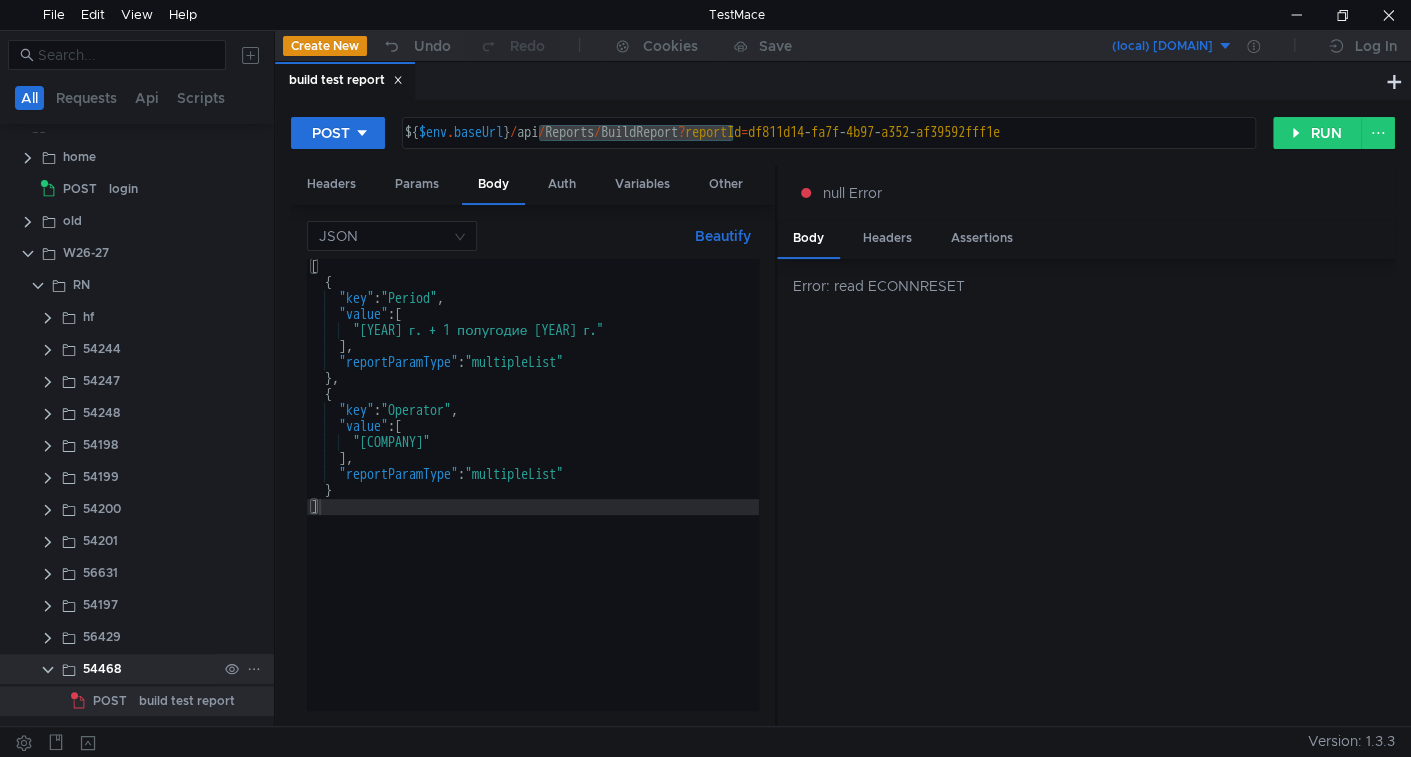 click at bounding box center (48, 670) 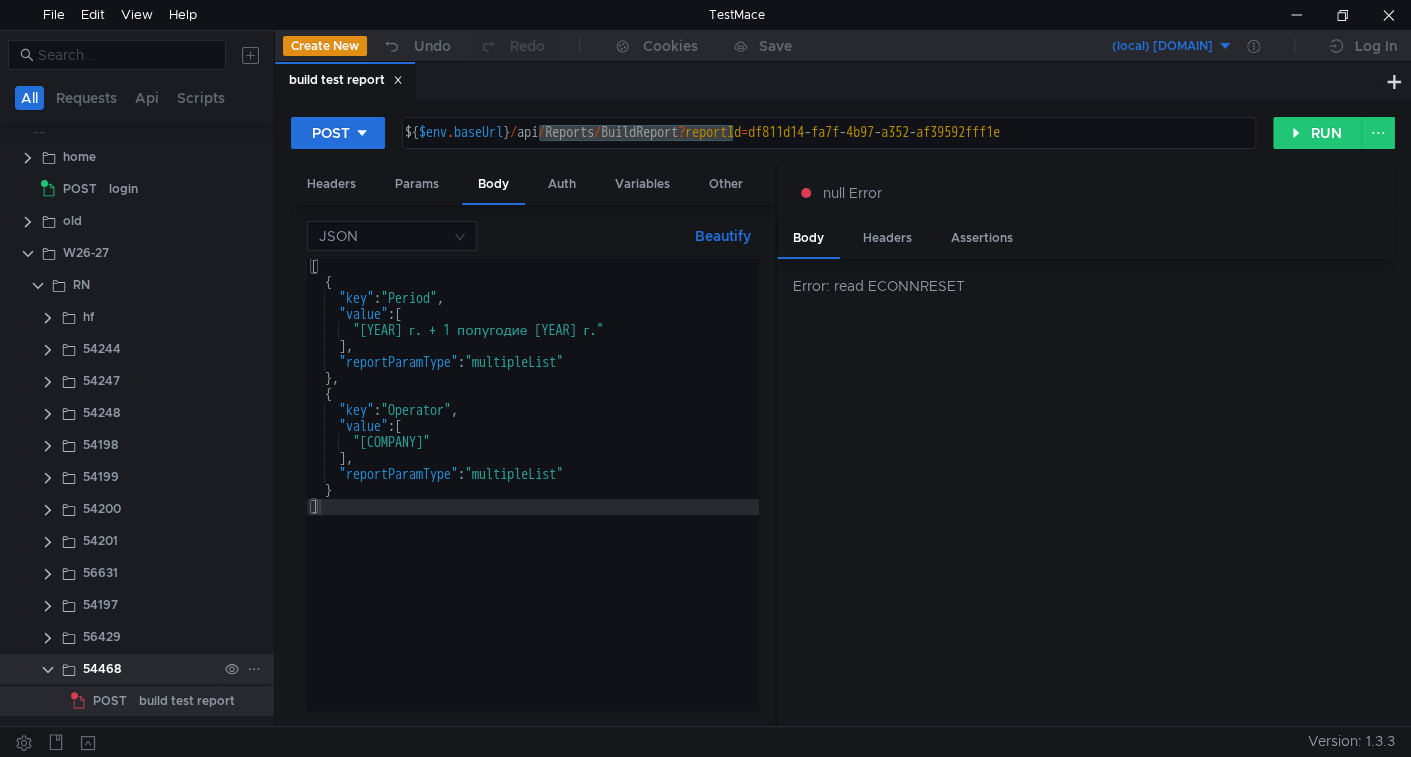 scroll, scrollTop: 0, scrollLeft: 0, axis: both 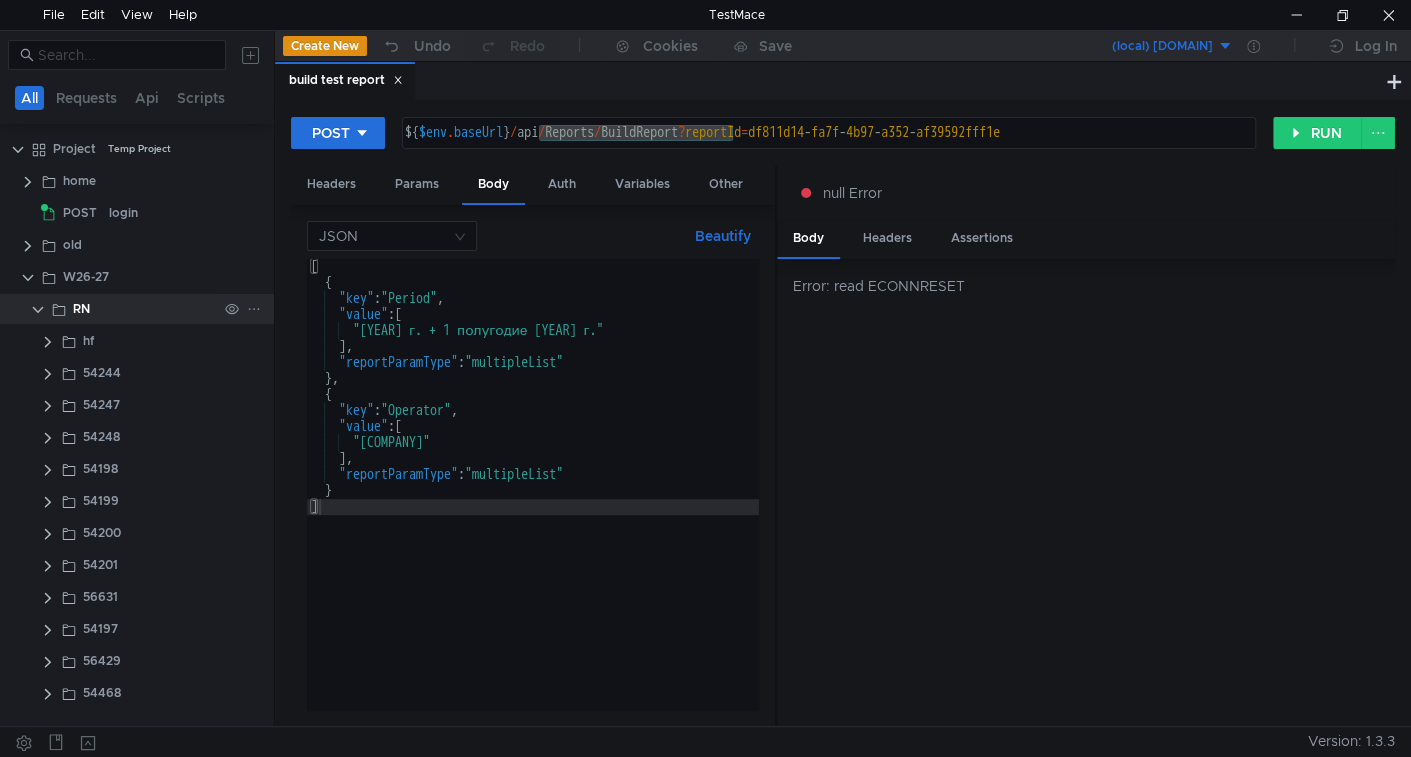 click at bounding box center [254, 309] 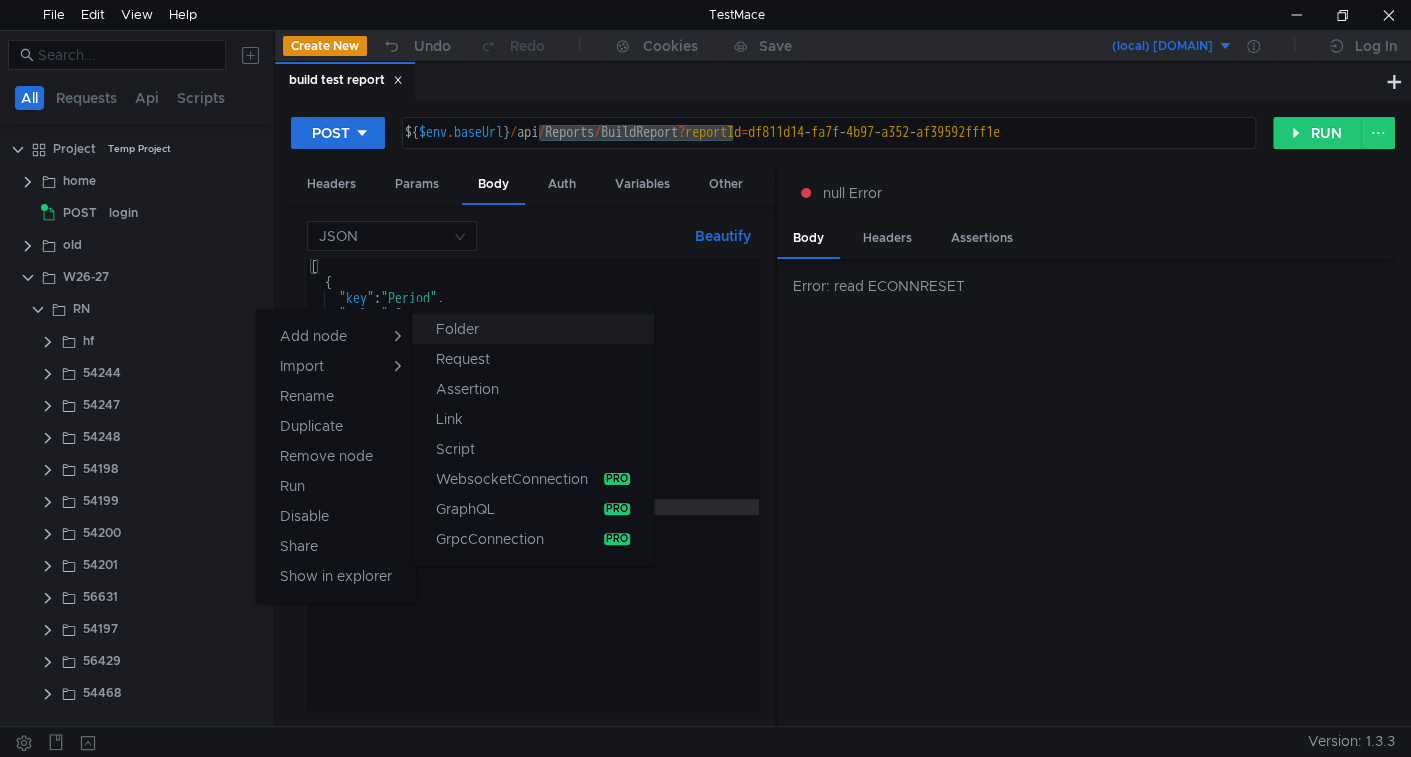 click on "Folder" at bounding box center (457, 329) 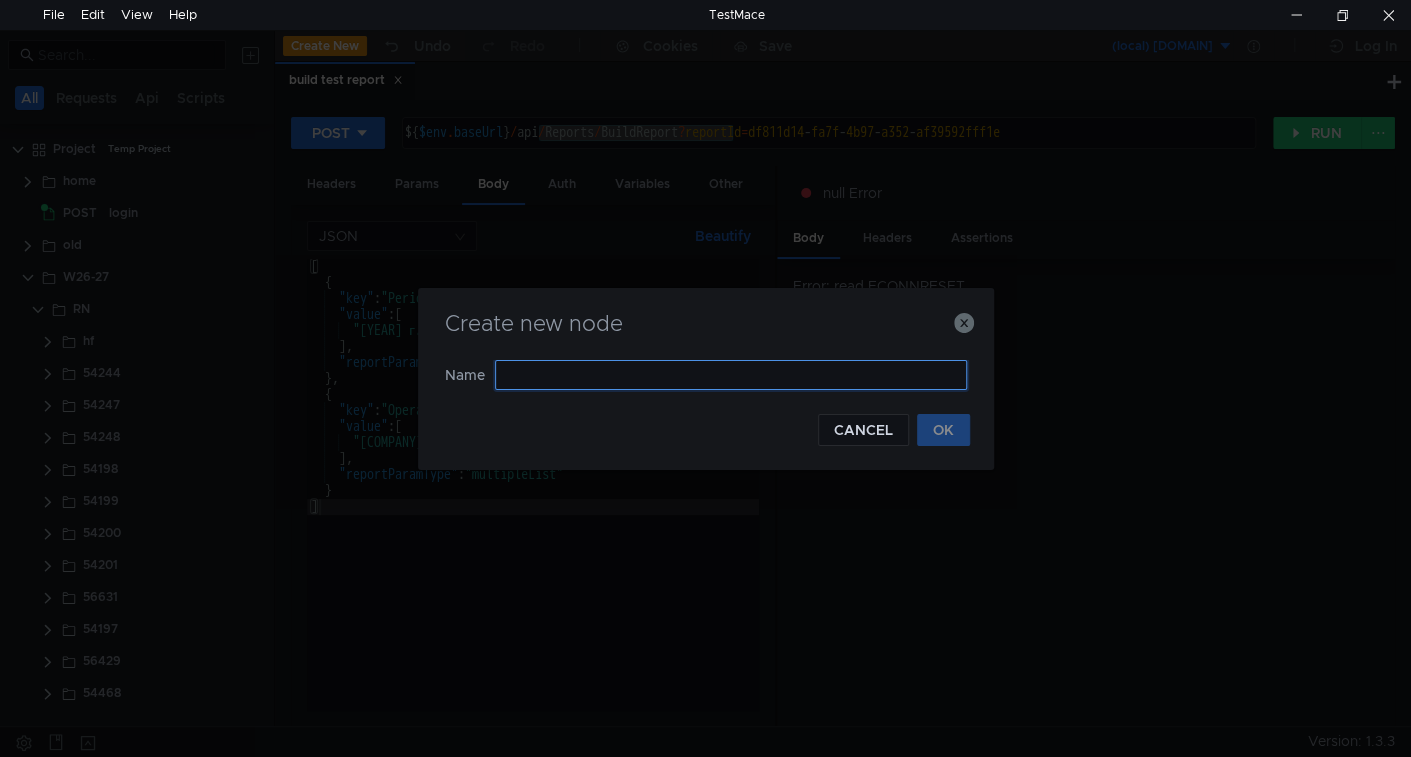 paste on "56430" 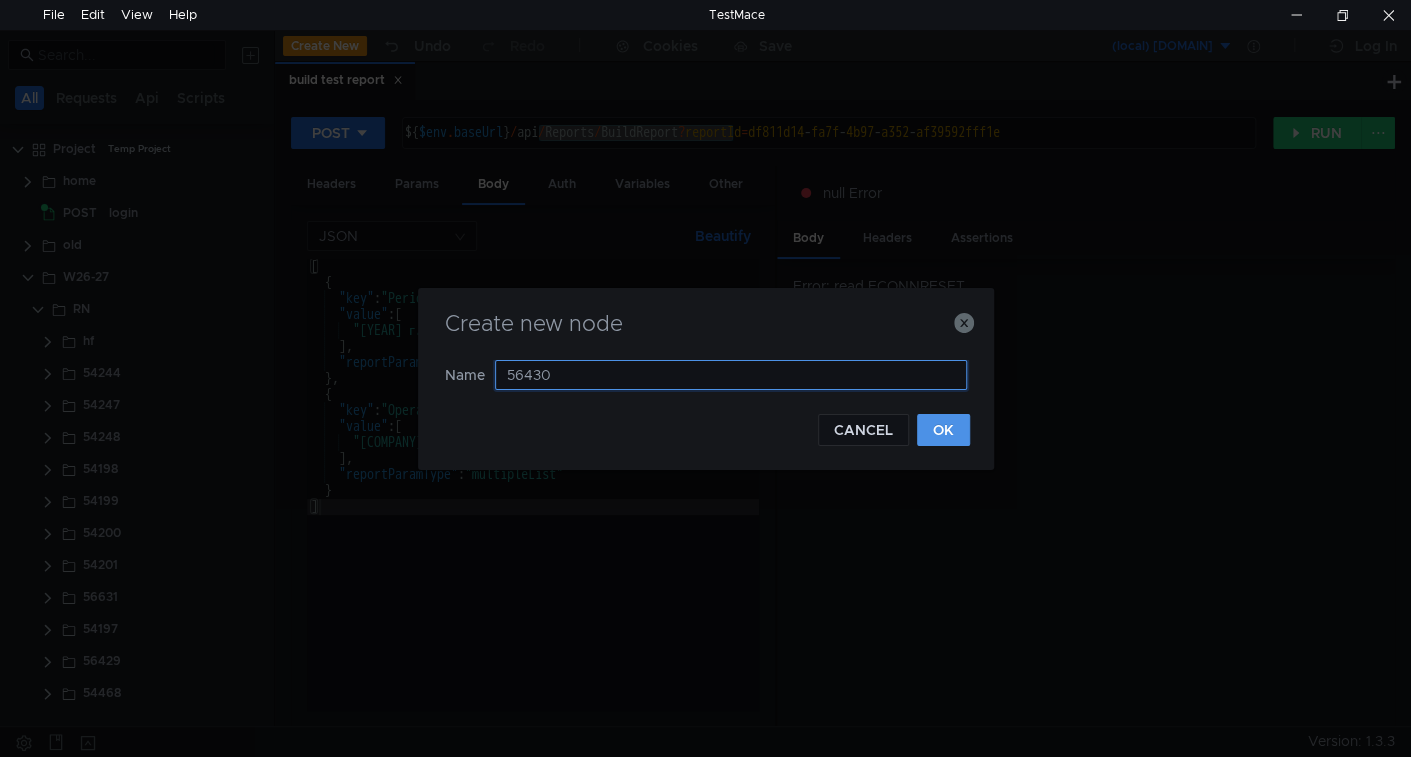 type on "56430" 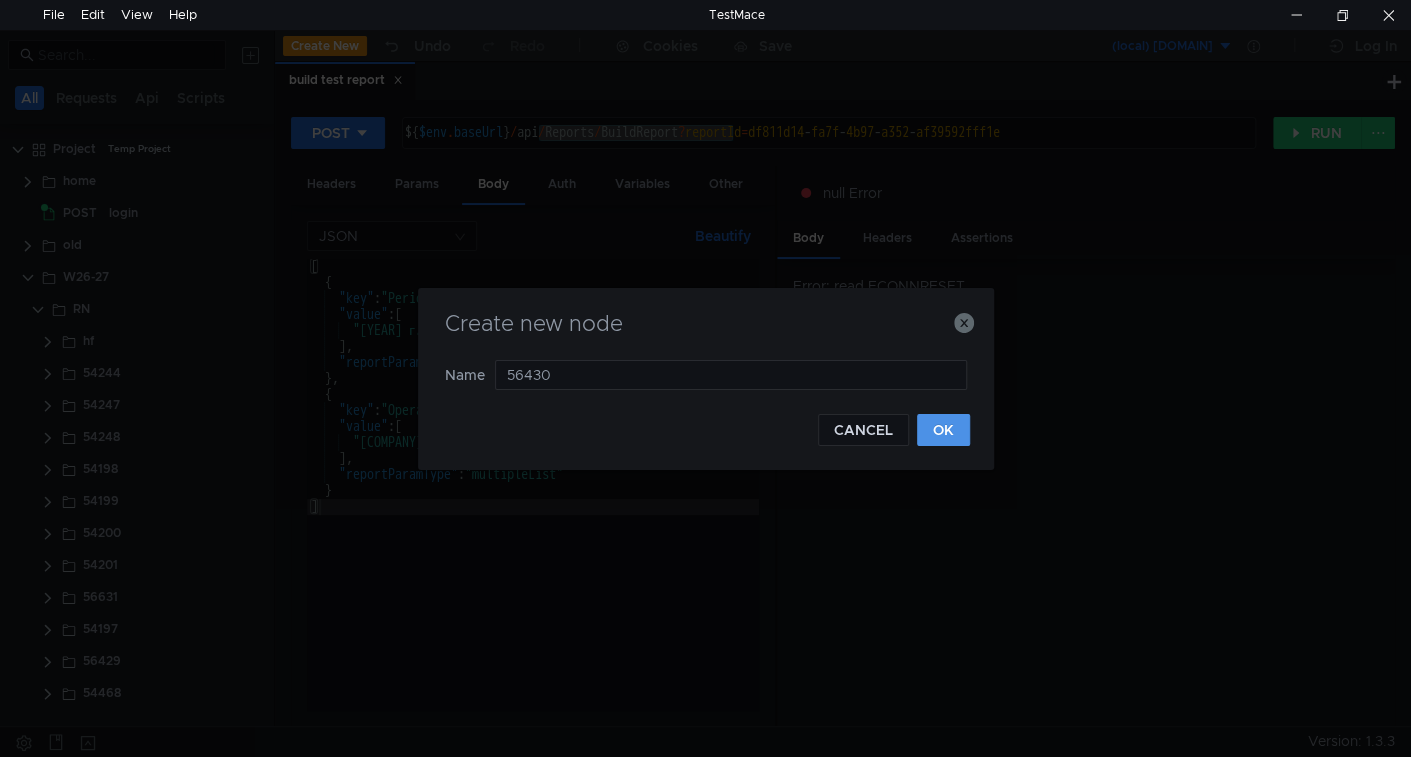 click on "OK" at bounding box center (943, 430) 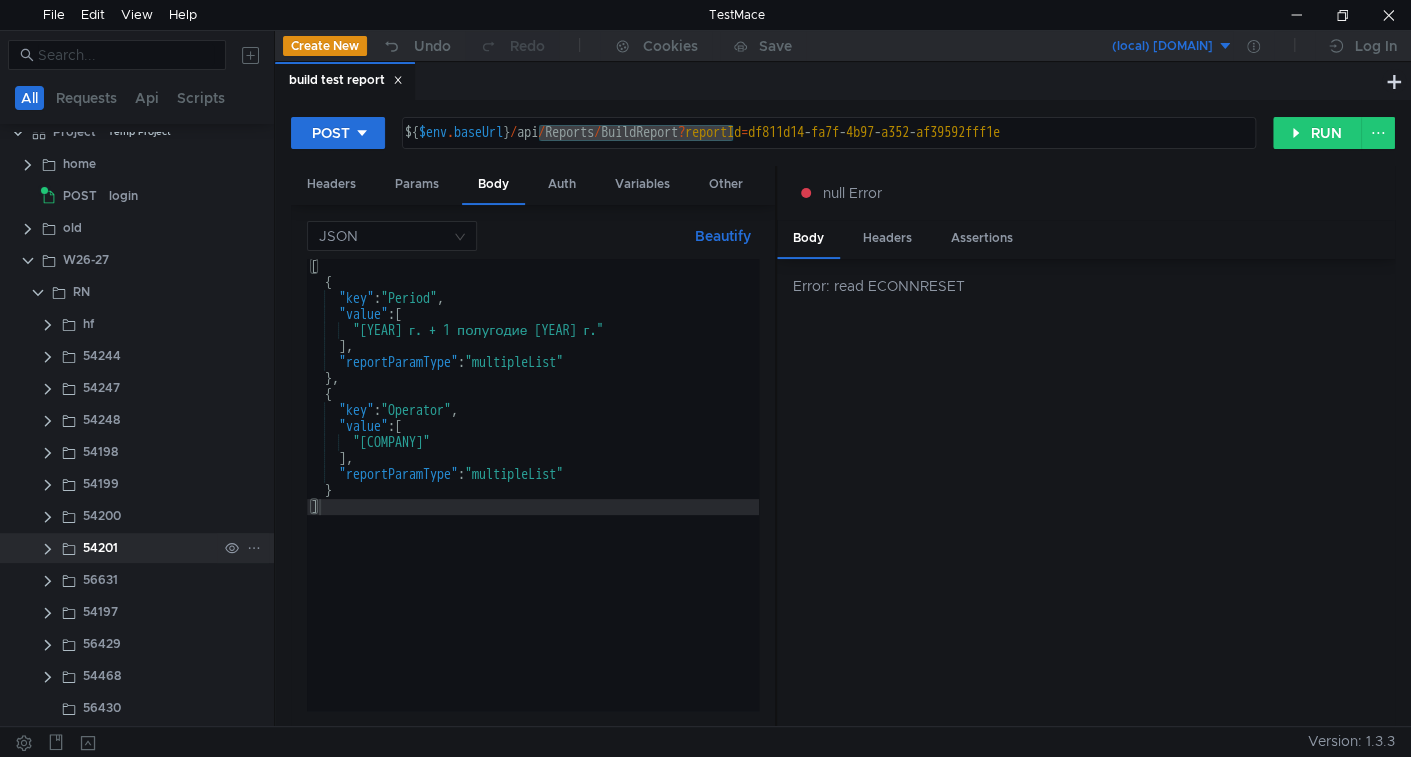 scroll, scrollTop: 22, scrollLeft: 0, axis: vertical 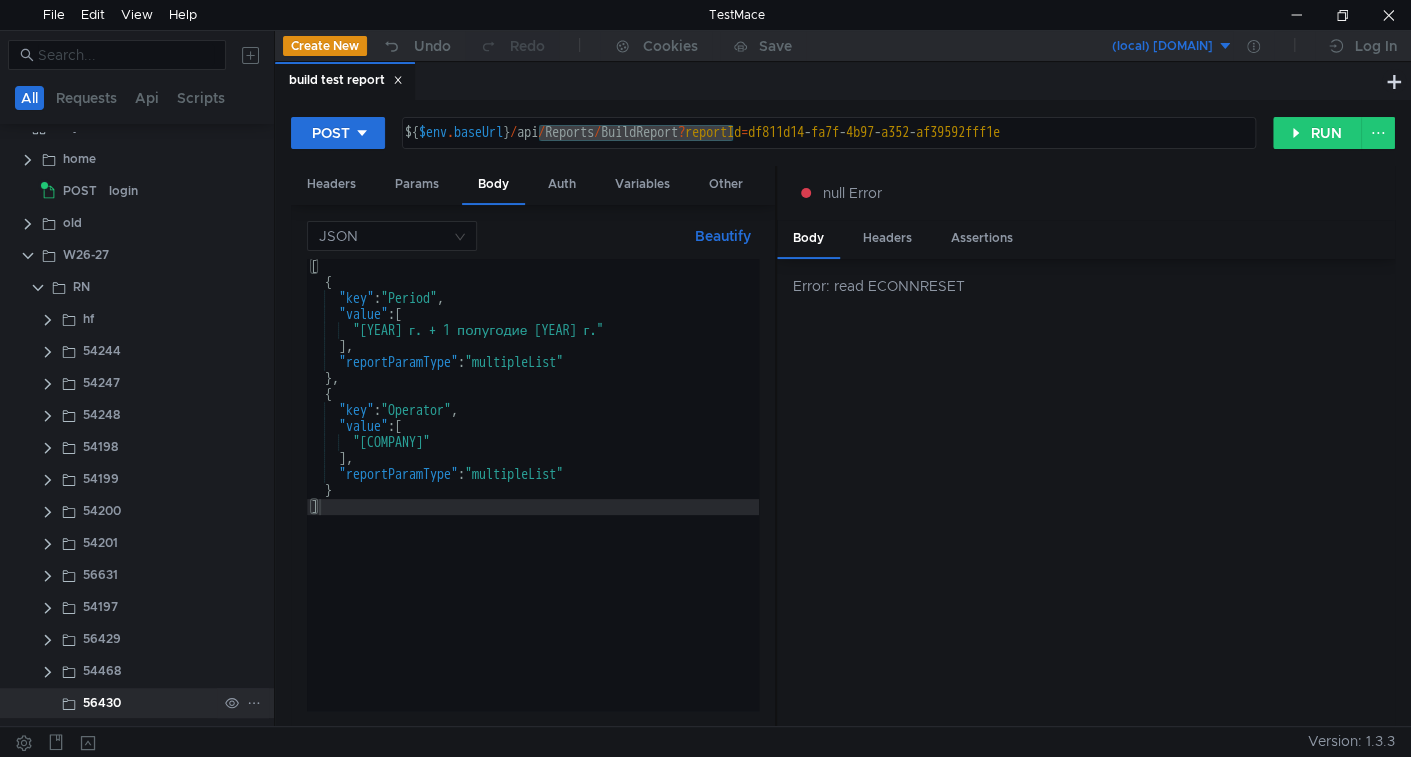 click at bounding box center (72, 703) 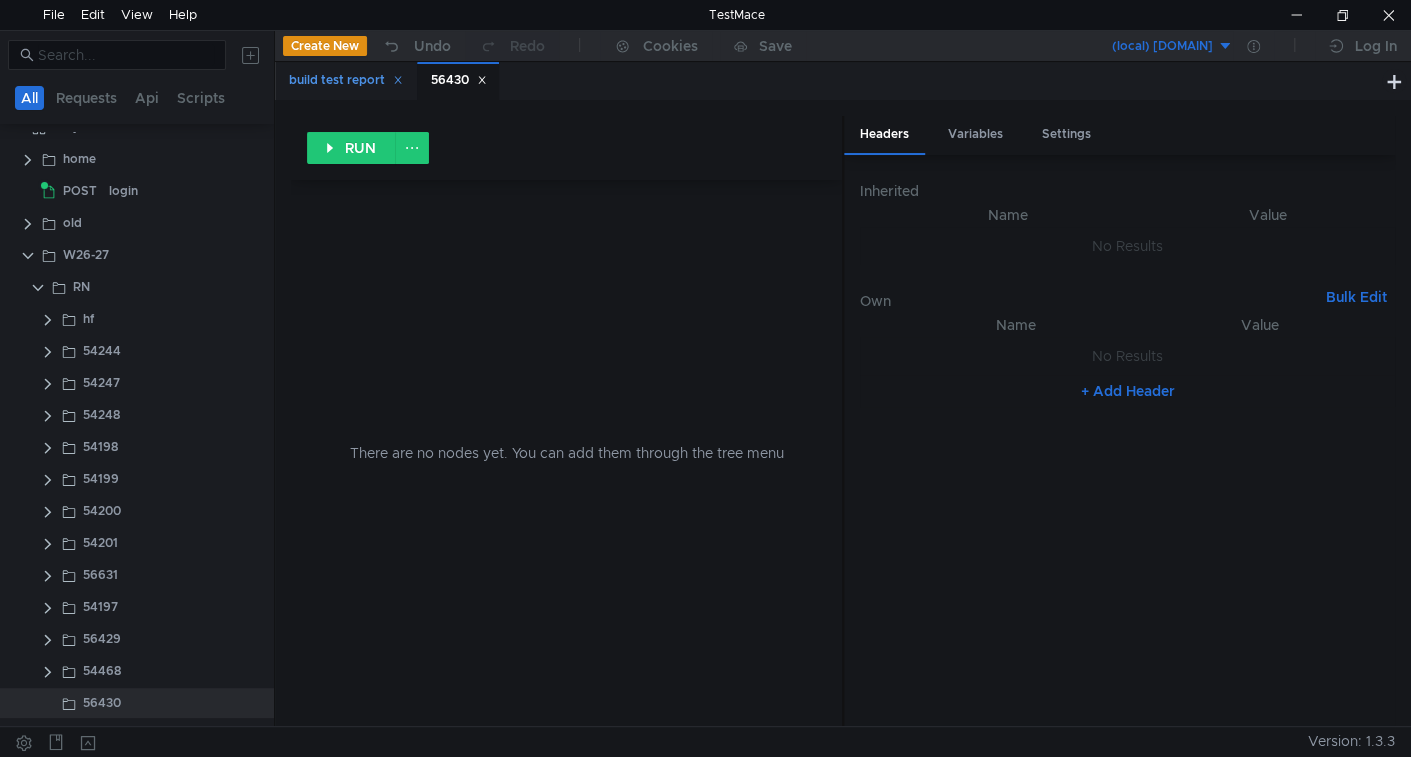 click at bounding box center [398, 80] 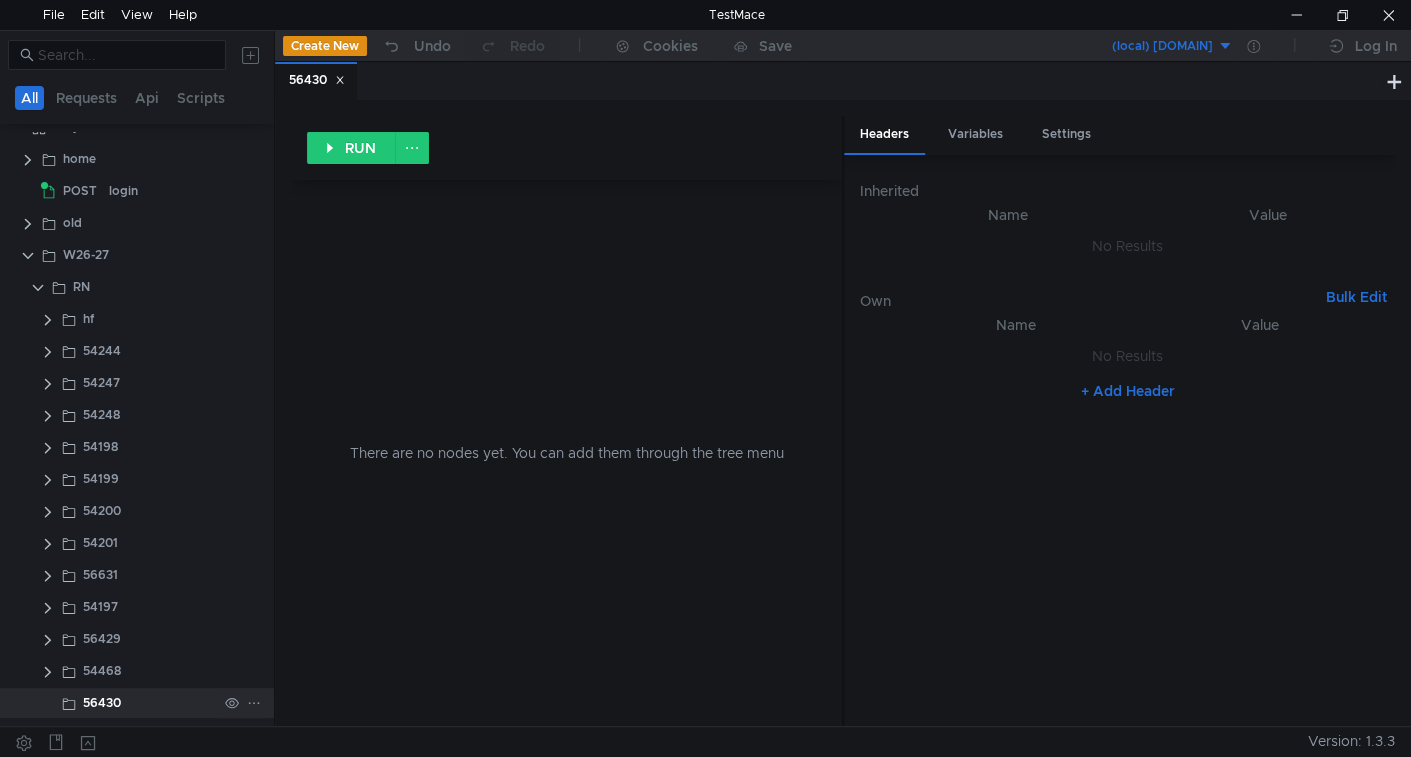 click at bounding box center (254, 703) 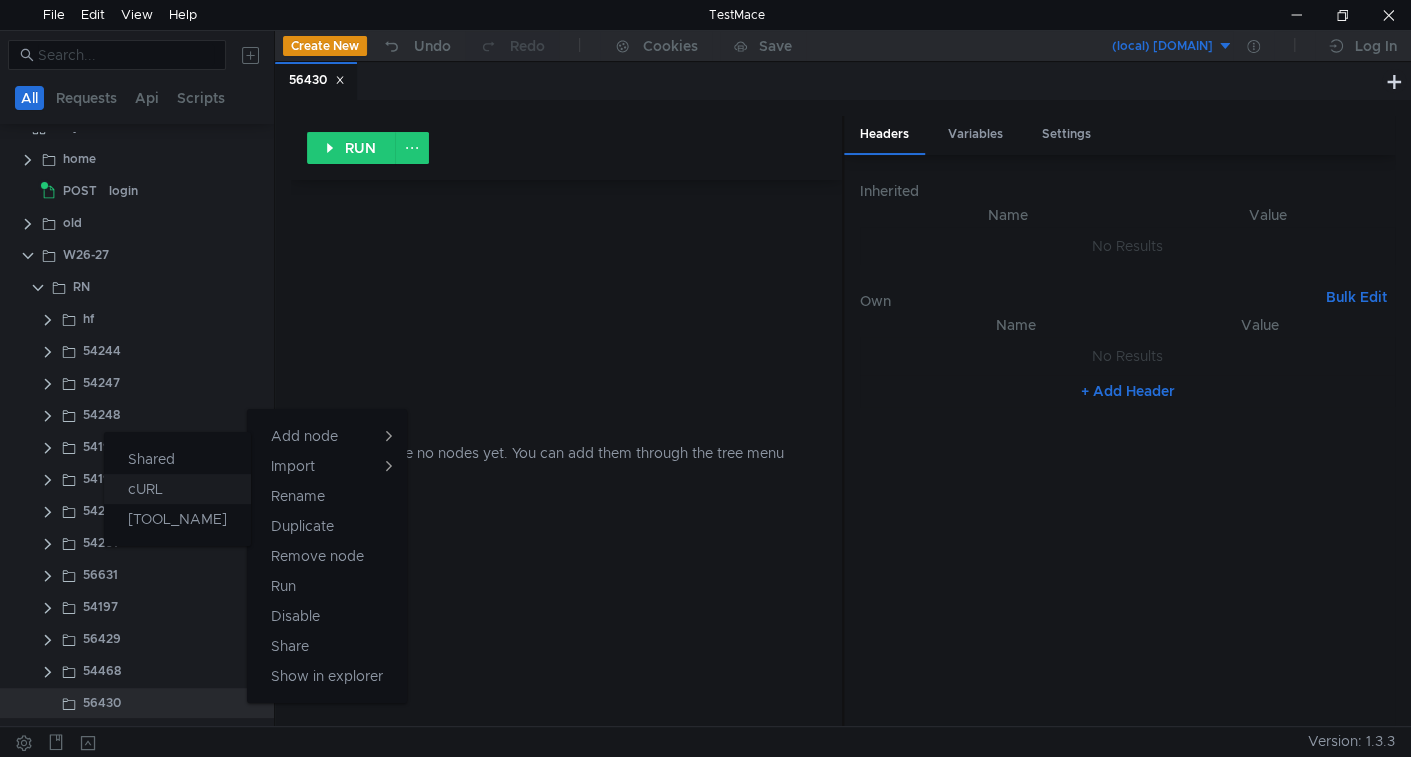 click on "cURL" at bounding box center (177, 489) 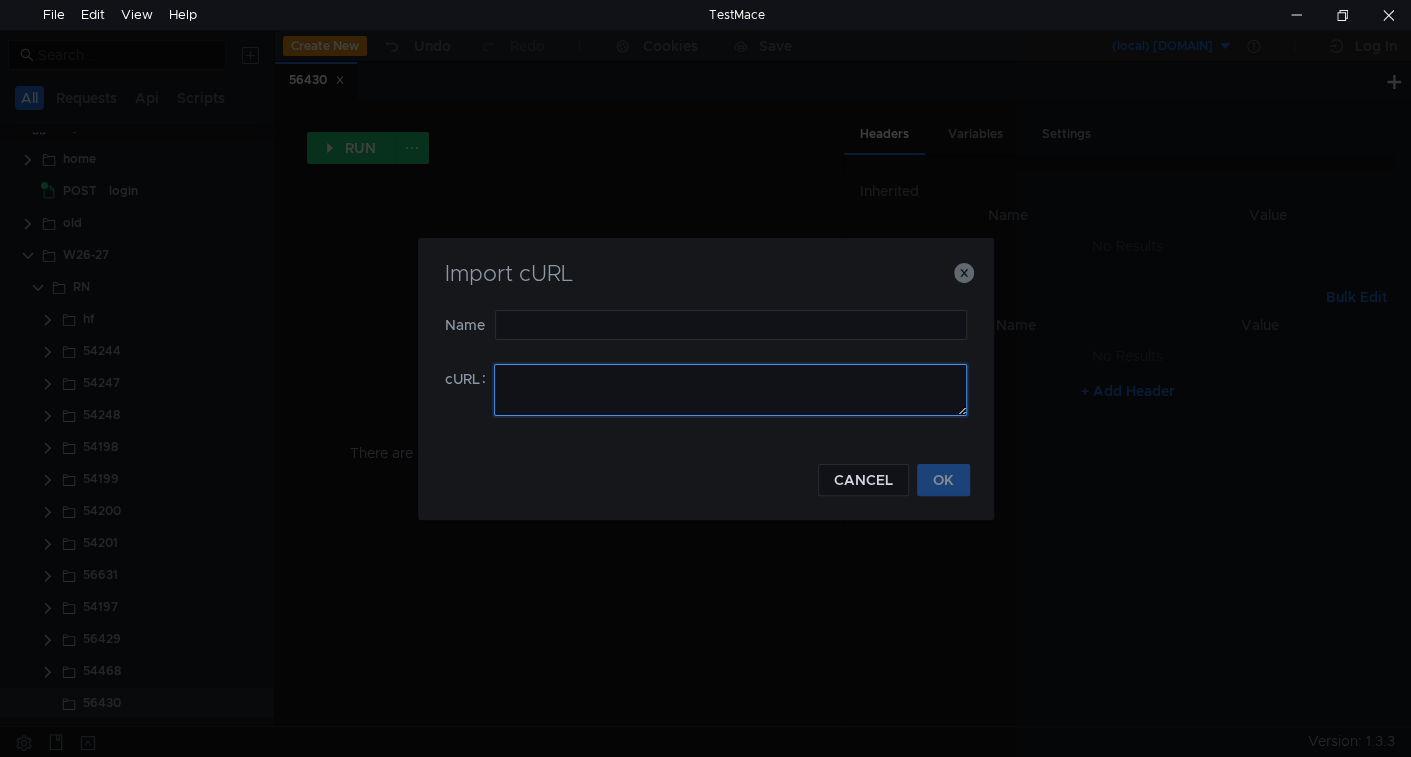 click at bounding box center (730, 390) 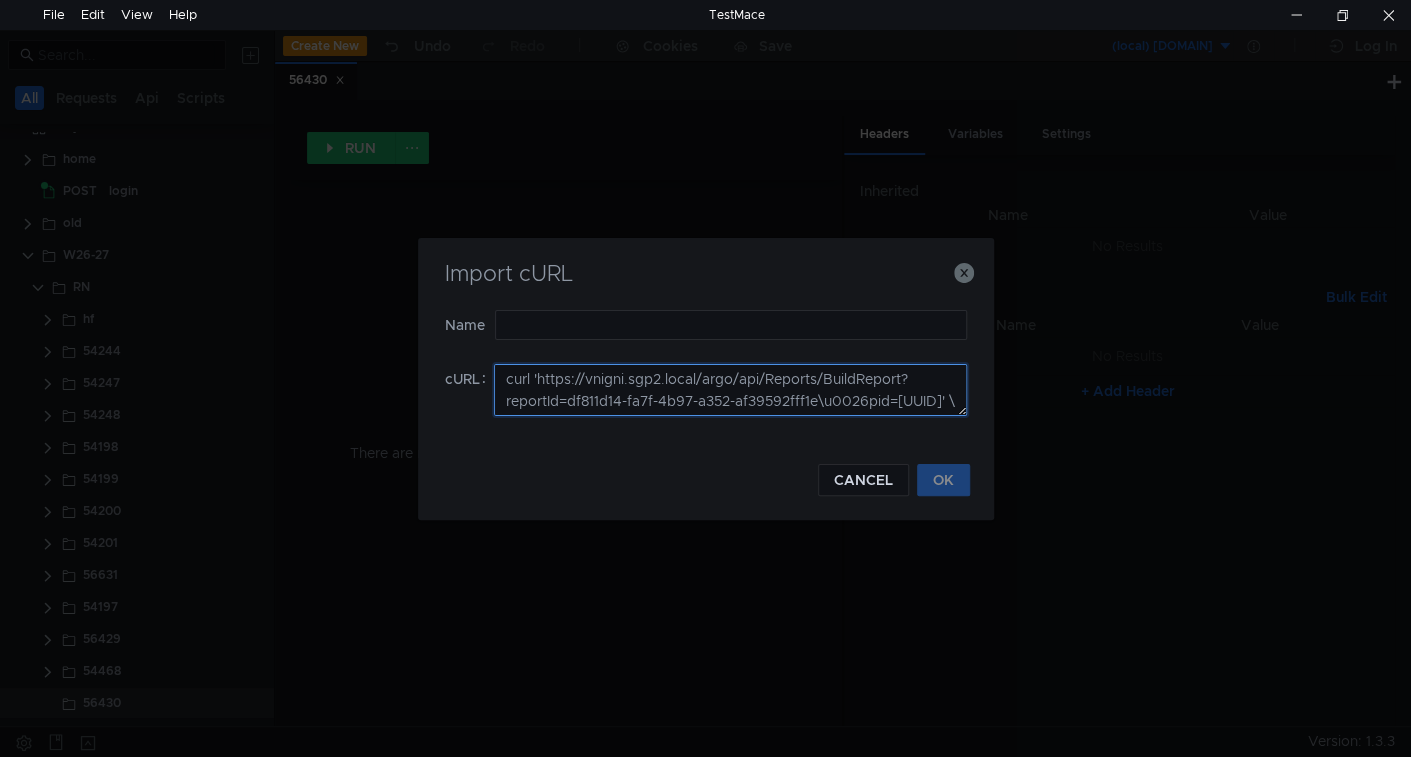 scroll, scrollTop: 570, scrollLeft: 0, axis: vertical 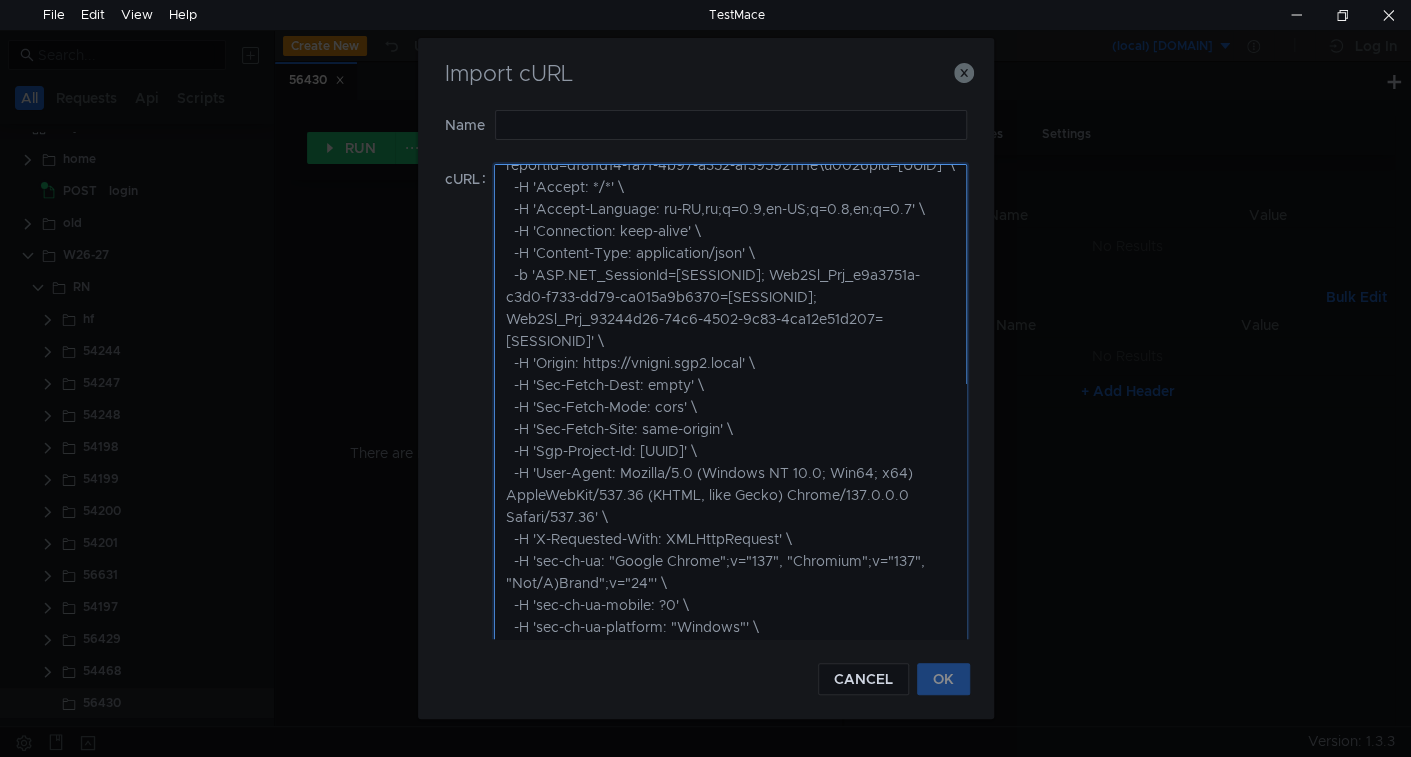 drag, startPoint x: 962, startPoint y: 408, endPoint x: 911, endPoint y: 744, distance: 339.8485 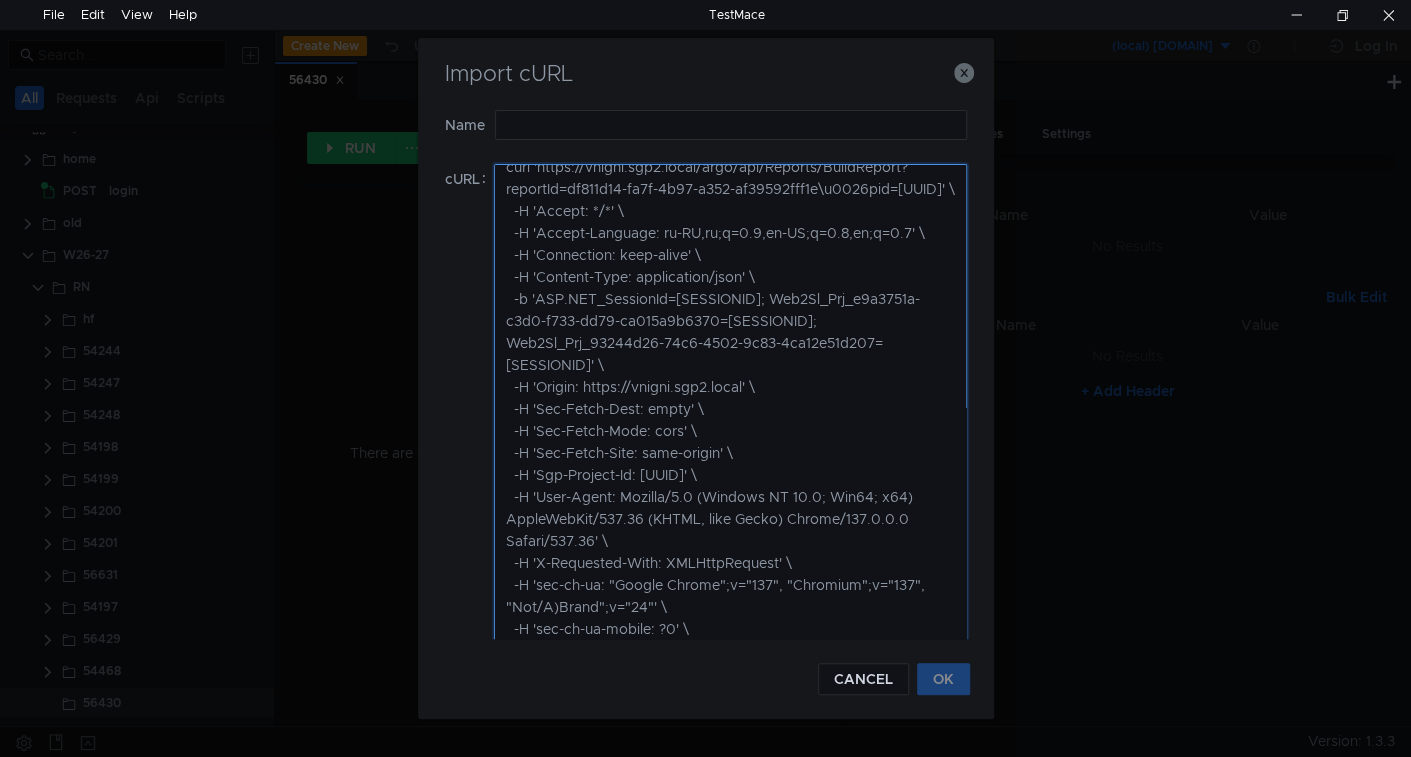 scroll, scrollTop: 0, scrollLeft: 0, axis: both 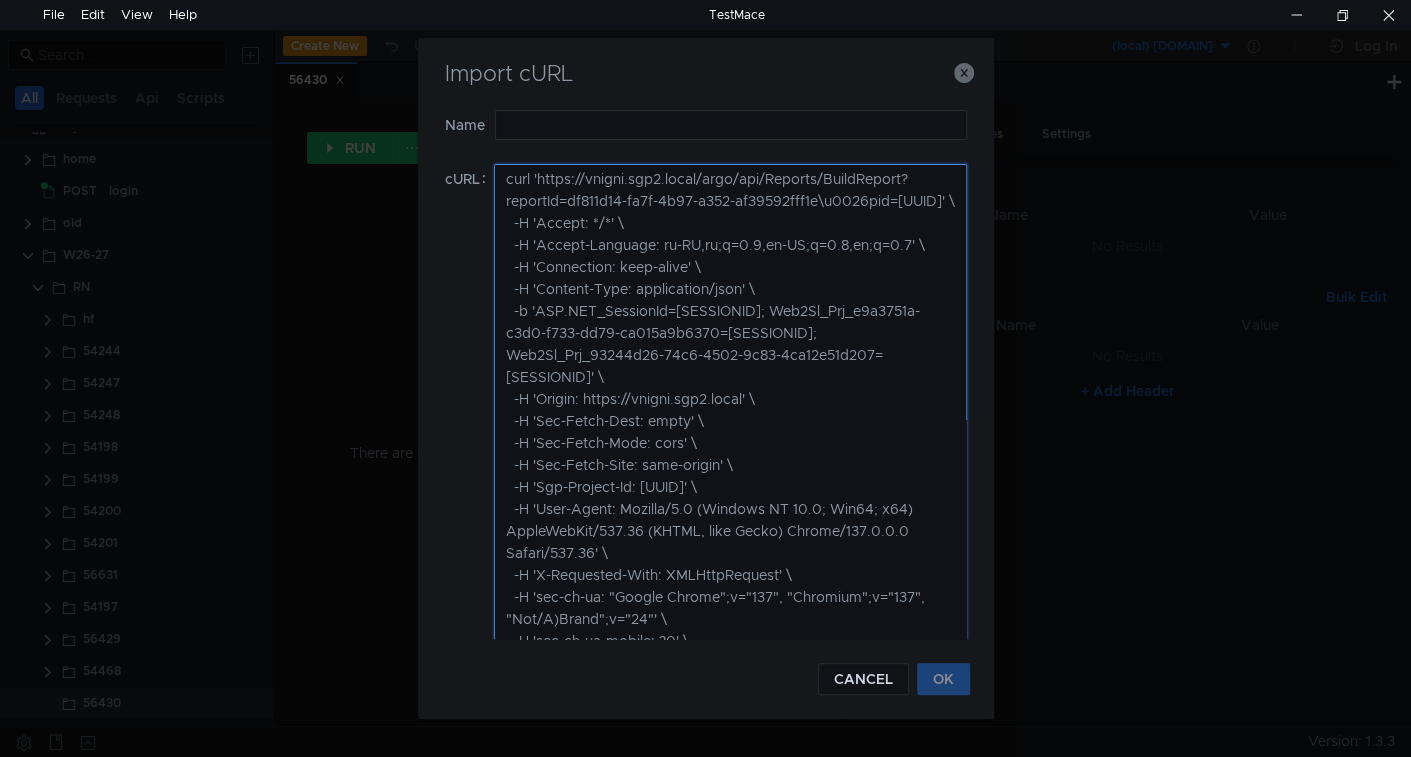 click at bounding box center (730, 458) 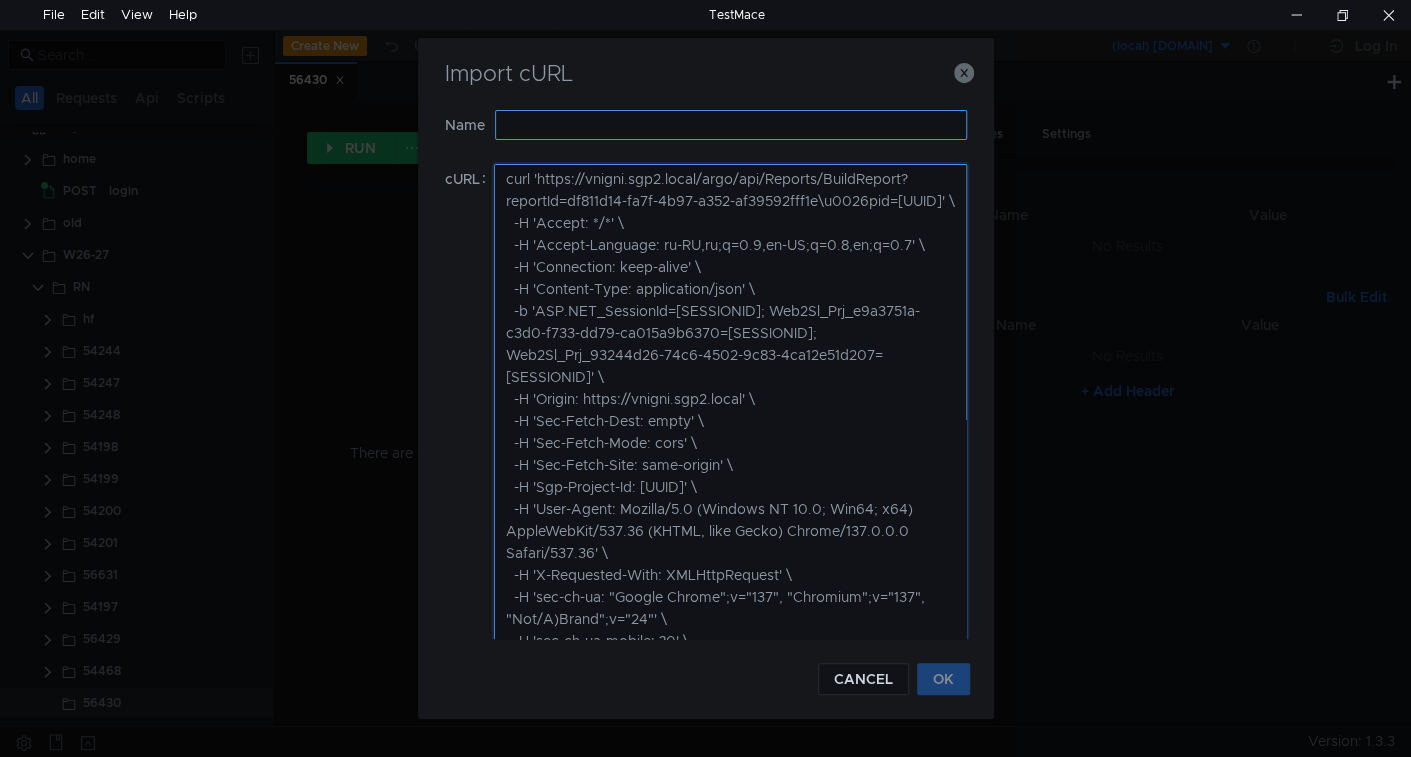 type on "curl 'https://vnigni.sgp2.local/argo/api/Reports/BuildReport?reportId=df811d14-fa7f-4b97-a352-af39592fff1e&pid=93244d26-74c6-4502-9c83-4ca12e51d207' \
-H 'Accept: */*' \
-H 'Accept-Language: ru-RU,ru;q=0.9,en-US;q=0.8,en;q=0.7' \
-H 'Connection: keep-alive' \
-H 'Content-Type: application/json' \
-b 'ASP.NET_SessionId=[SESSION_ID]; Web2Sl_Prj_e9a3751a-c3d0-f733-dd79-ca015a9b6370=[COOKIE]; Web2Sl_Prj_93244d26-74c6-4502-9c83-4ca12e51d207=[COOKIE]' \
-H 'Origin: https://vnigni.sgp2.local' \
-H 'Sec-Fetch-Dest: empty' \
-H 'Sec-Fetch-Mode: cors' \
-H 'Sec-Fetch-Site: same-origin' \
-H 'Sgp-Project-Id: 93244d26-74c6-4502-9c83-4ca12e51d207' \
-H 'User-Agent: Mozilla/5.0 (Windows NT 10.0; Win64; x64) AppleWebKit/537.36 (KHTML, like Gecko) Chrome/137.0.0.0 Safari/537.36' \
-H 'X-Requested-With: XMLHttpRequest' \
-H 'sec-ch-ua: "Google Chrome";v="137", "Chromium";v="137", "Not/A)Brand";v="24"' \
-H 'sec-ch-ua-mobile: ?0' \
-H 'sec-ch-ua-platform: "Windows"' \
..." 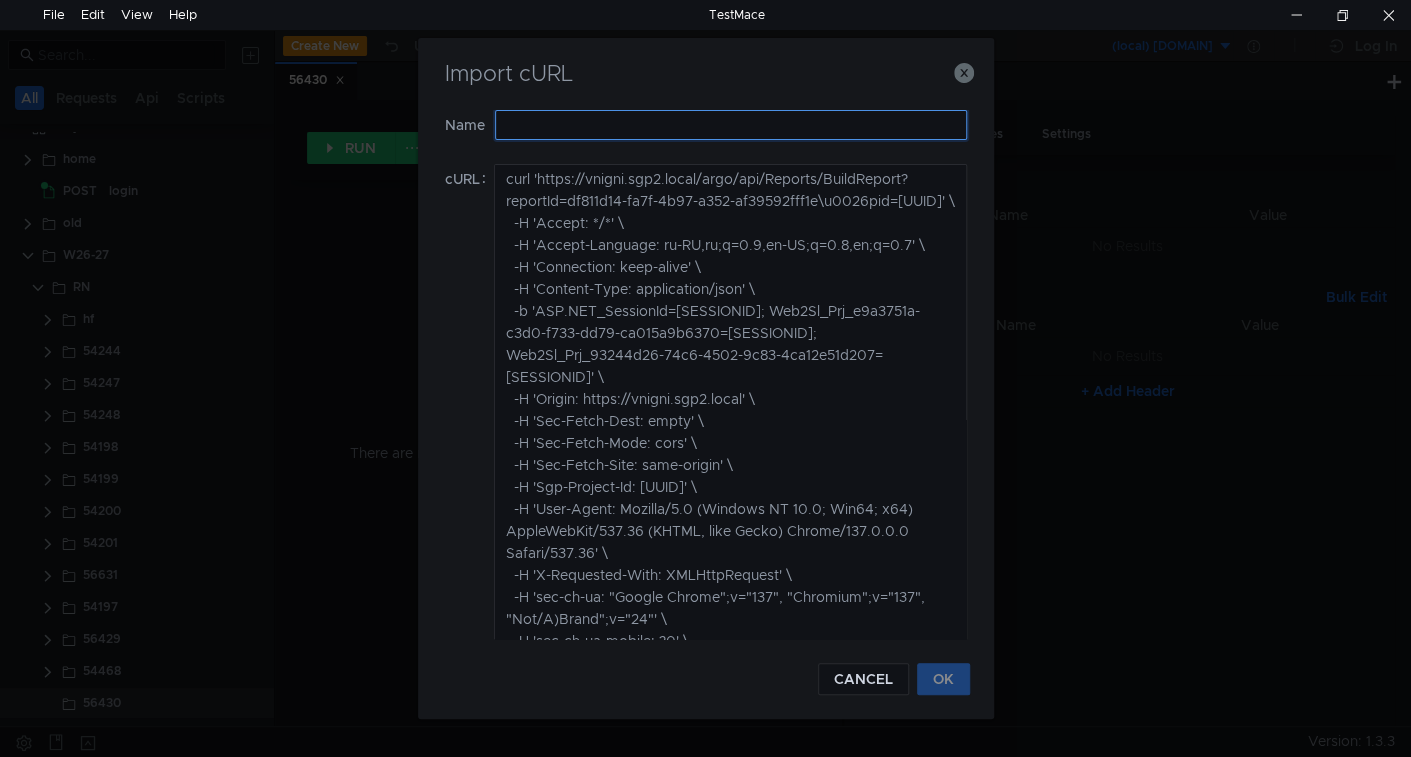 click at bounding box center [731, 125] 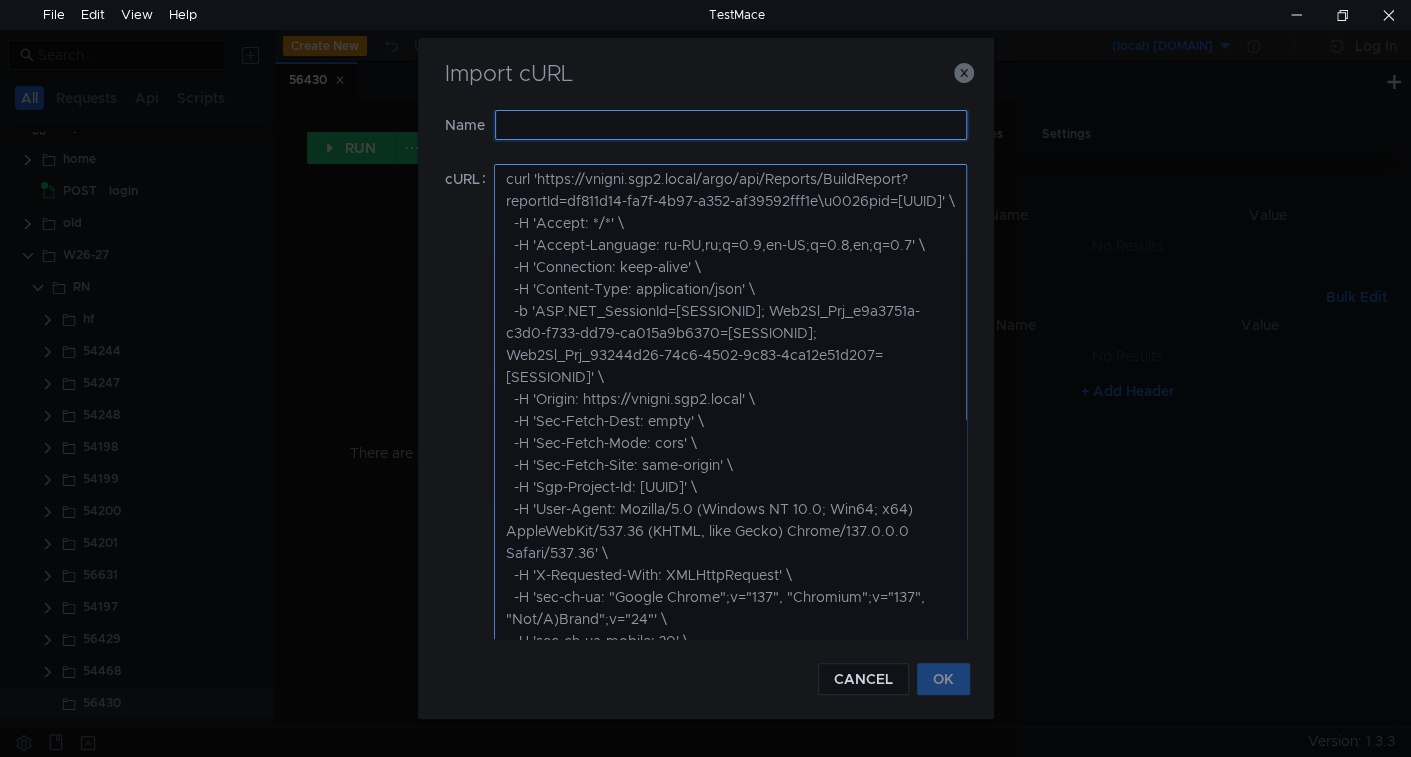 paste on "BuildReport" 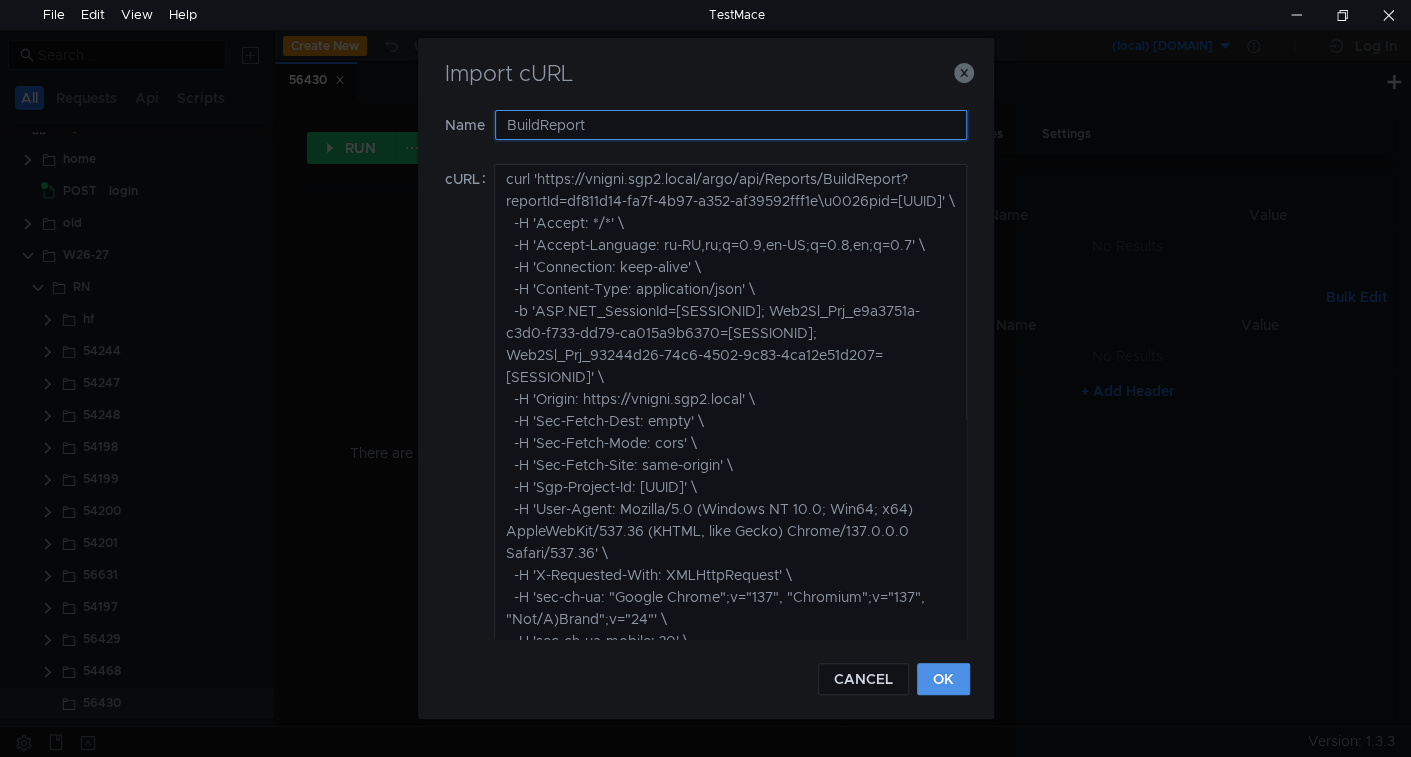 type on "BuildReport" 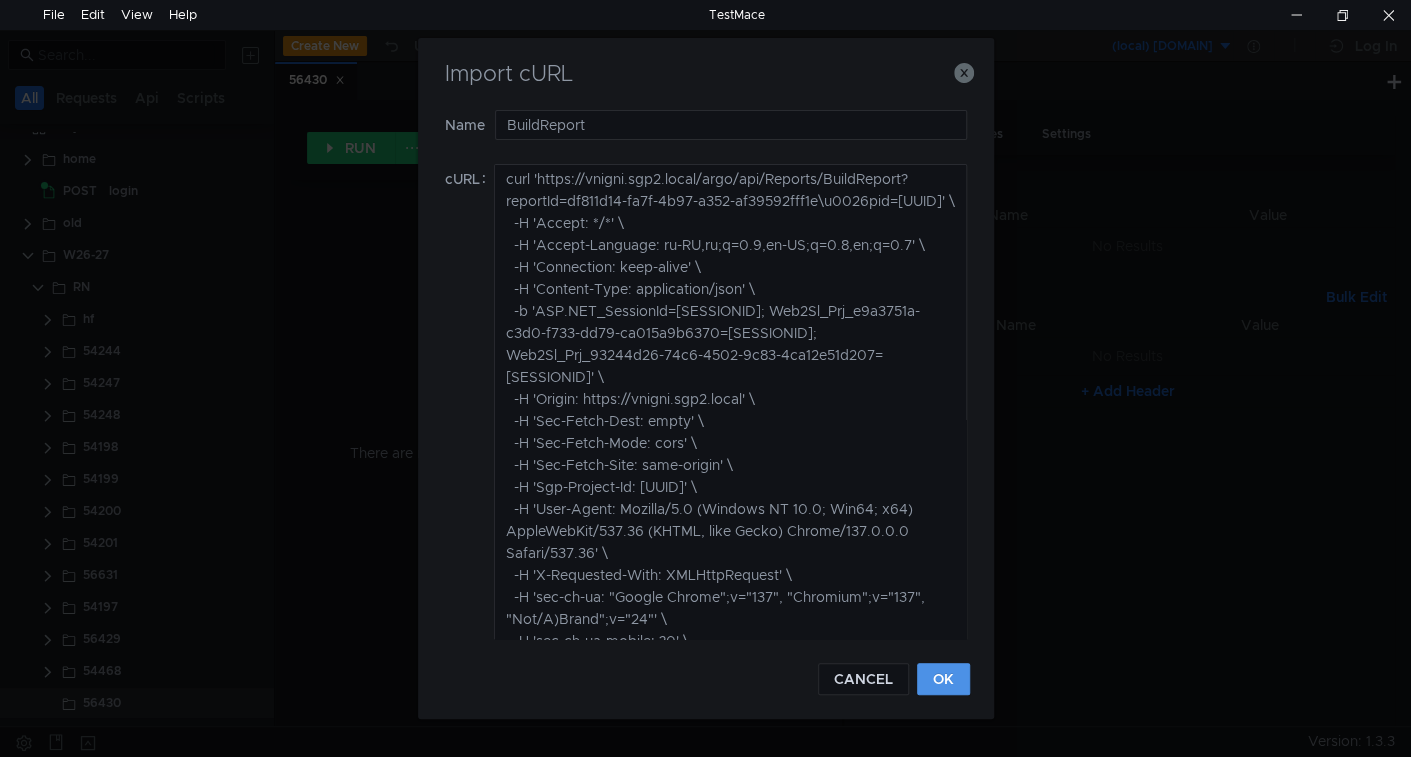 click on "OK" at bounding box center (943, 679) 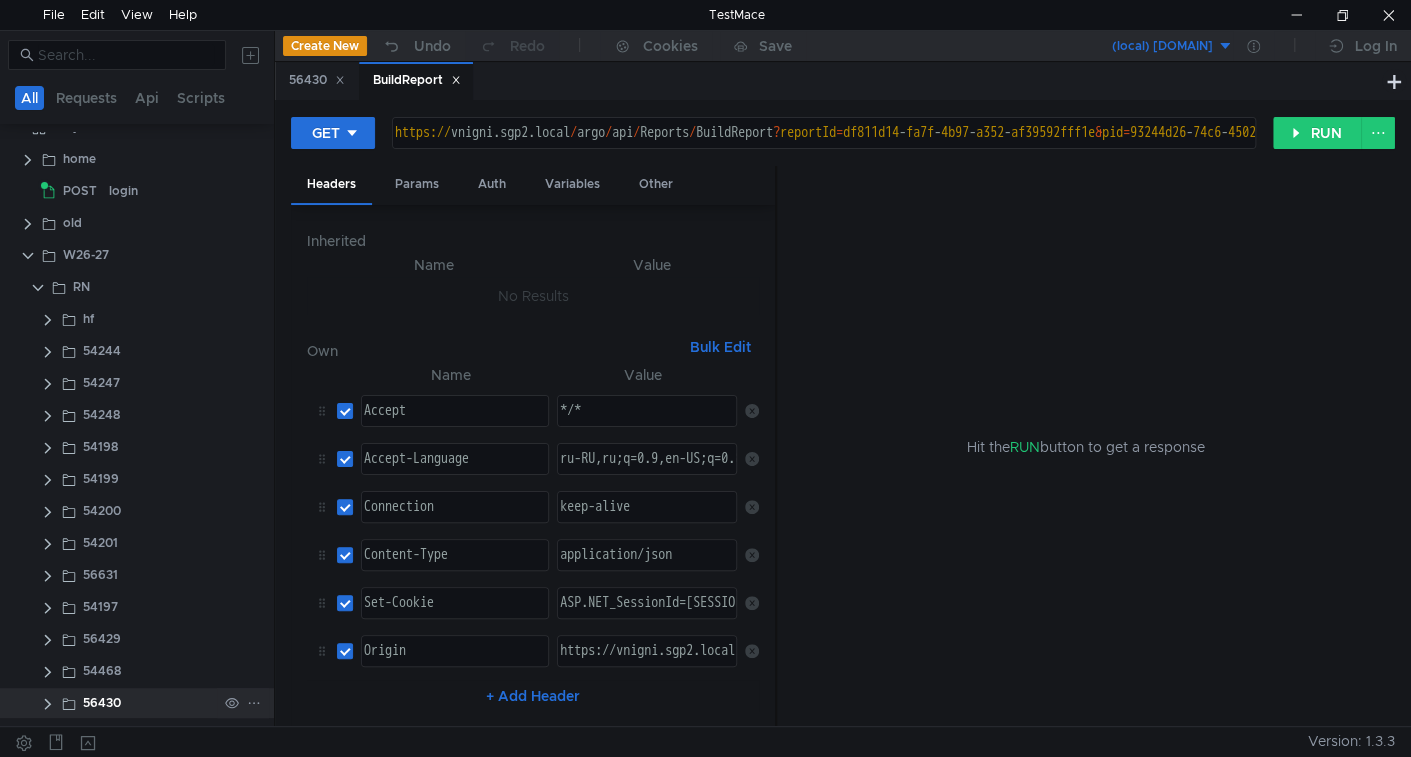click at bounding box center [48, 320] 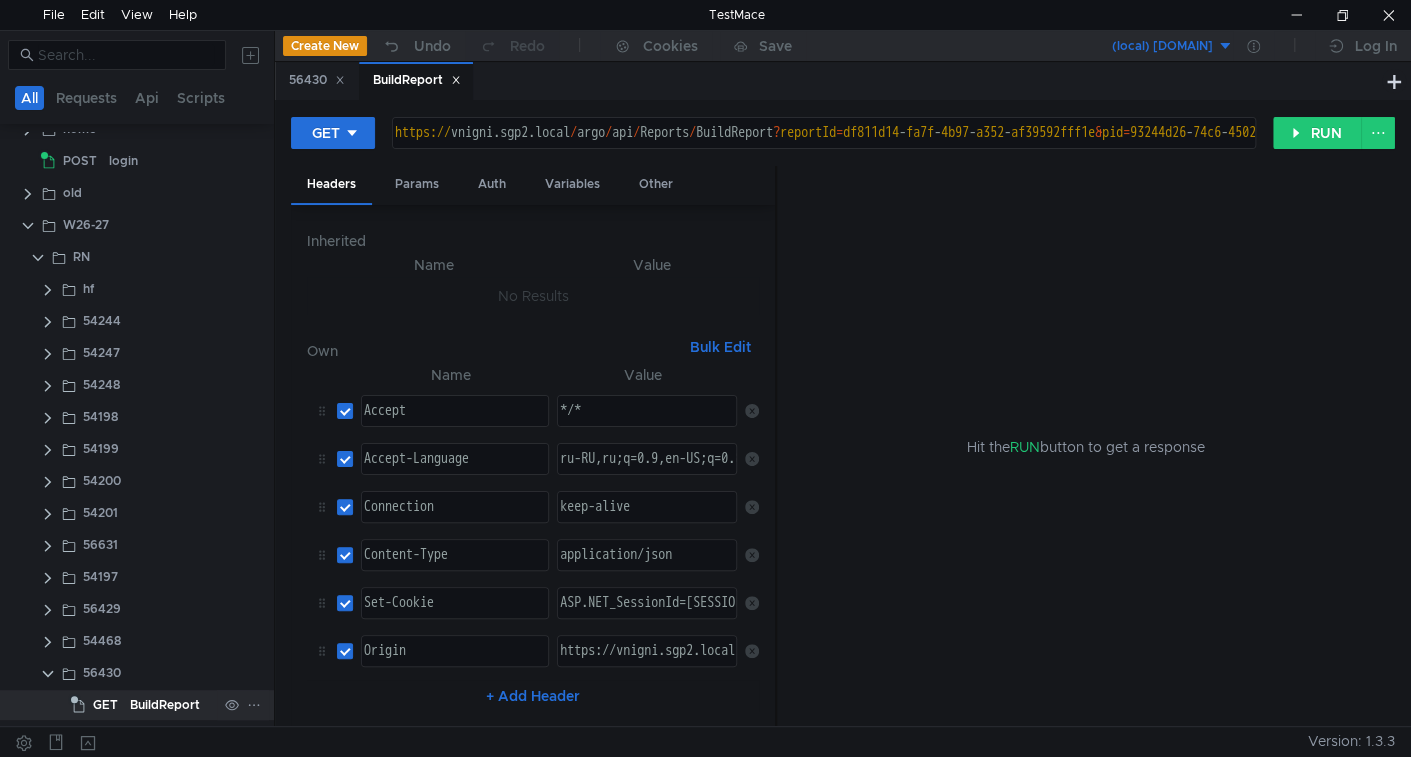 scroll, scrollTop: 56, scrollLeft: 0, axis: vertical 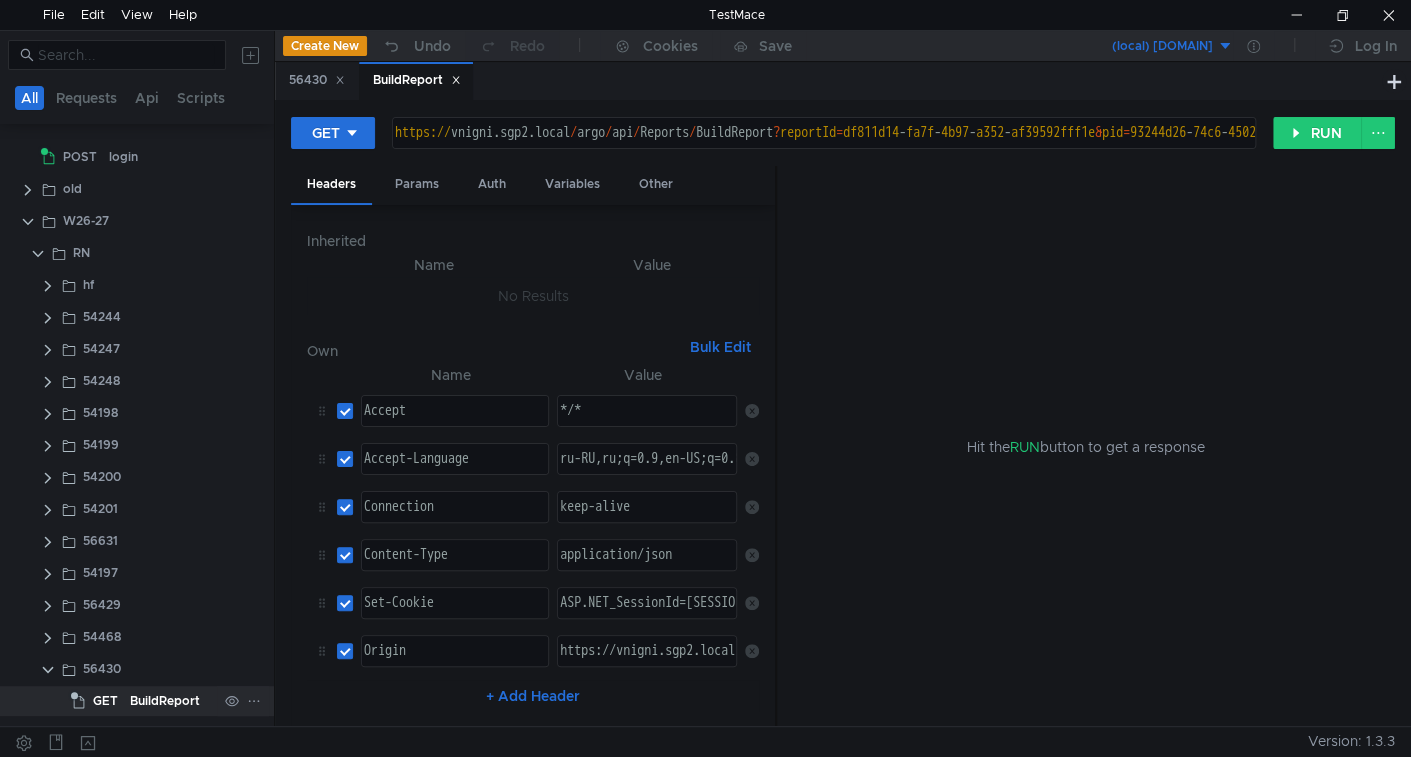 click on "BuildReport" at bounding box center [165, 701] 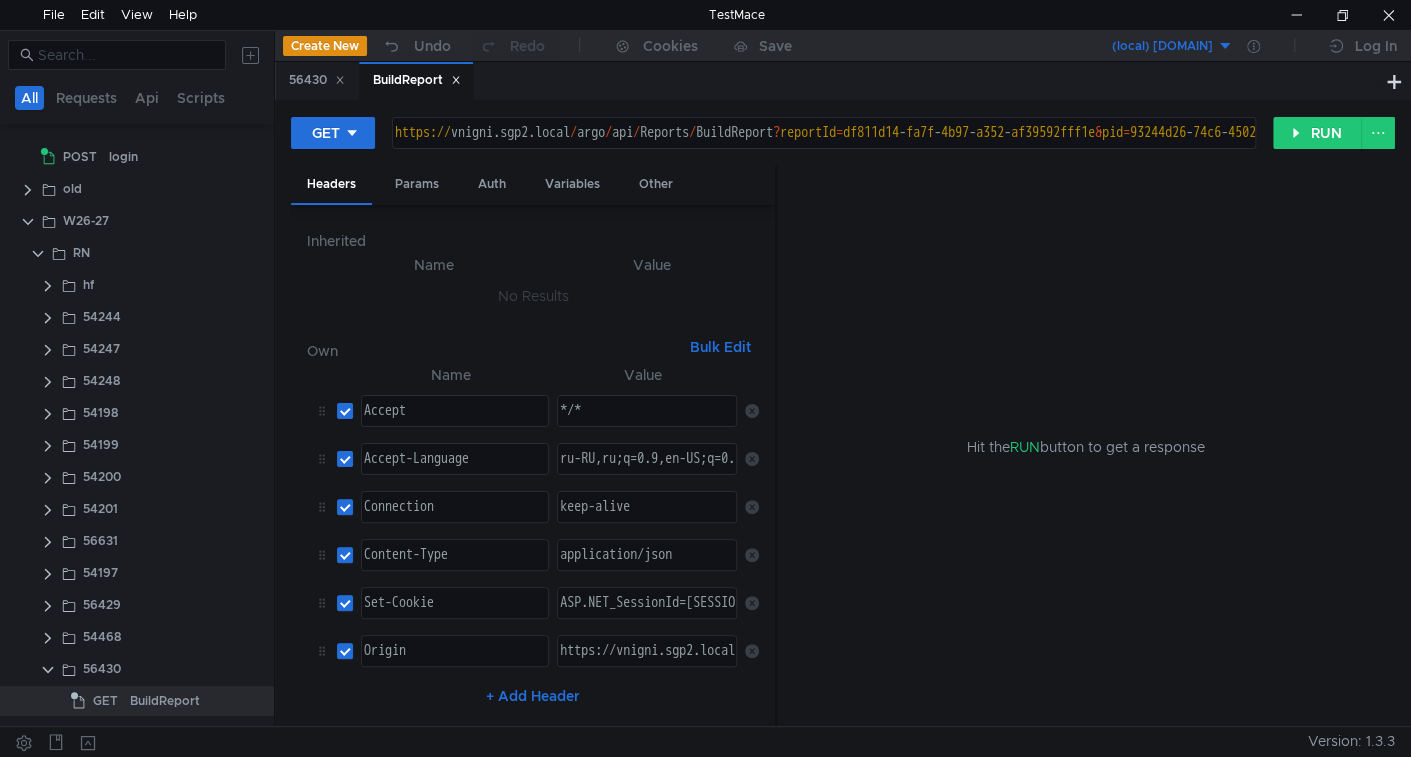 click on "https://vnigni.sgp2.local/argo/api/Reports/BuildReport?reportId=[UUID]\u0026pid=[UUID]" at bounding box center [987, 149] 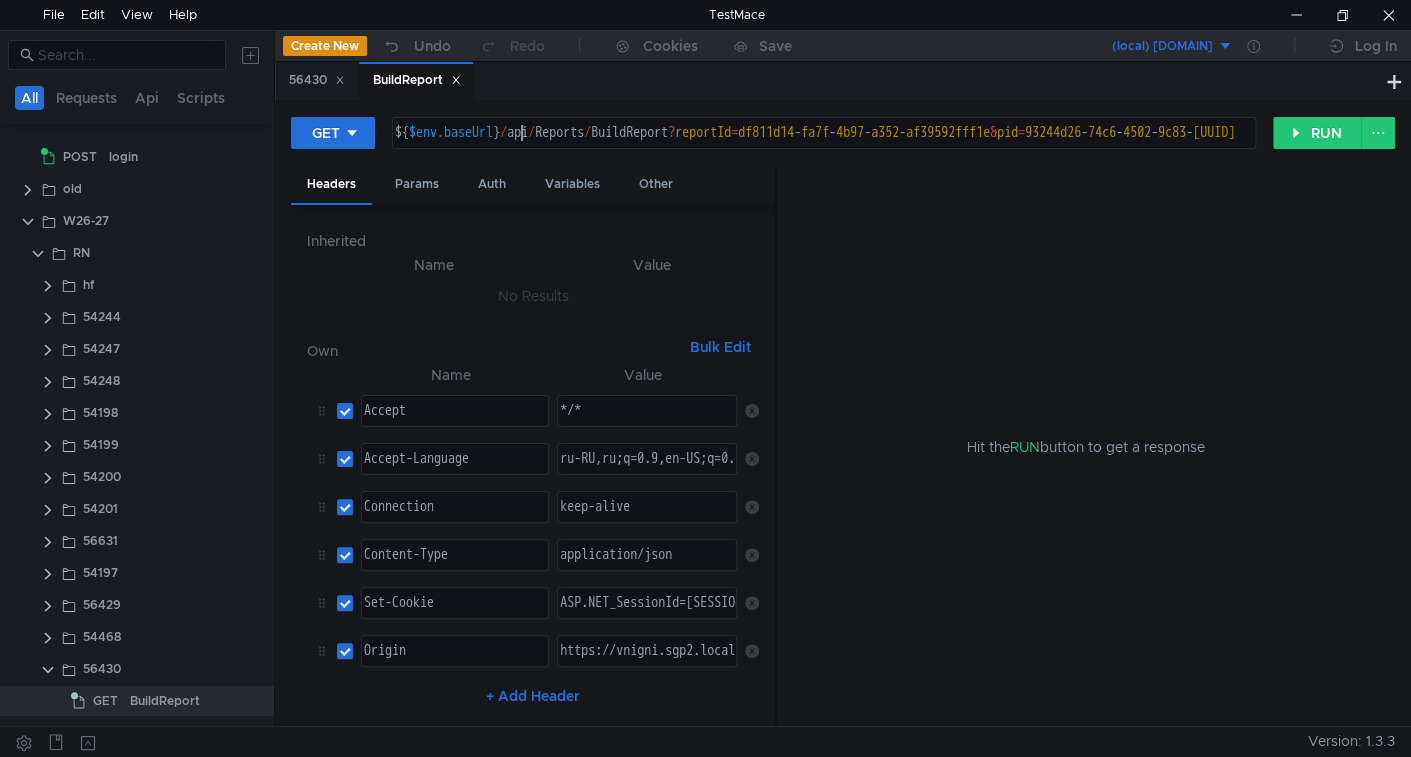 scroll, scrollTop: 0, scrollLeft: 8, axis: horizontal 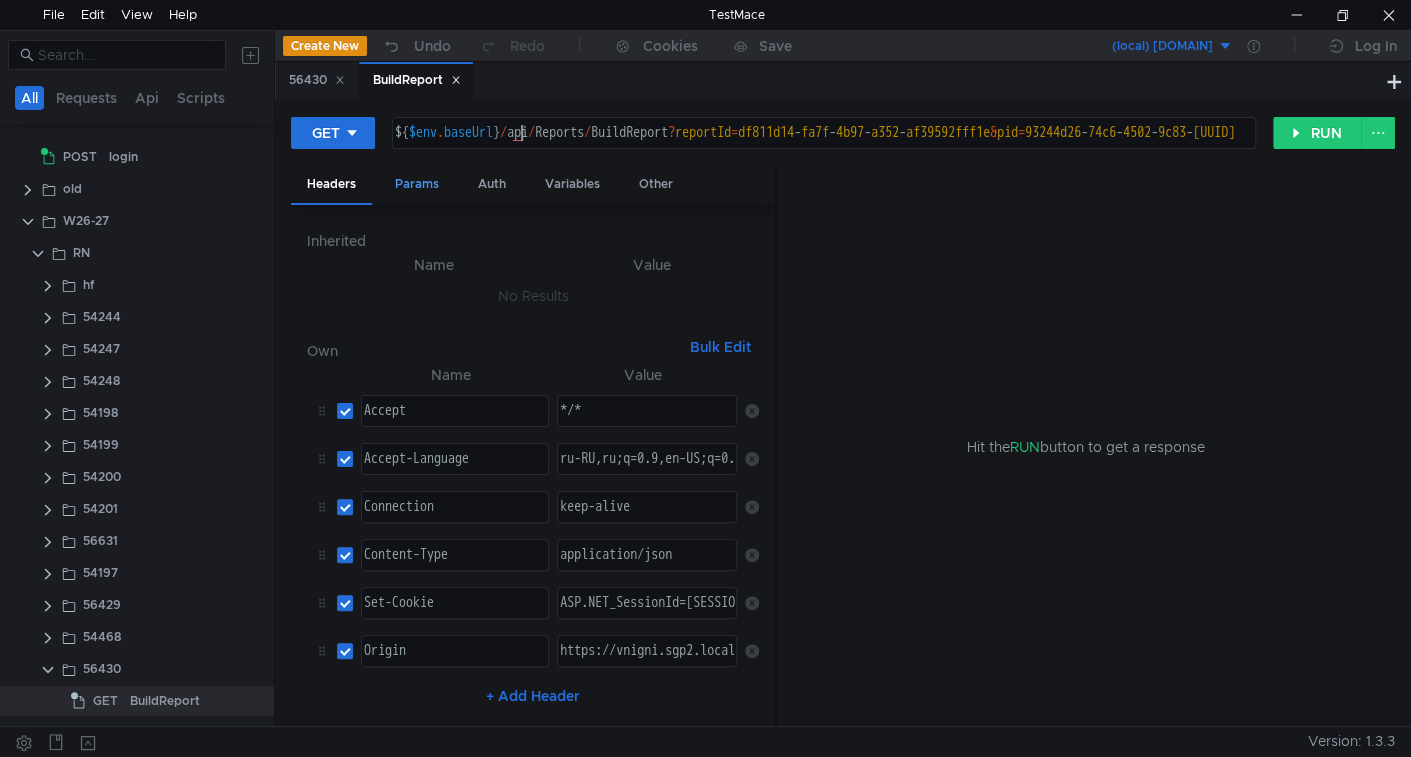 type on "${$env.baseUrl}/api/Reports/BuildReport?reportId=df811d14-fa7f-4b97-a352-af39592fff1e&pid=93244d26-74c6-4502-9c83-4ca12e51d207" 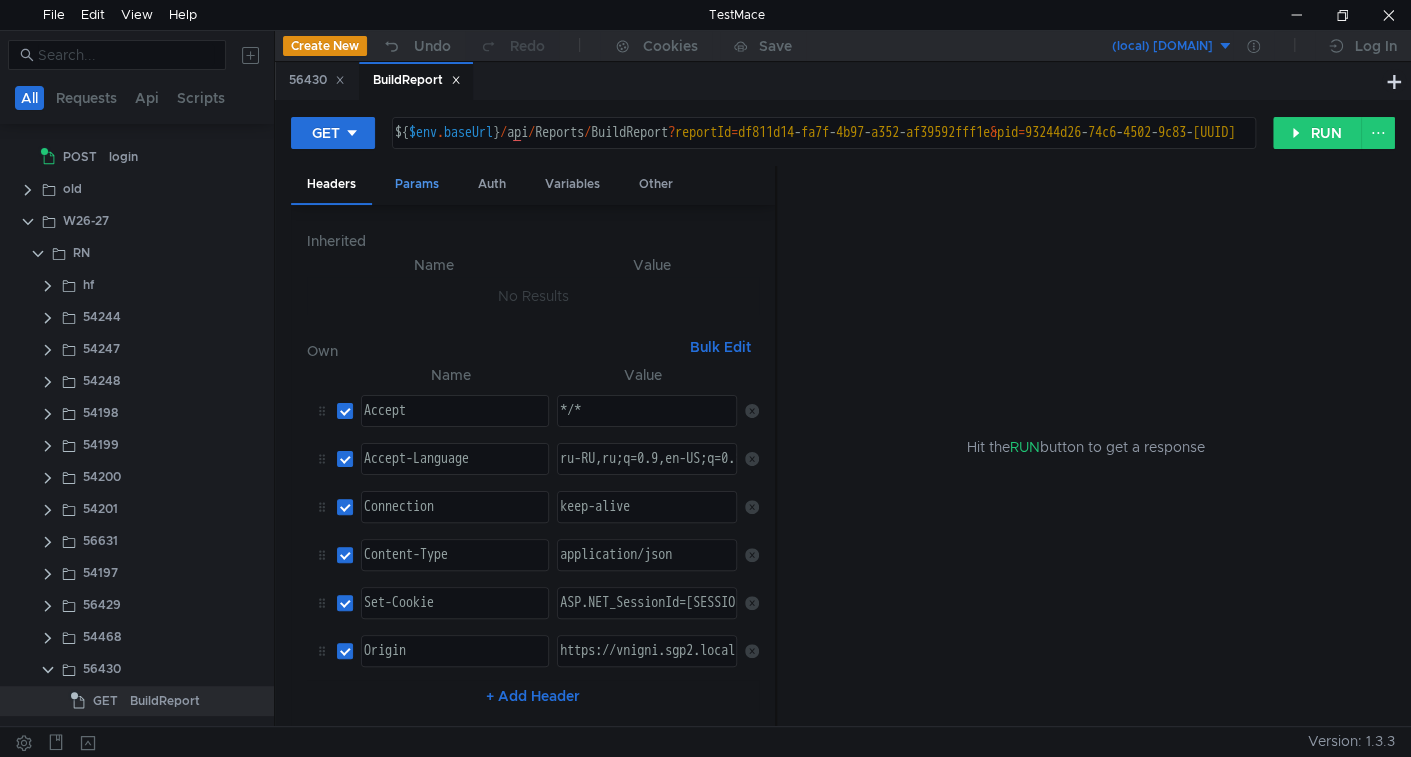 click on "Params" at bounding box center [417, 184] 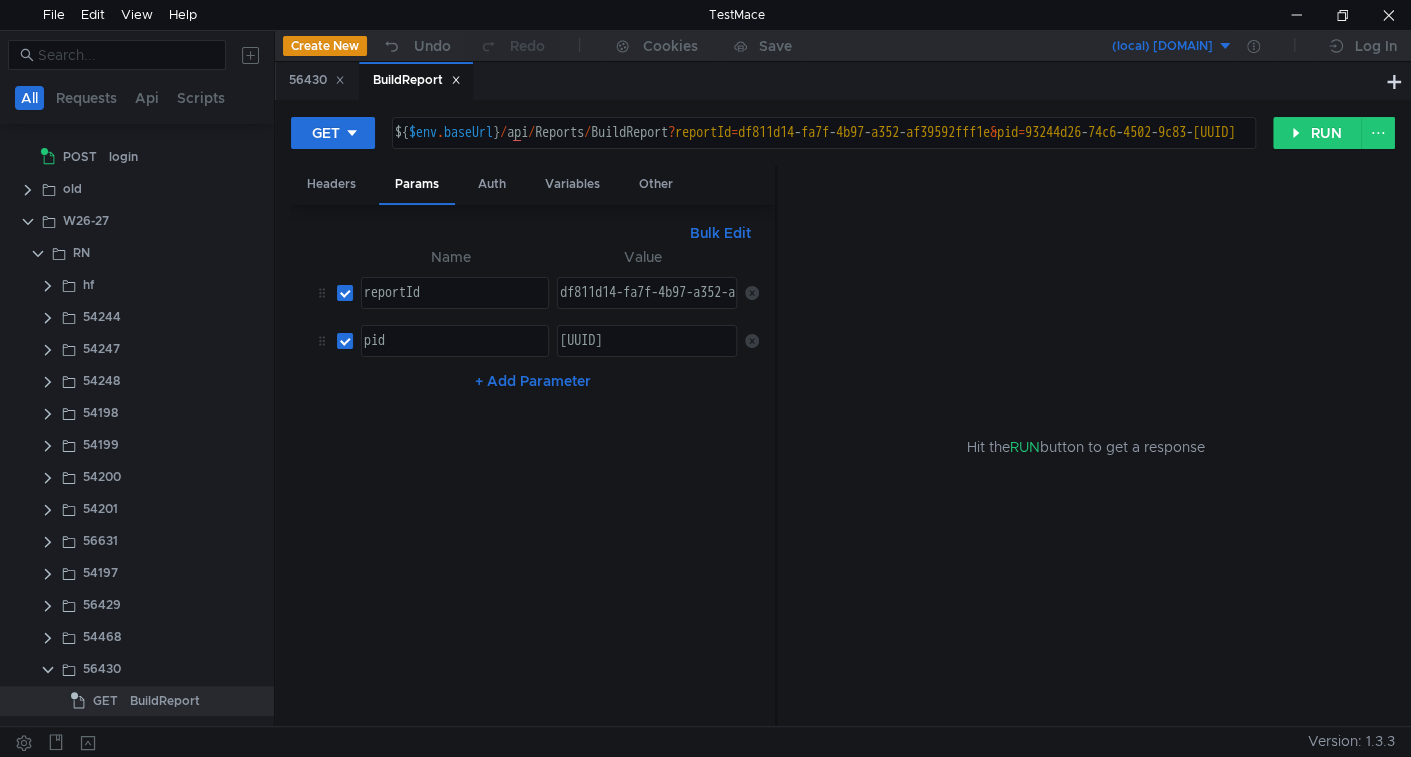 click on "Bulk Edit" at bounding box center (720, 233) 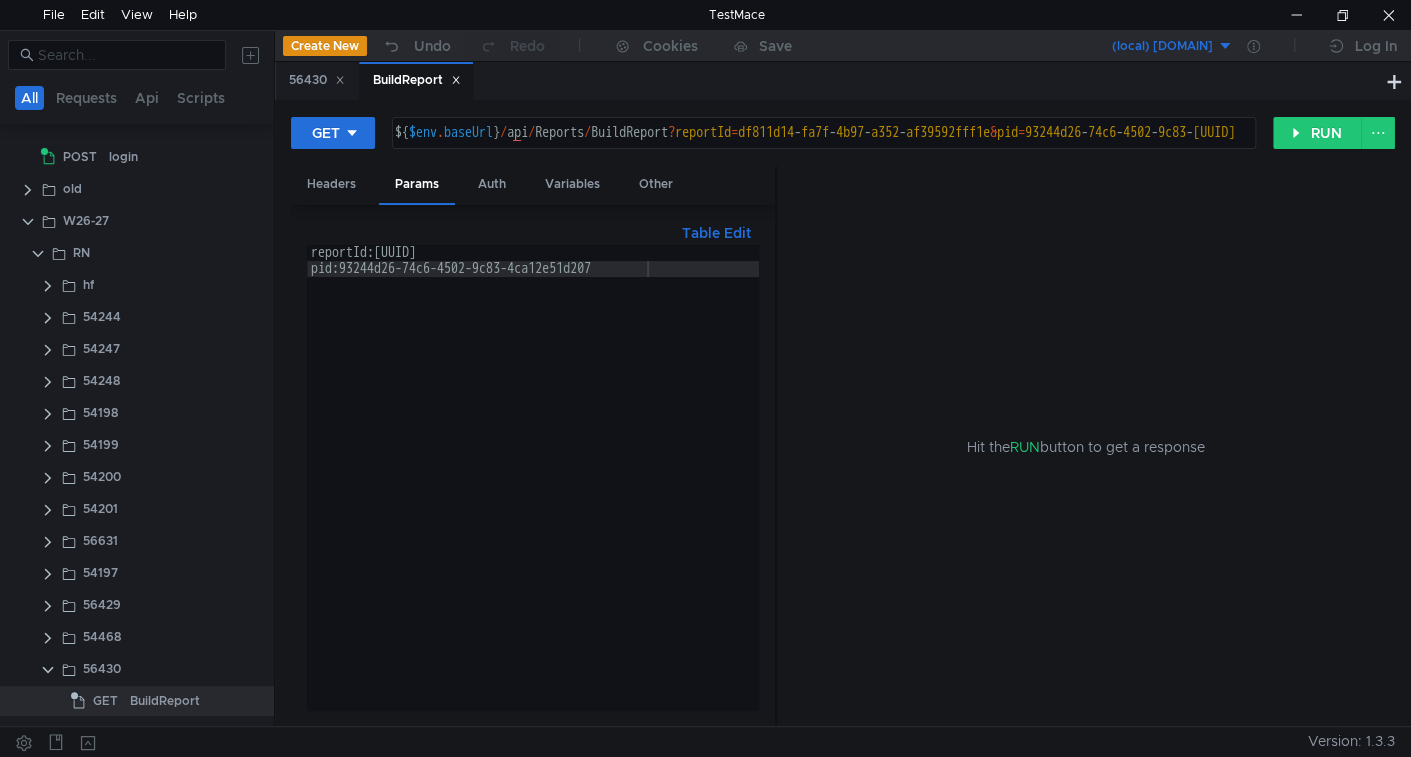 click on "reportId:df811d14-fa7f-4b97-a352-af39592fff1e pid:93244d26-74c6-4502-9c83-4ca12e51d207" at bounding box center [533, 493] 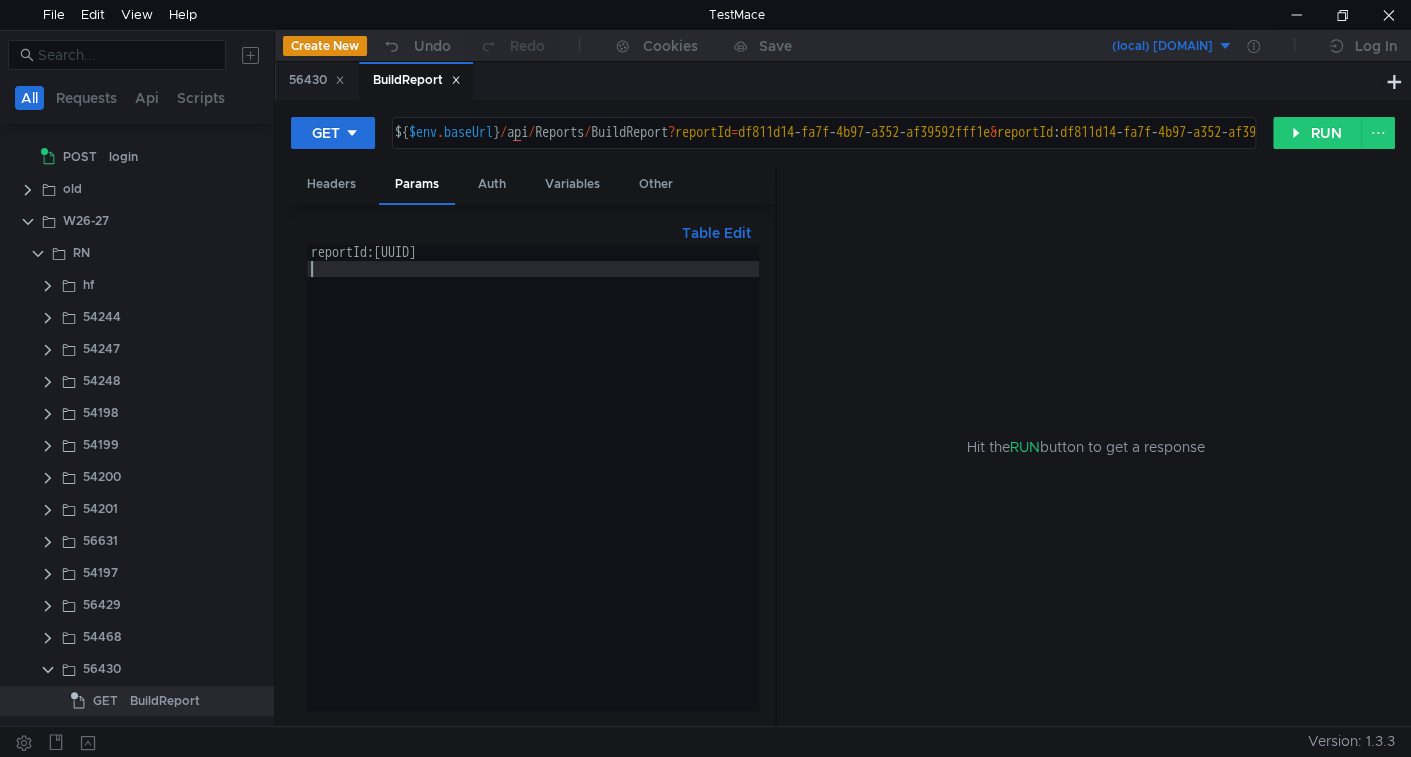 type on "reportId:[UUID]" 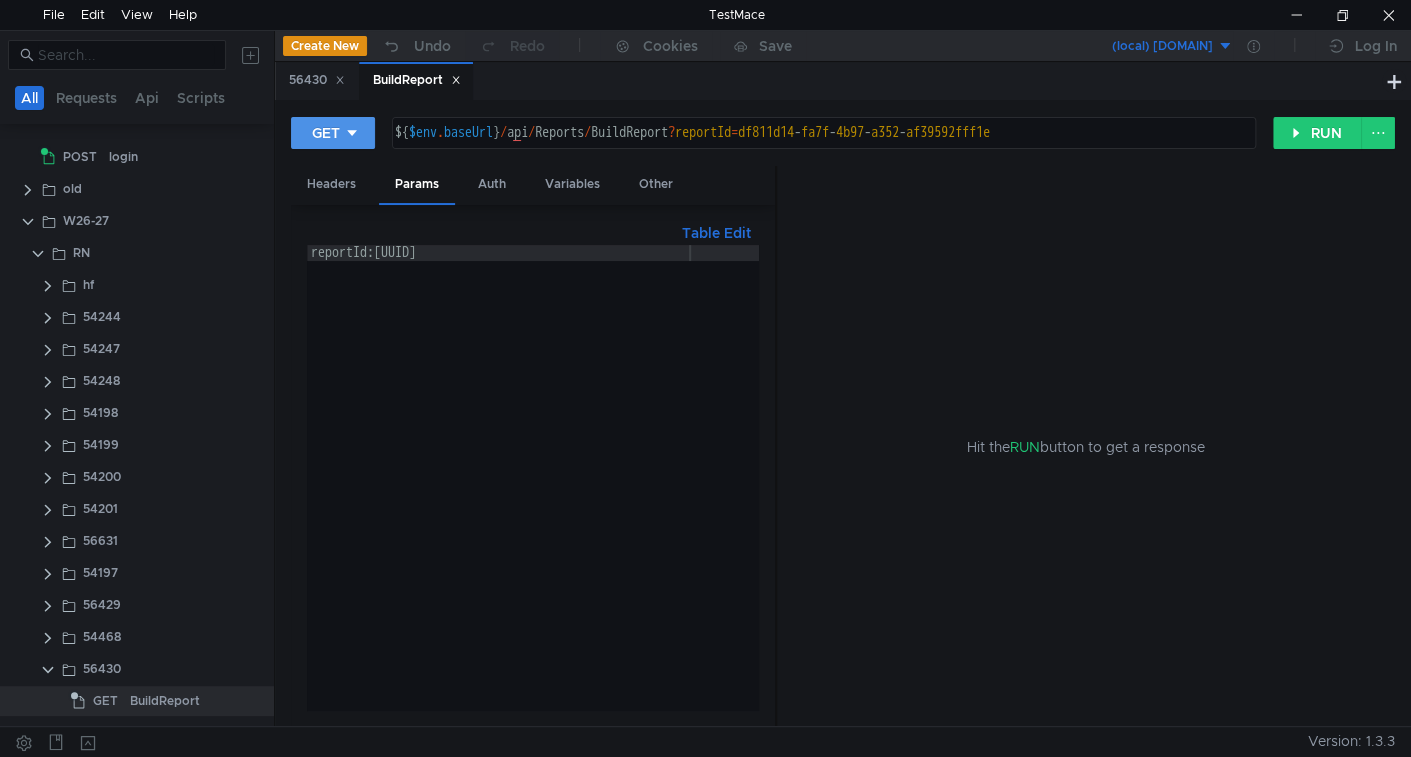 click on "GET" at bounding box center (326, 133) 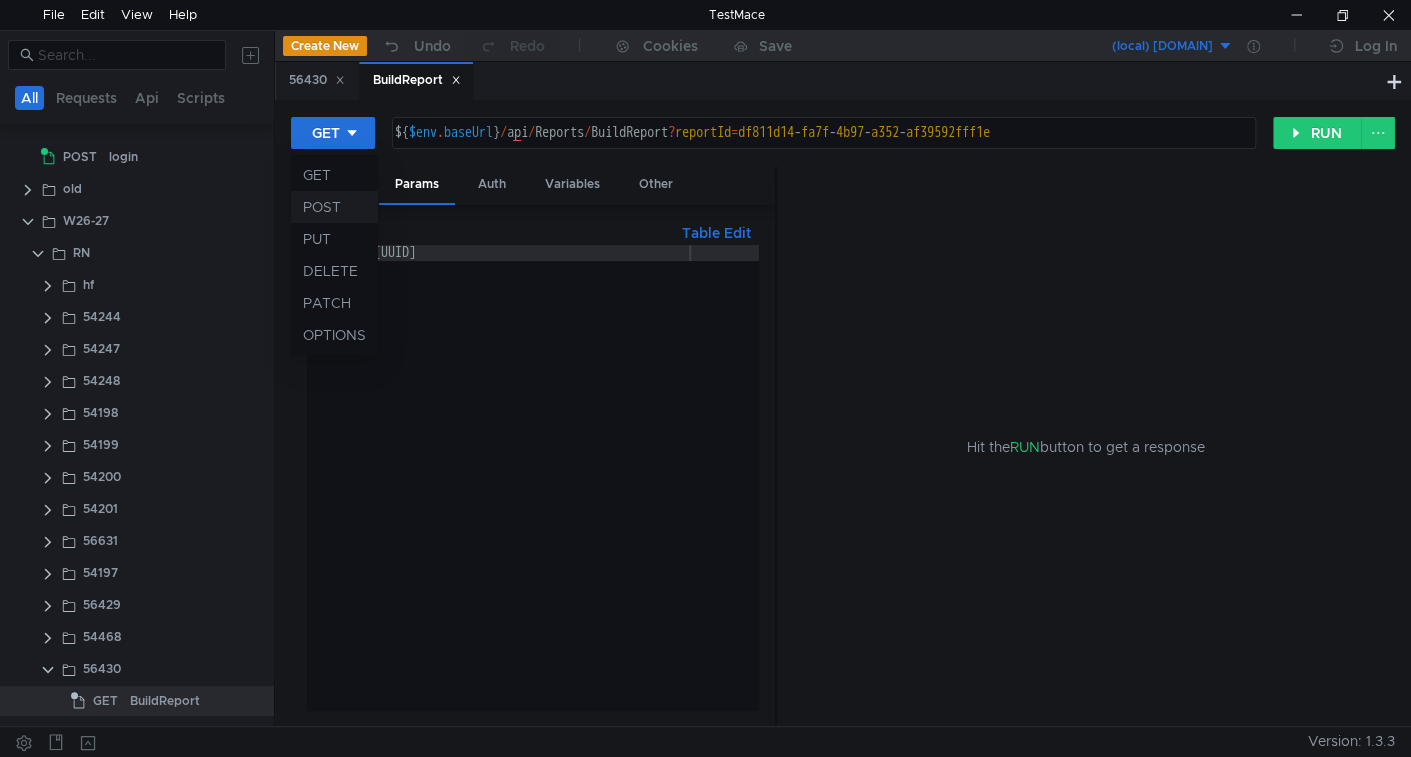 click on "POST" at bounding box center (334, 207) 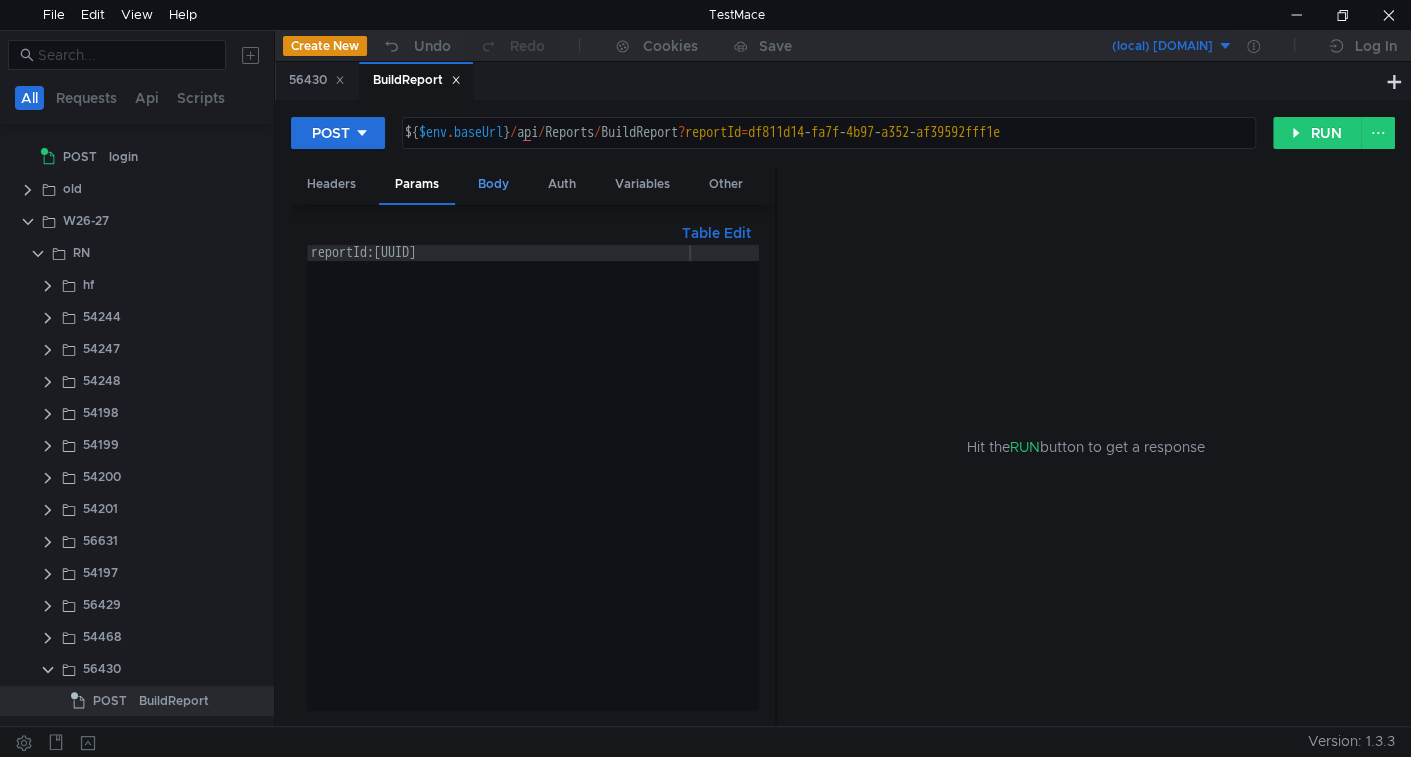 click on "Body" at bounding box center [493, 184] 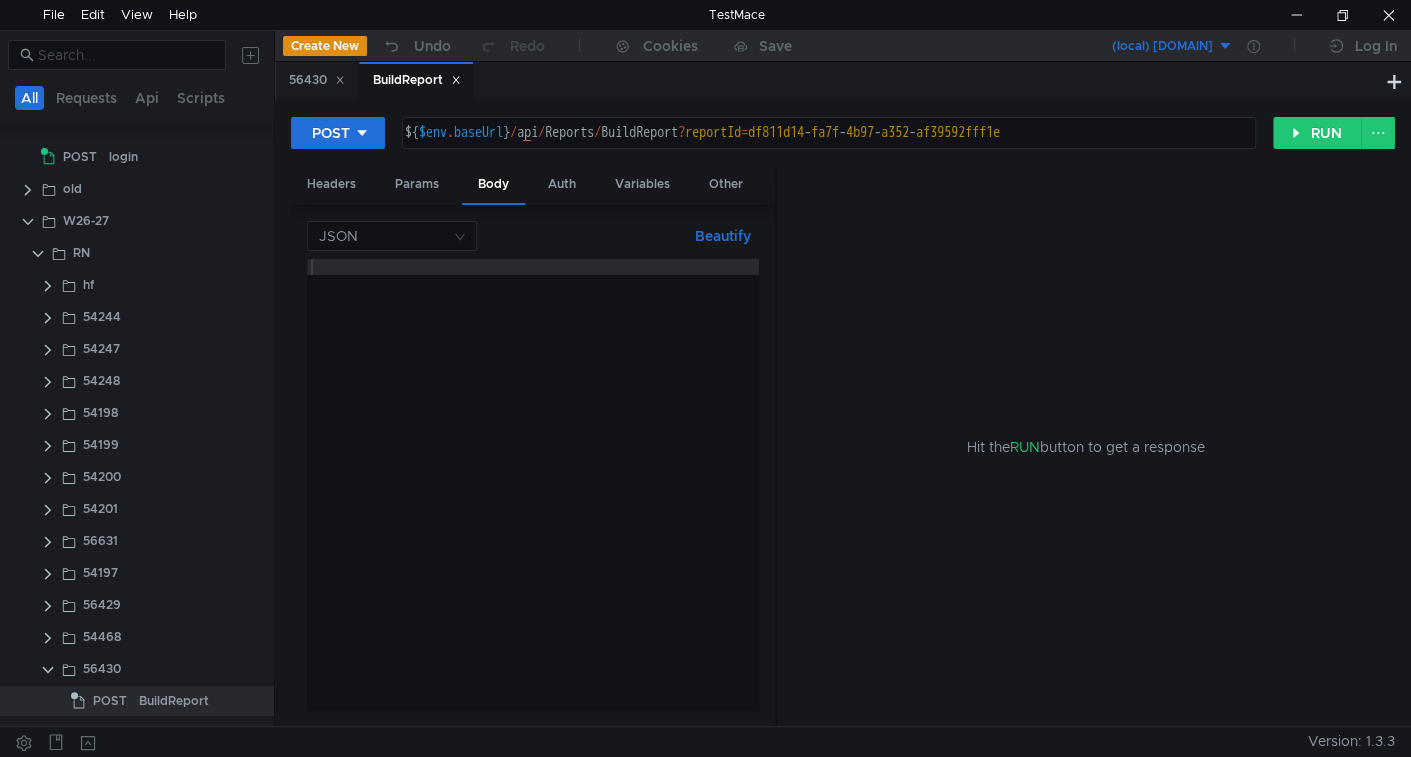 click at bounding box center (533, 500) 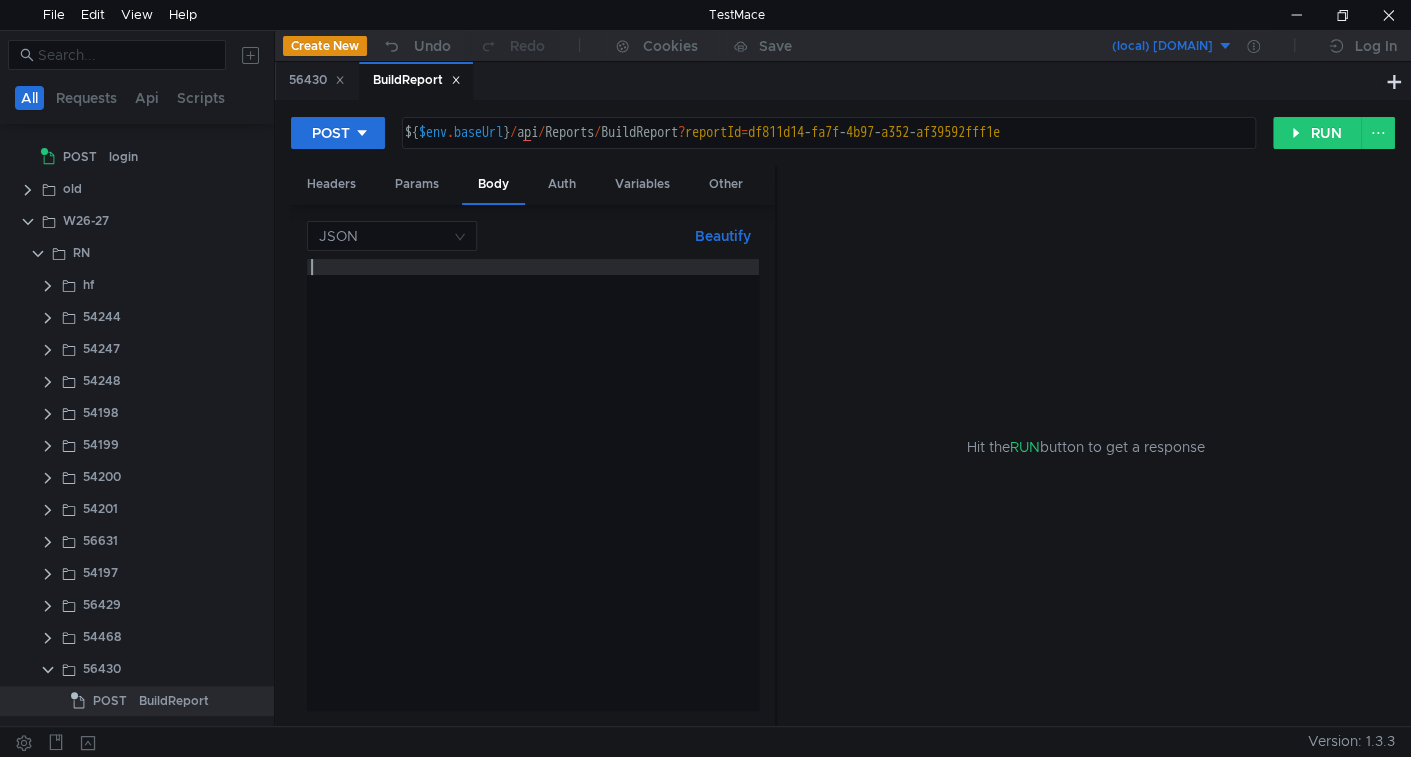 paste on "[{"key":"Period","value":["[YEAR] г. + 1 полугодие [YEAR] г."],"reportParamType":"multipleList"},{"key":"Operator","value":["[COMPANY_NAME]"],"reportParamType":"multipleList"}]" 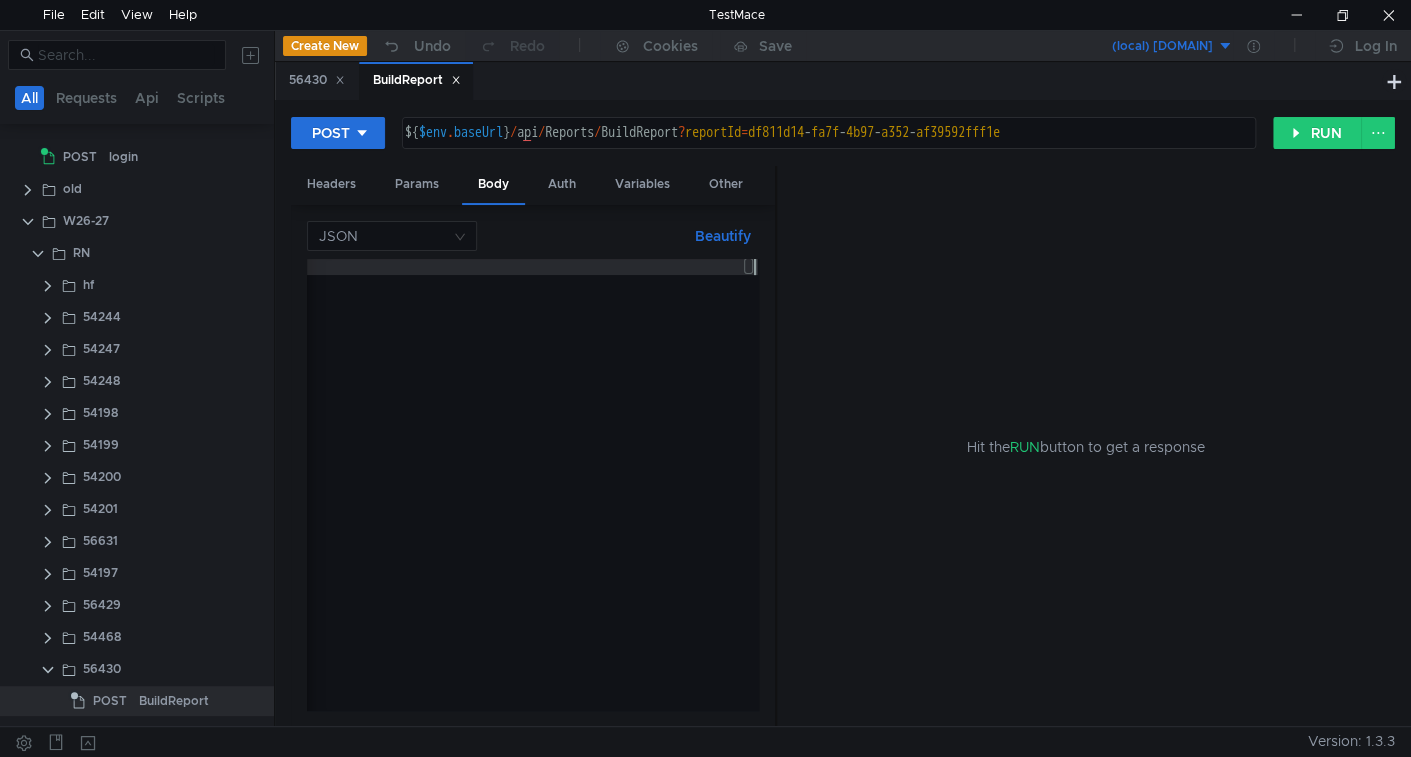 scroll, scrollTop: 0, scrollLeft: 1152, axis: horizontal 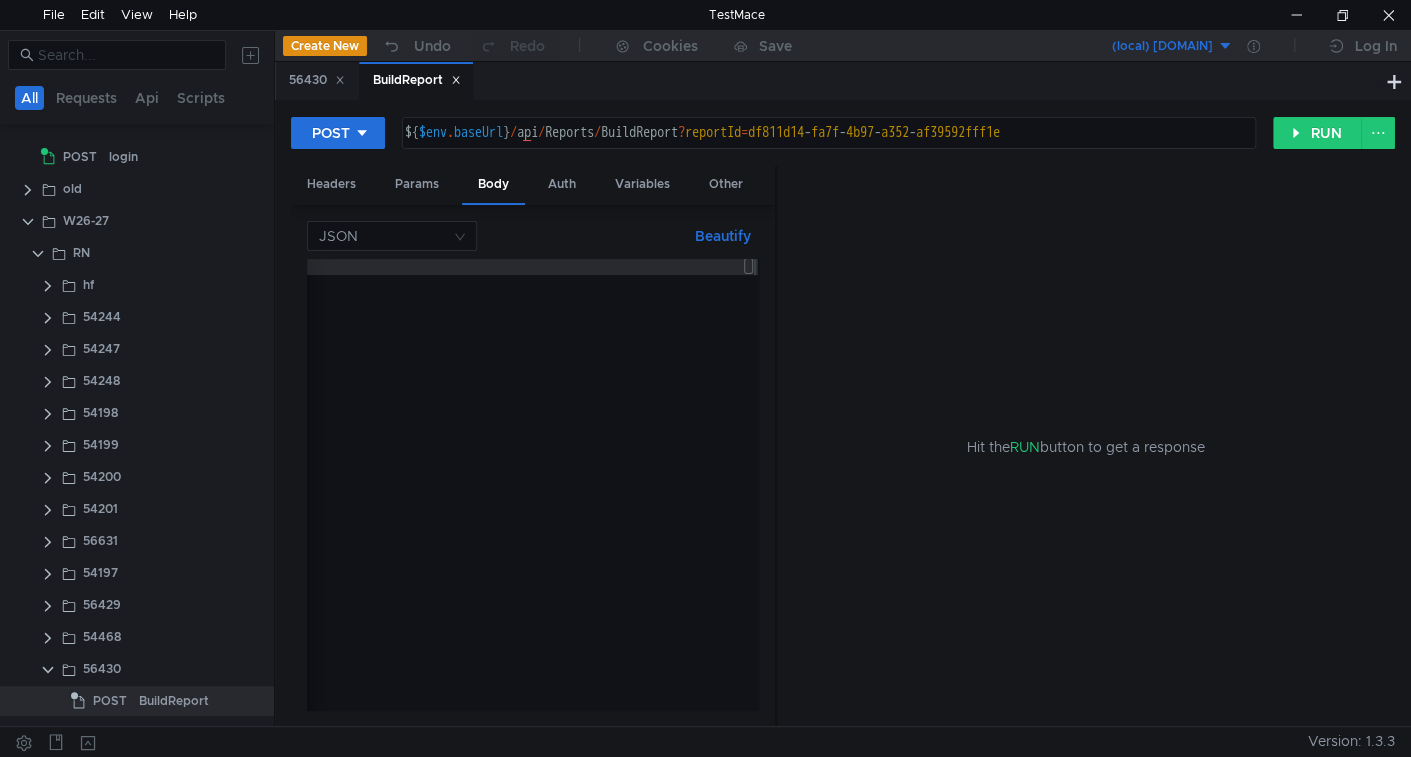 click on "Beautify" at bounding box center (723, 236) 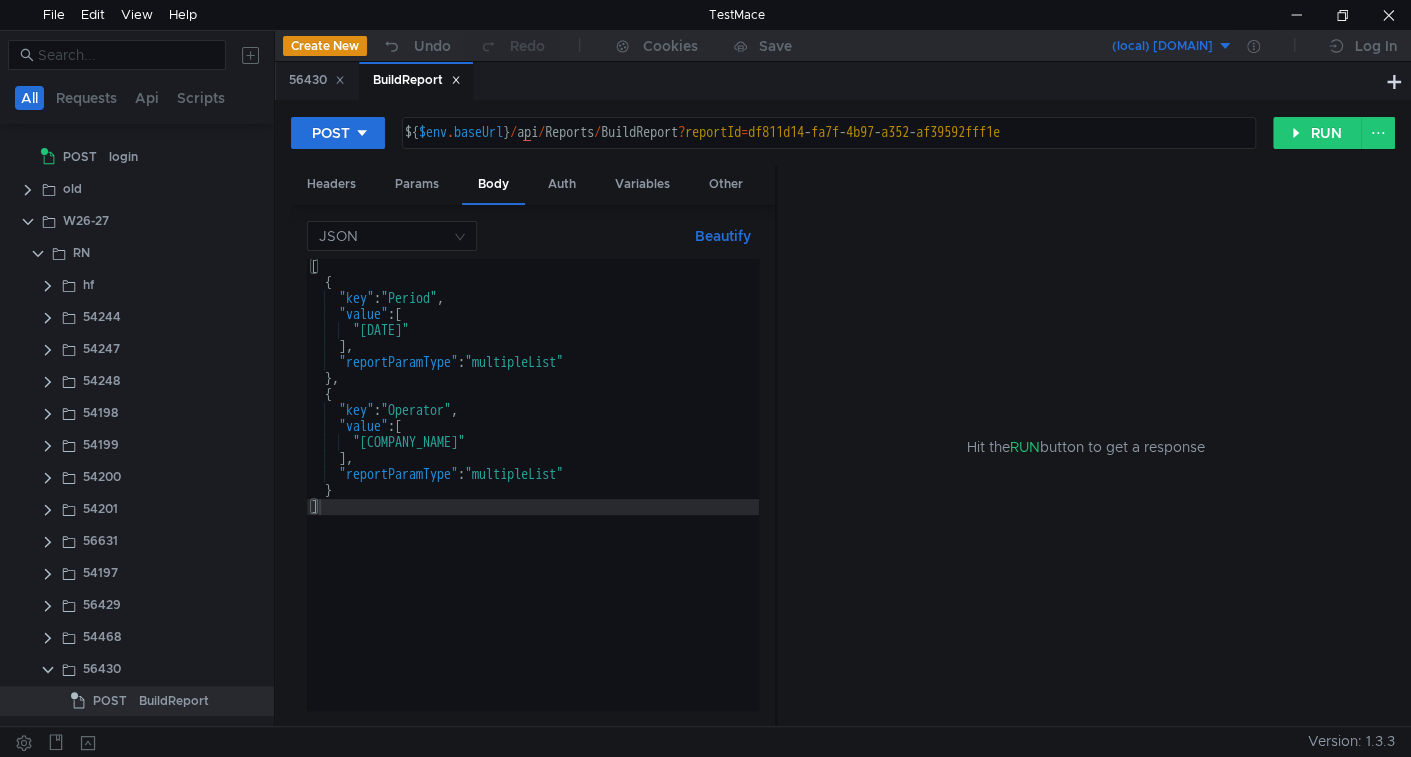 click on "[    {       "key" :  "Period" ,       "value" :  [          "[DATE]"       ] ,       "reportParamType" :  "multipleList"    } ,    {       "key" :  "Operator" ,       "value" :  [          "[COMPANY]"       ] ,       "reportParamType" :  "multipleList"    } ]" at bounding box center [533, 500] 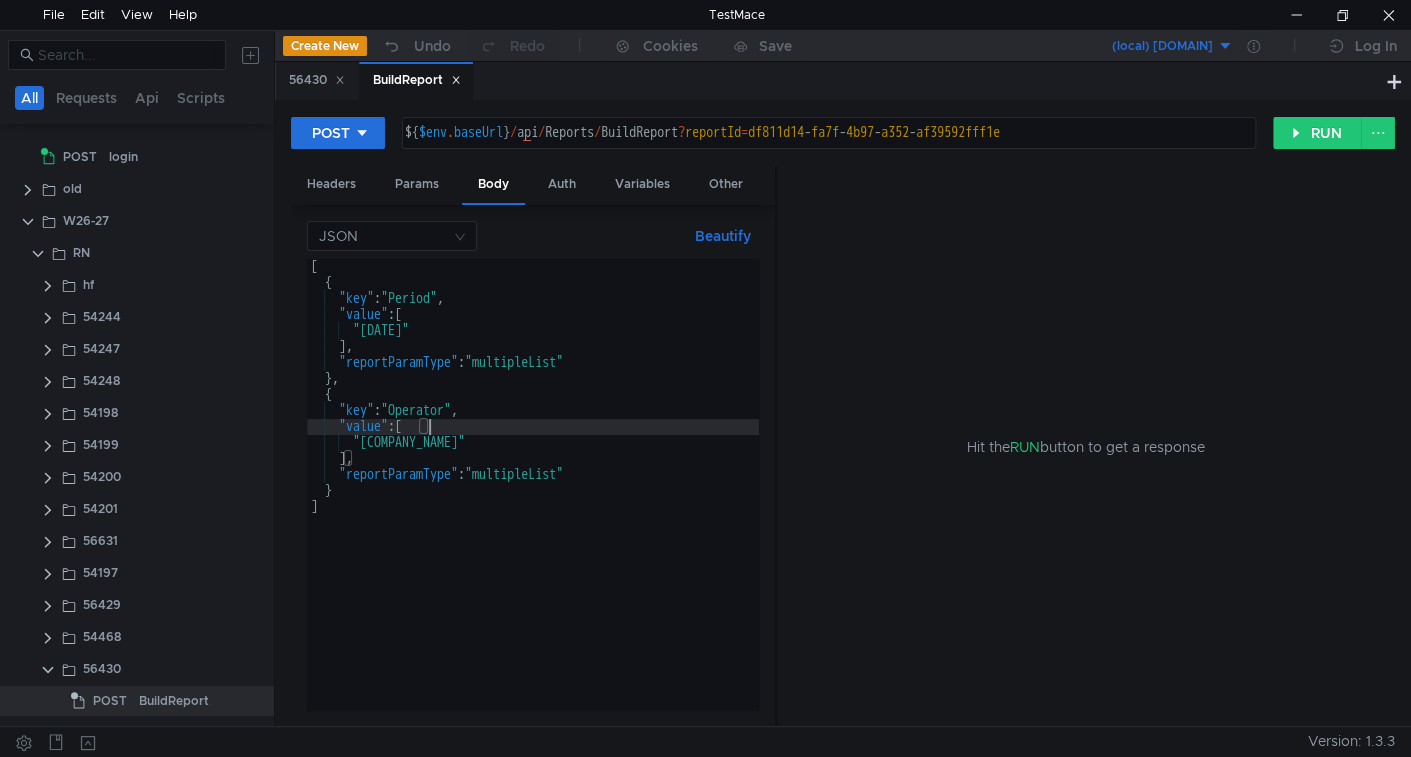 click on "${ $env . baseUrl } / api / Reports / BuildReport ? reportId = [UUID]" at bounding box center [827, 149] 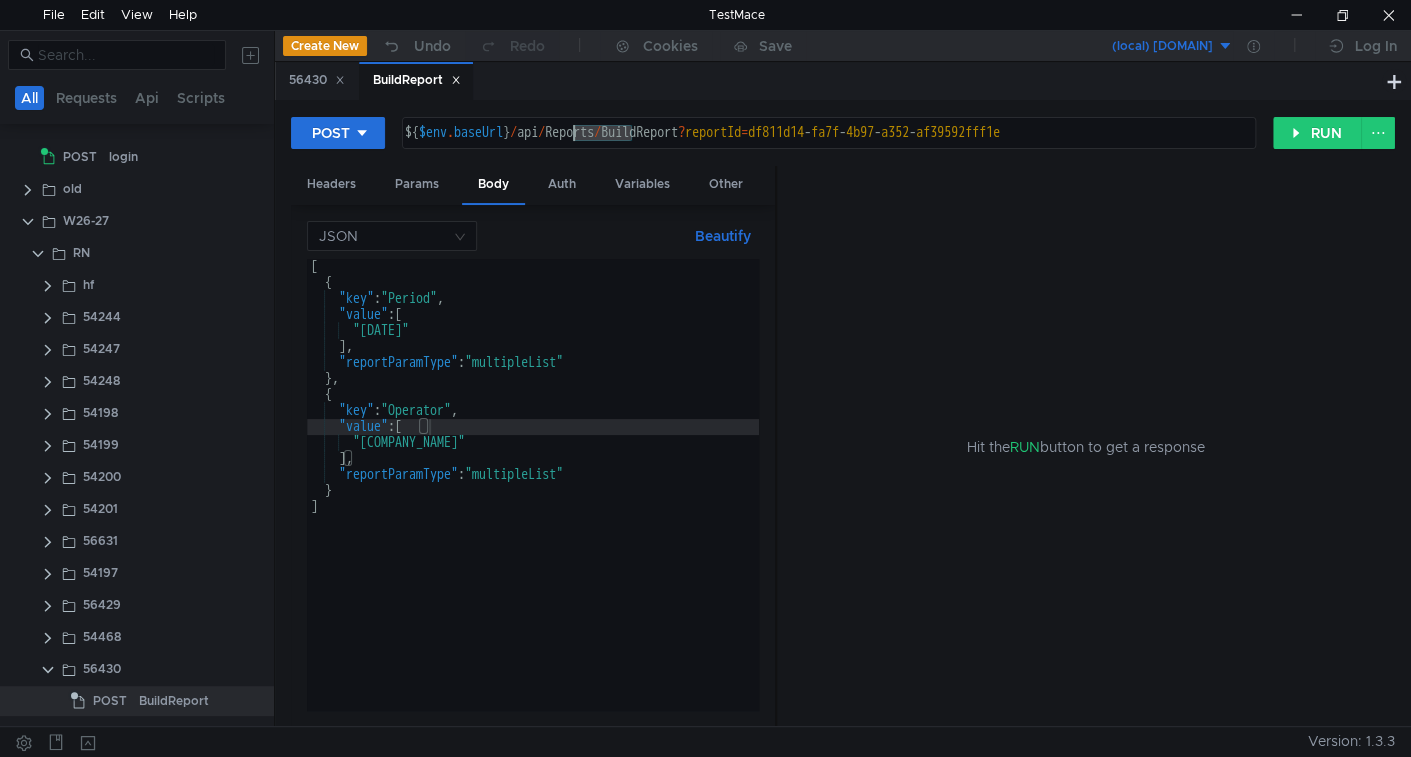 click on "${ $env . baseUrl } / api / Reports / BuildReport ? reportId = [UUID]" at bounding box center (827, 149) 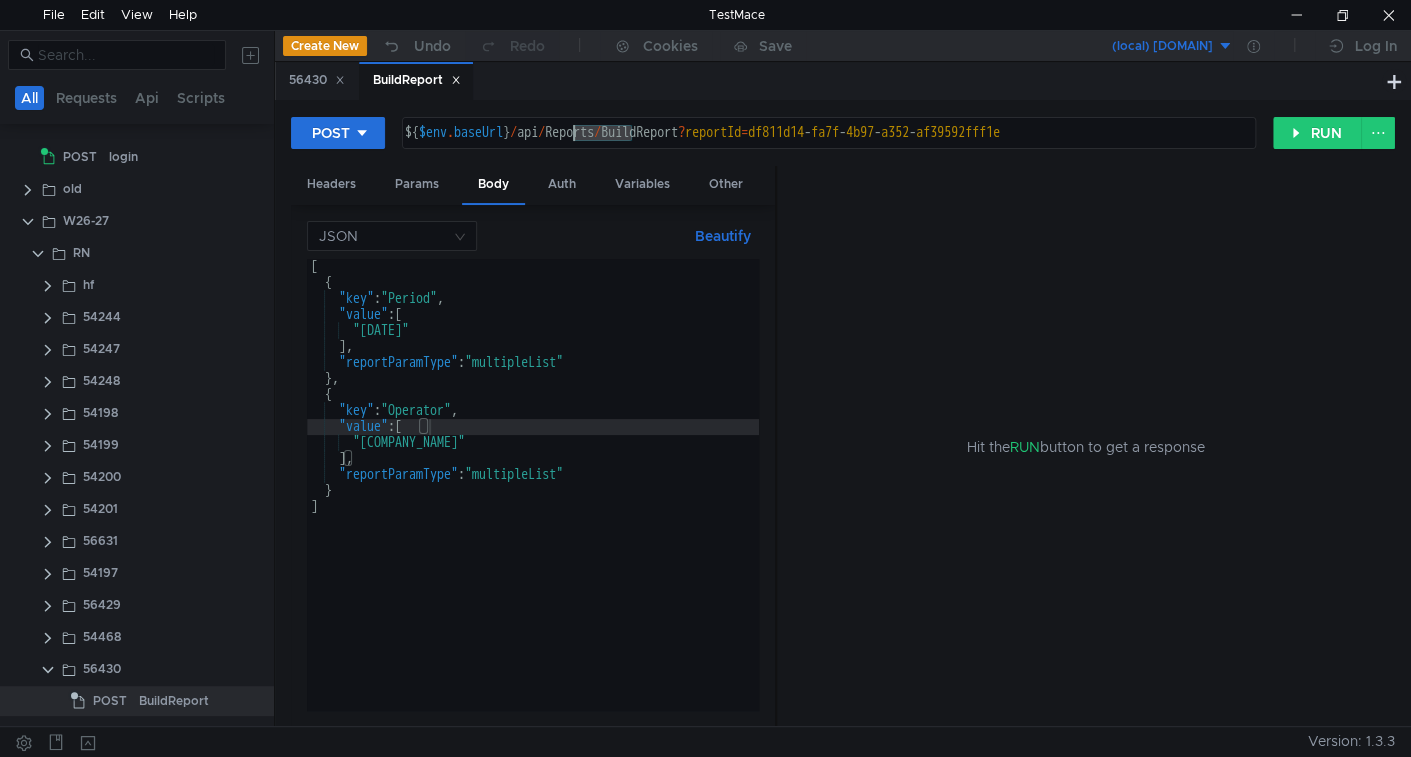 click on "[    {       "key" :  "Period" ,       "value" :  [          "[DATE]"       ] ,       "reportParamType" :  "multipleList"    } ,    {       "key" :  "Operator" ,       "value" :  [          "[COMPANY]"       ] ,       "reportParamType" :  "multipleList"    } ]" at bounding box center (533, 500) 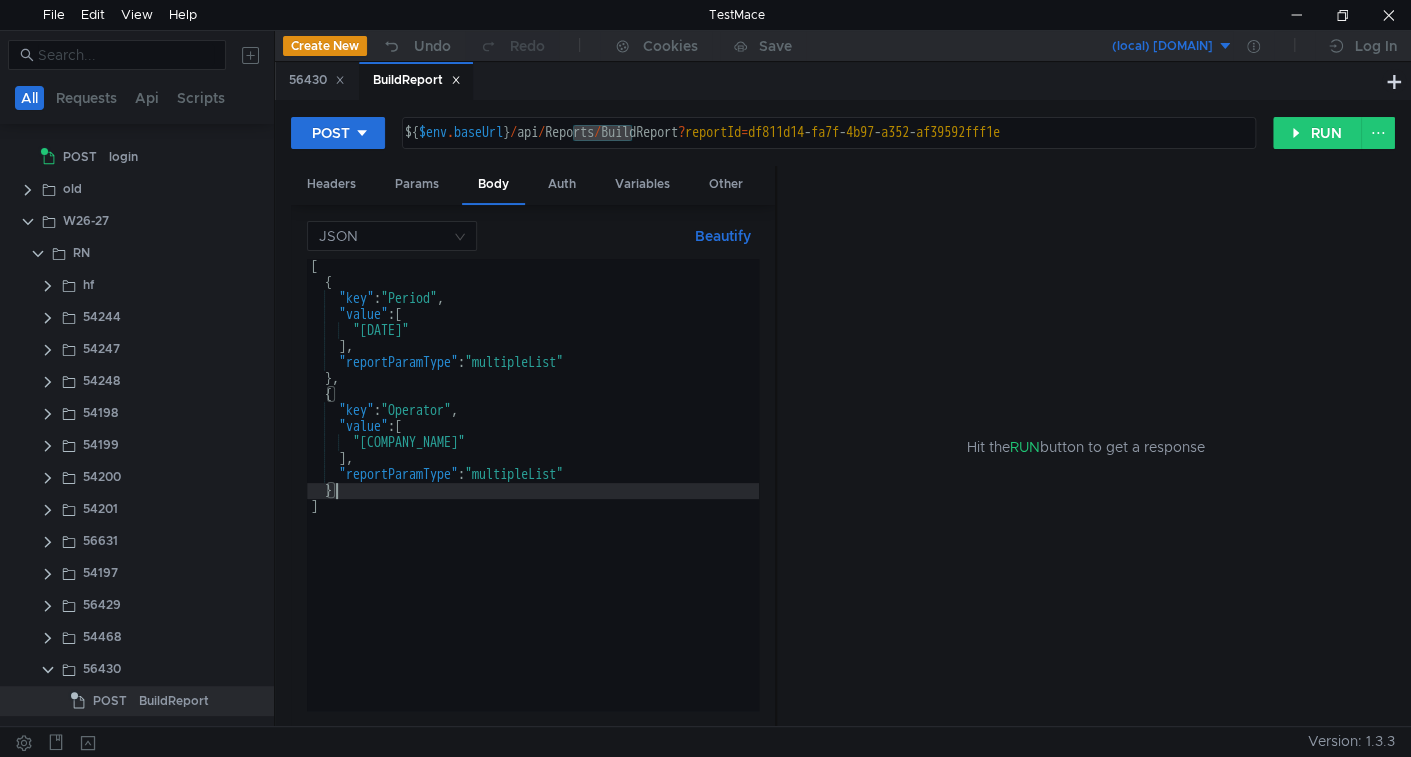 click on "[    {       "key" :  "Period" ,       "value" :  [          "[DATE]"       ] ,       "reportParamType" :  "multipleList"    } ,    {       "key" :  "Operator" ,       "value" :  [          "[COMPANY]"       ] ,       "reportParamType" :  "multipleList"    } ]" at bounding box center (533, 500) 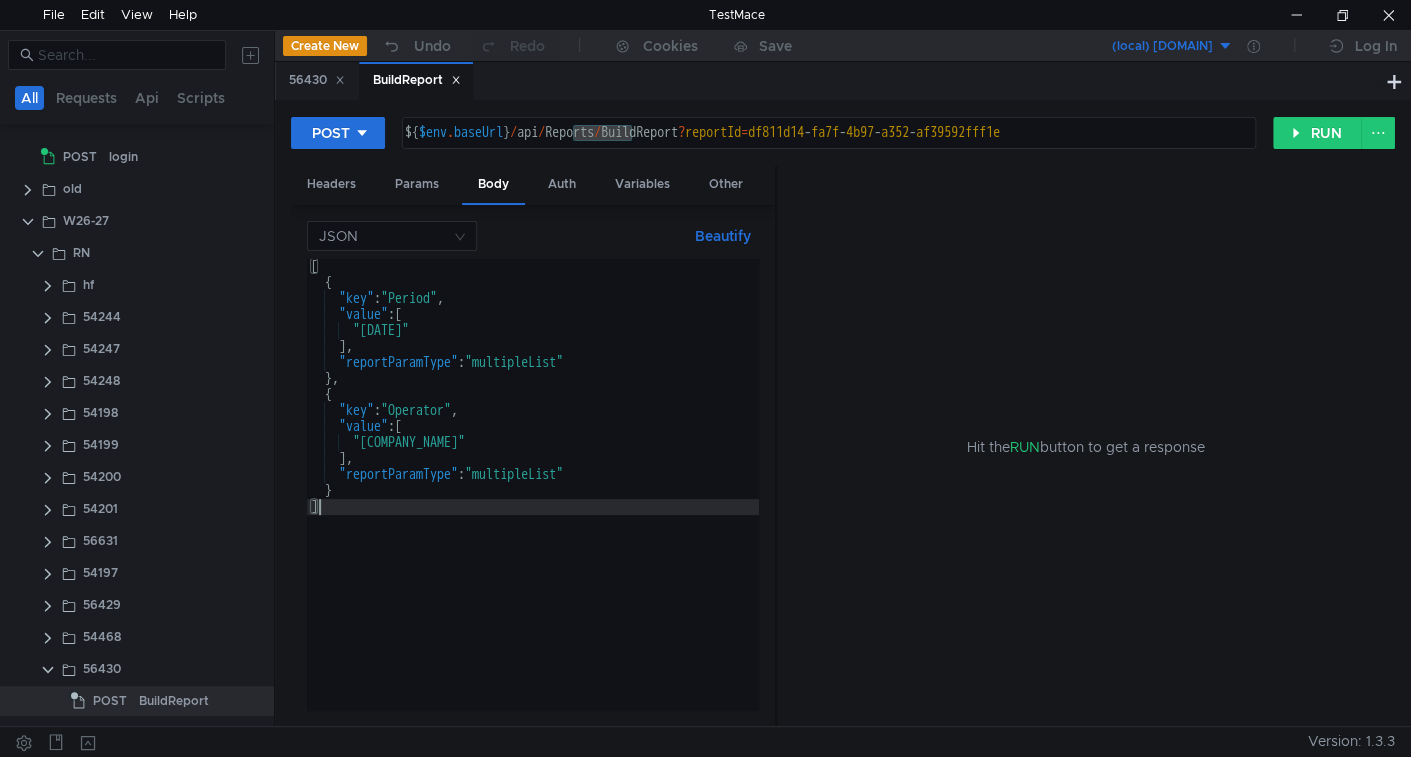 click on "[    {       "key" :  "Period" ,       "value" :  [          "[DATE]"       ] ,       "reportParamType" :  "multipleList"    } ,    {       "key" :  "Operator" ,       "value" :  [          "[COMPANY]"       ] ,       "reportParamType" :  "multipleList"    } ]" at bounding box center [533, 500] 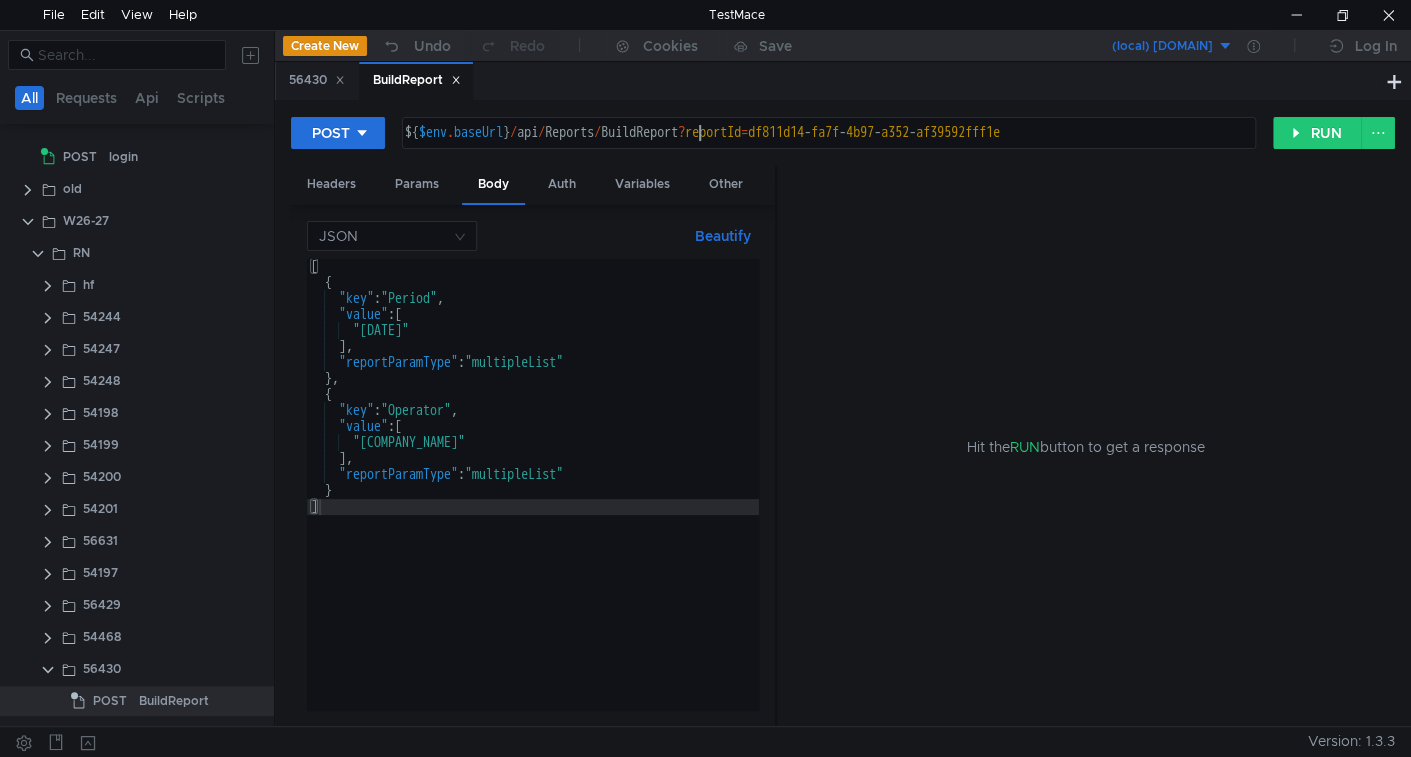 click on "${ $env . baseUrl } / api / Reports / BuildReport ? reportId = [UUID]" at bounding box center [827, 149] 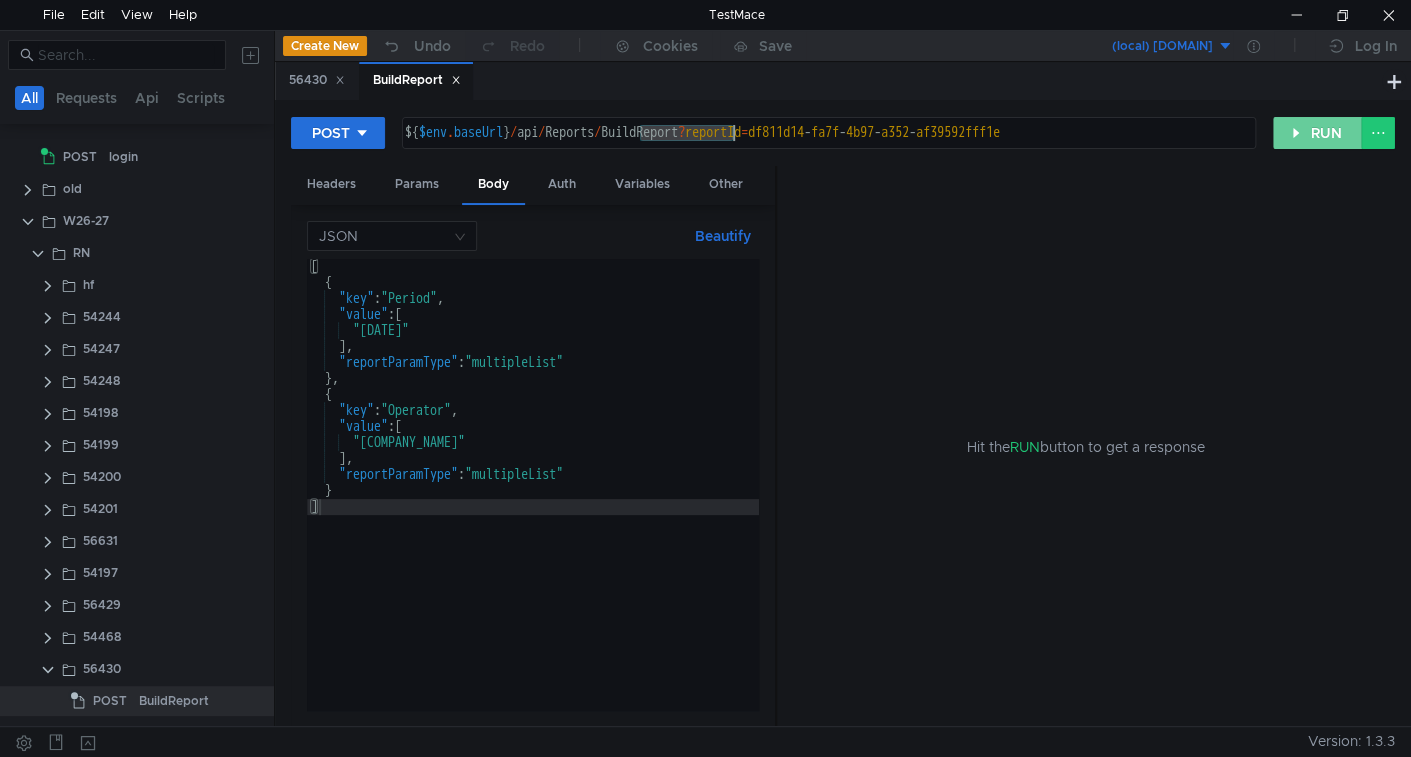click on "RUN" at bounding box center (1317, 133) 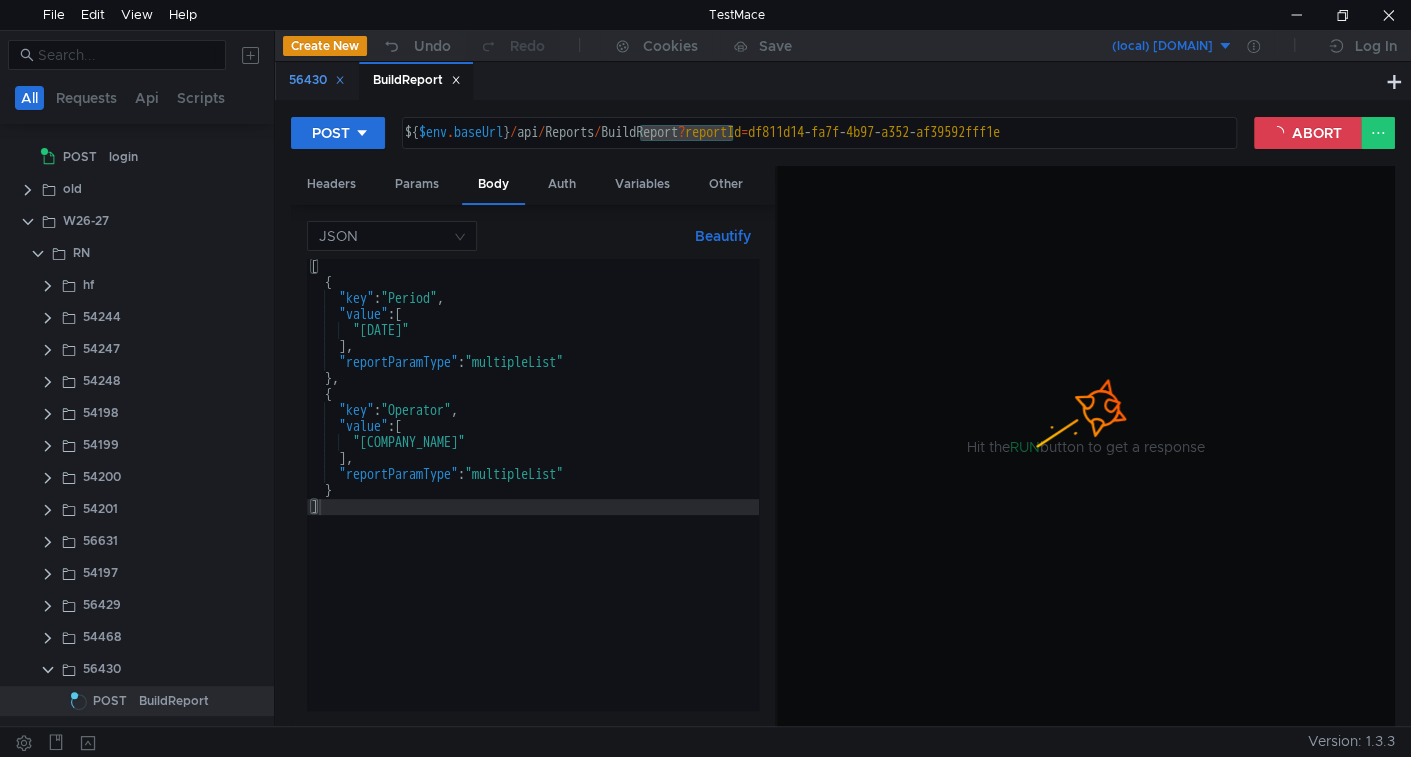 click on "56430" at bounding box center [317, 80] 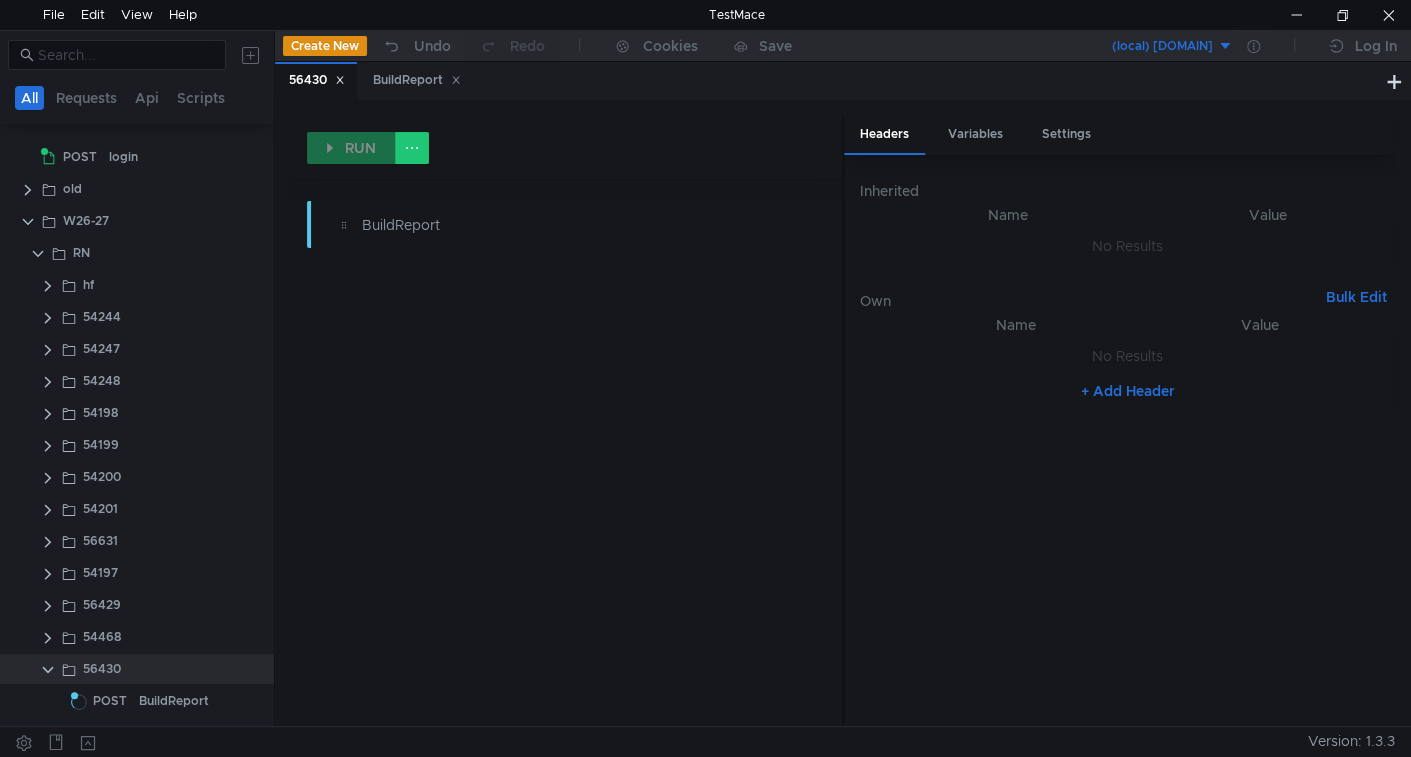 click at bounding box center (340, 80) 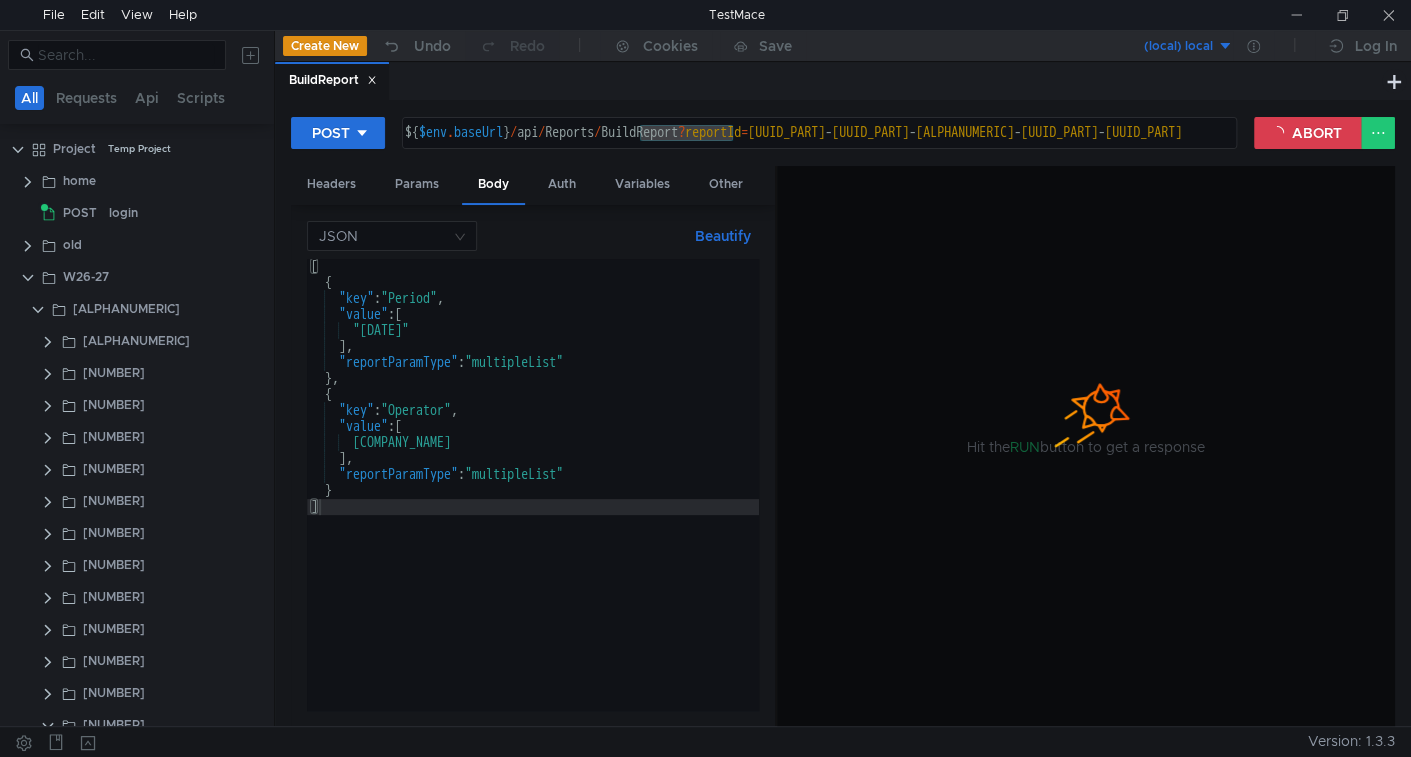 scroll, scrollTop: 0, scrollLeft: 0, axis: both 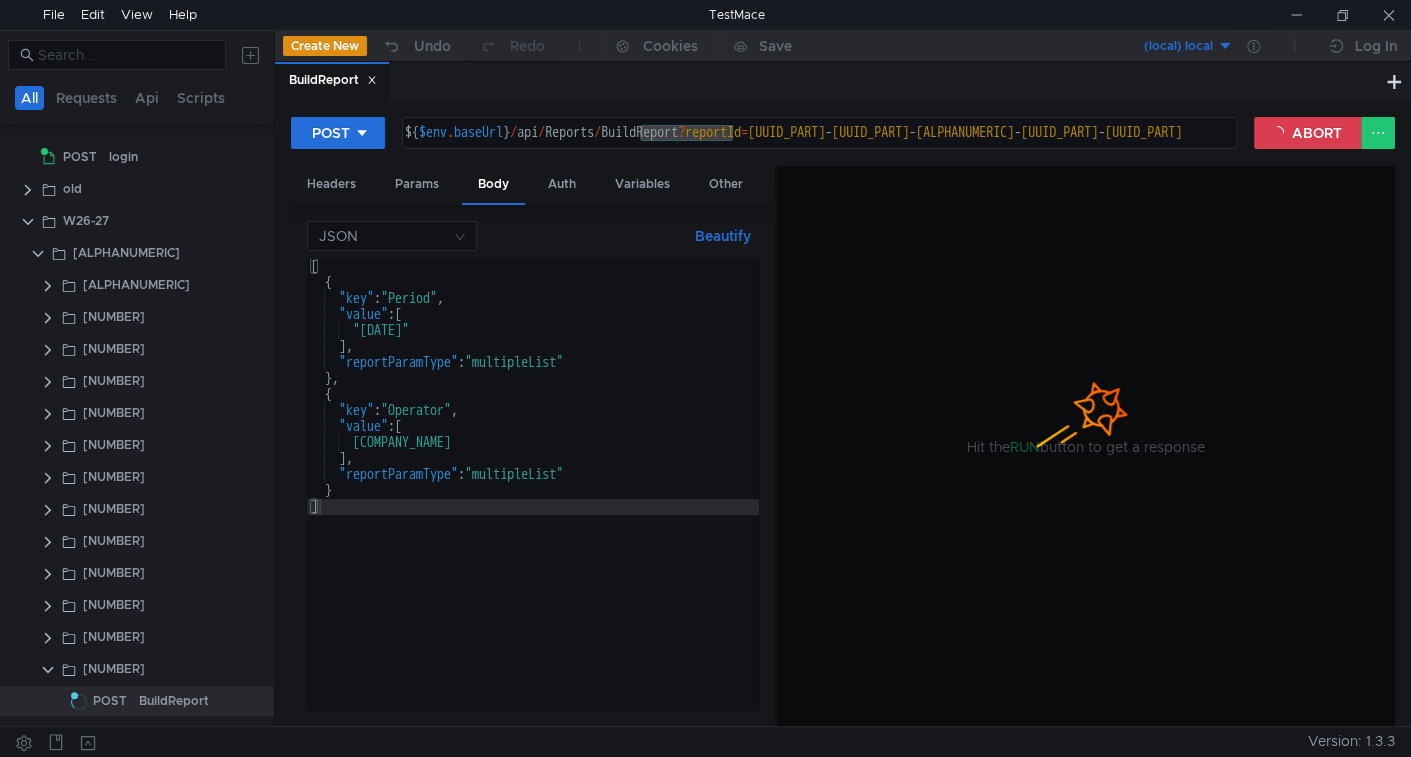click on "[    {       "key" :  "Period" ,       "value" :  [          "[DATE]"       ] ,       "reportParamType" :  "multipleList"    } ,    {       "key" :  "Operator" ,       "value" :  [          "[COMPANY_NAME]"       ] ,       "reportParamType" :  "multipleList"    } ]" at bounding box center [533, 500] 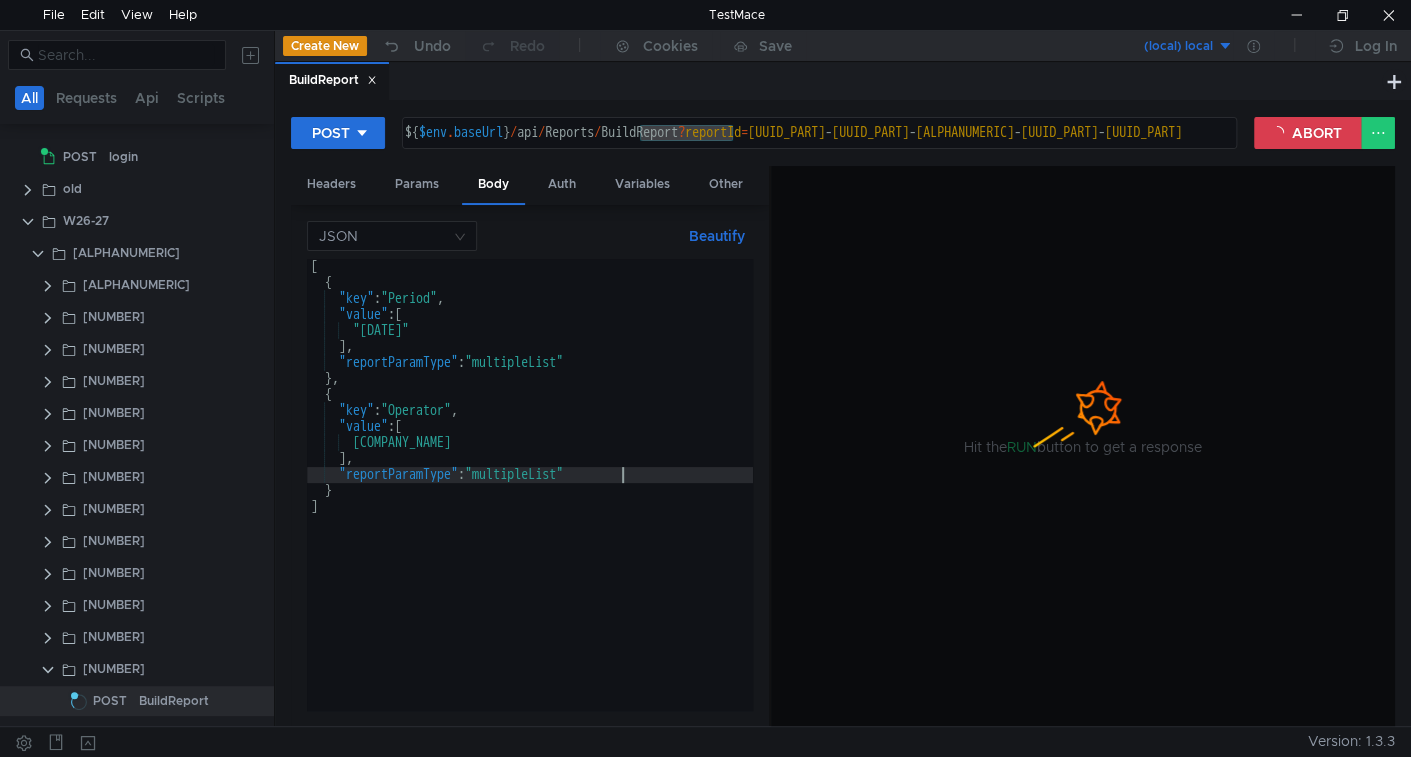 drag, startPoint x: 775, startPoint y: 277, endPoint x: 769, endPoint y: 320, distance: 43.416588 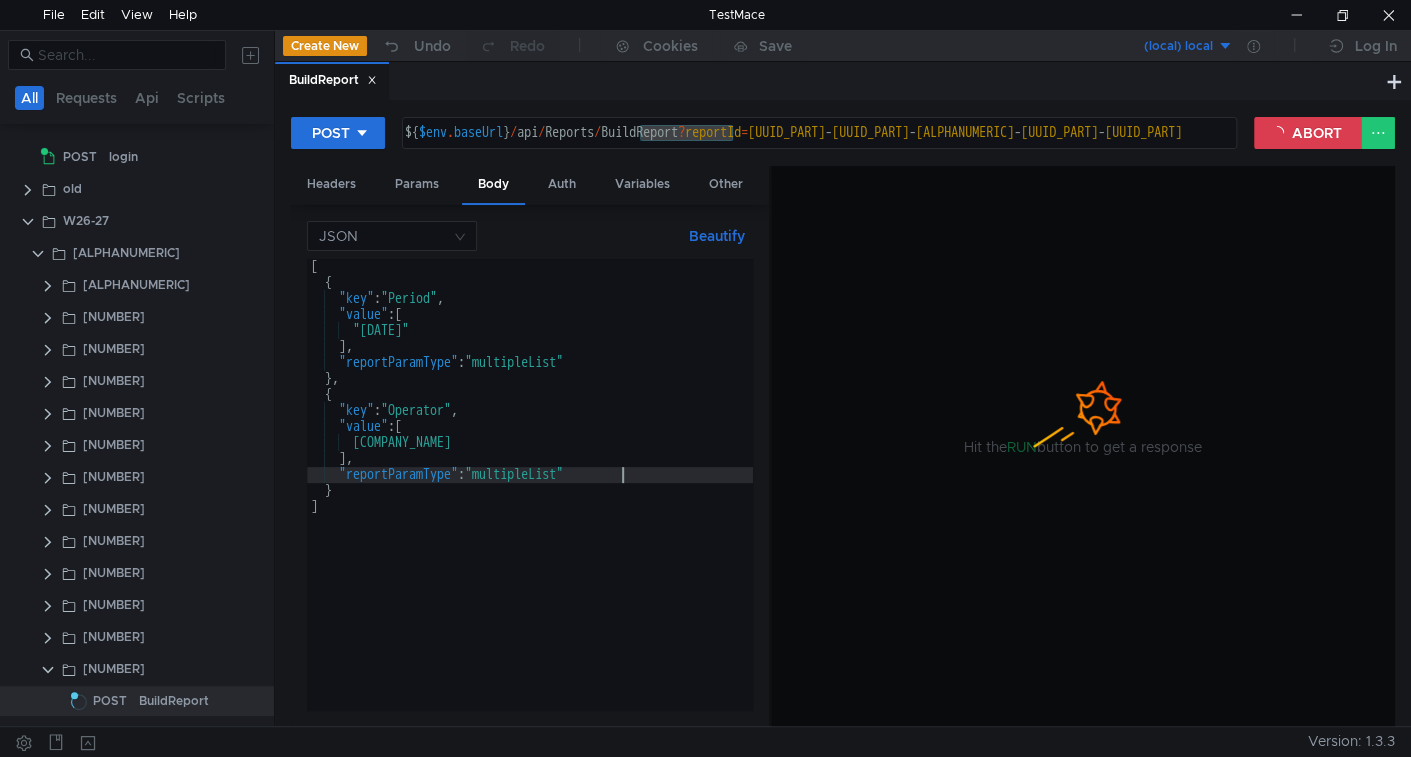 click at bounding box center (770, 447) 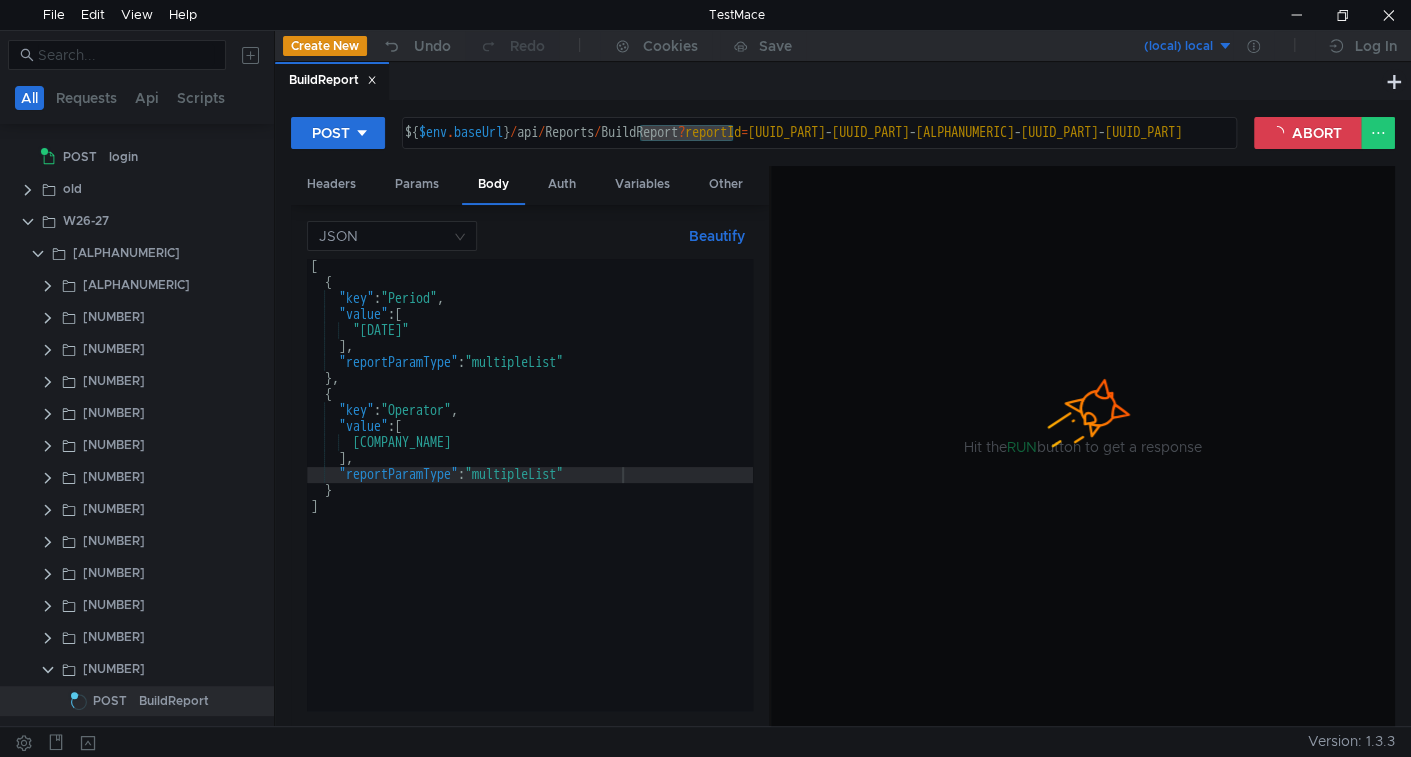 click at bounding box center [1083, 391] 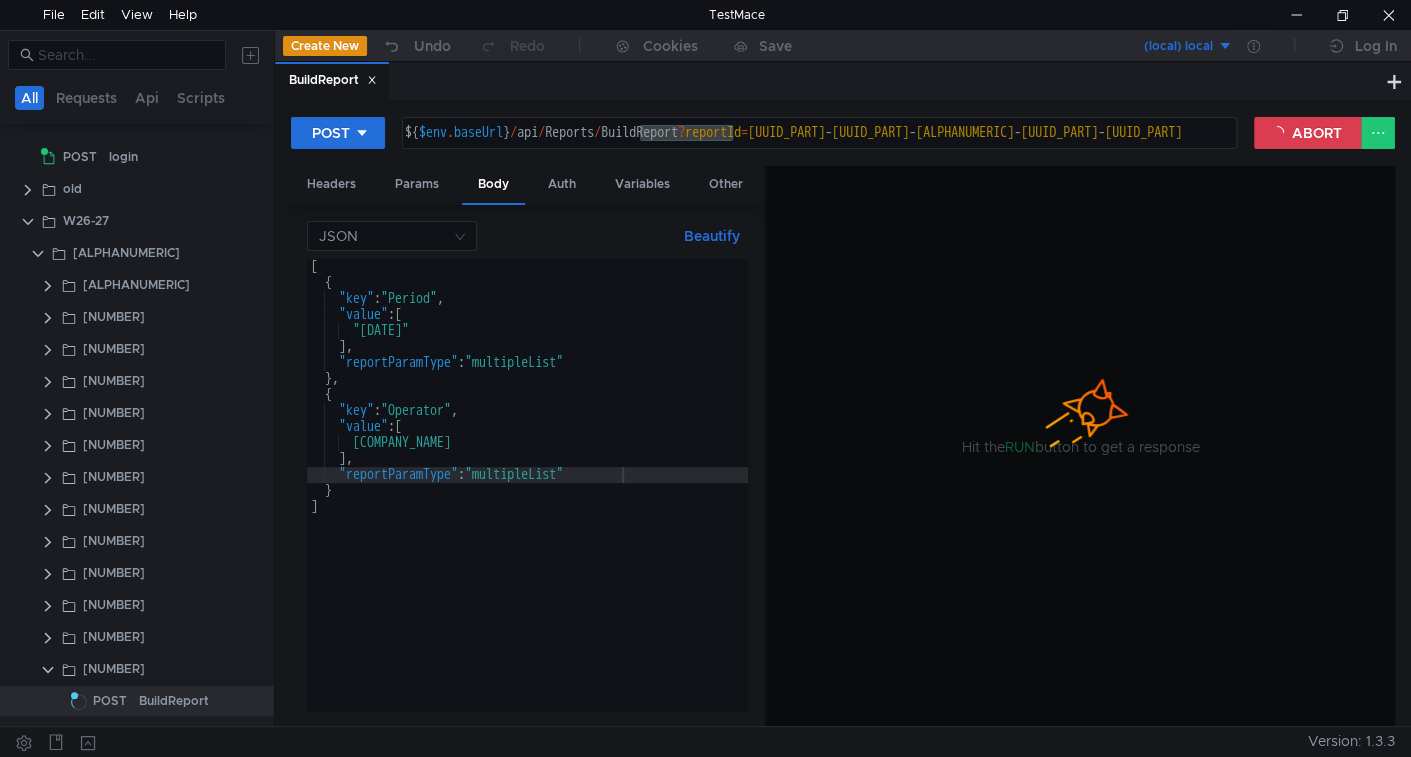 drag, startPoint x: 769, startPoint y: 361, endPoint x: 764, endPoint y: 327, distance: 34.36568 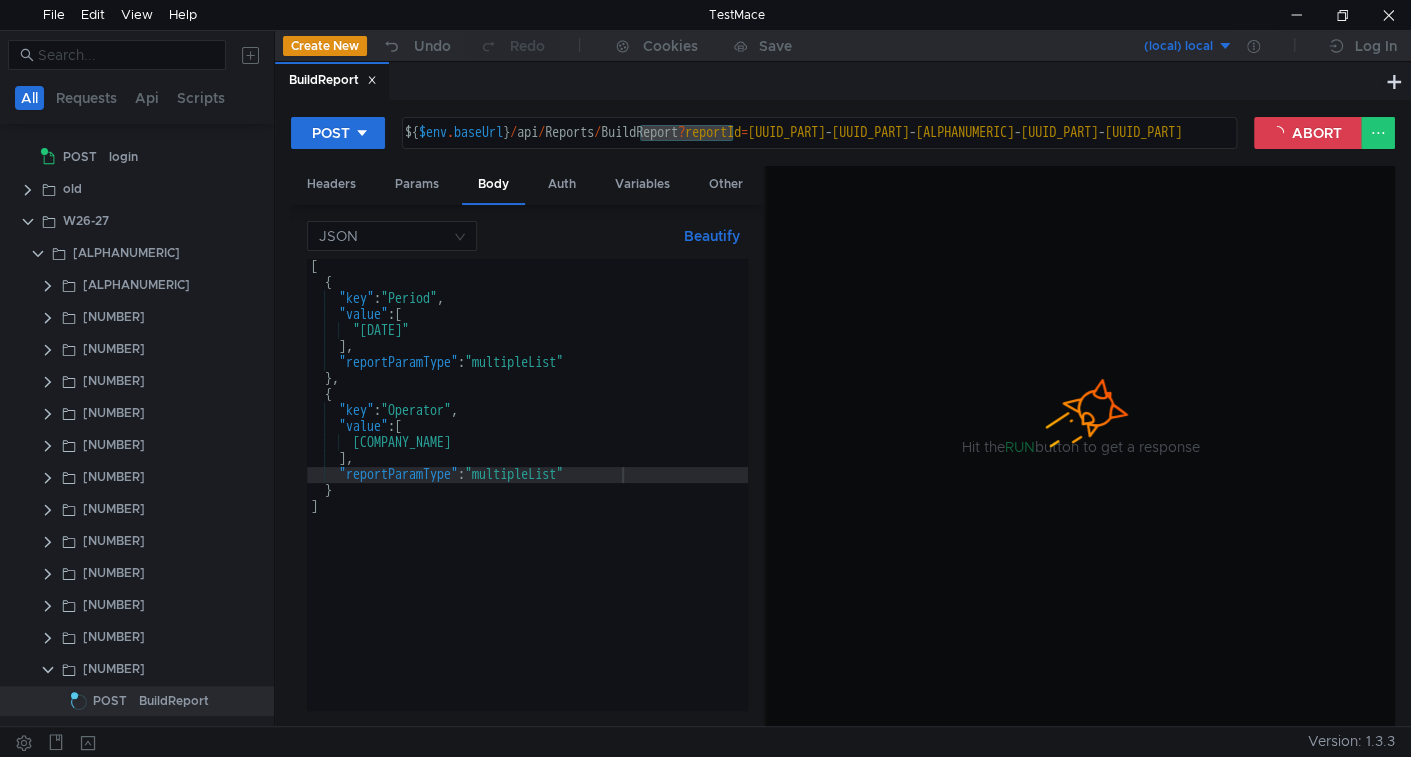 click at bounding box center [765, 447] 